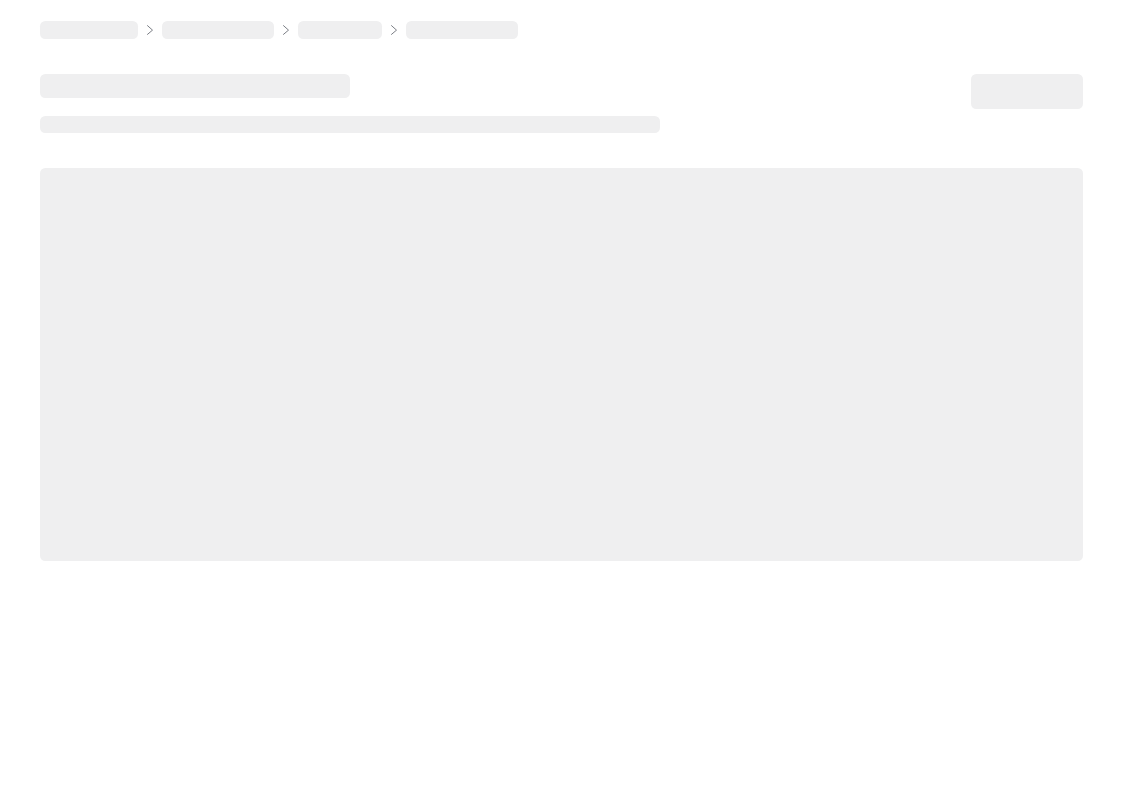 scroll, scrollTop: 0, scrollLeft: 0, axis: both 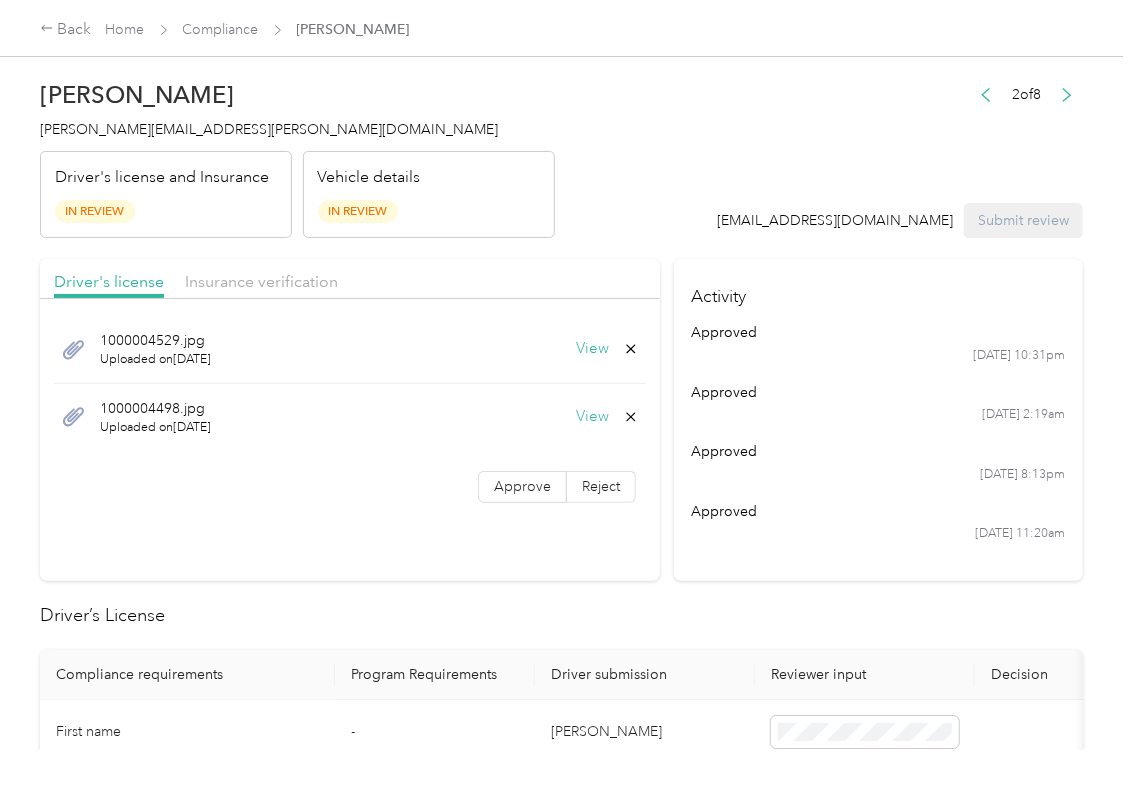 drag, startPoint x: 536, startPoint y: 482, endPoint x: 257, endPoint y: 321, distance: 322.1211 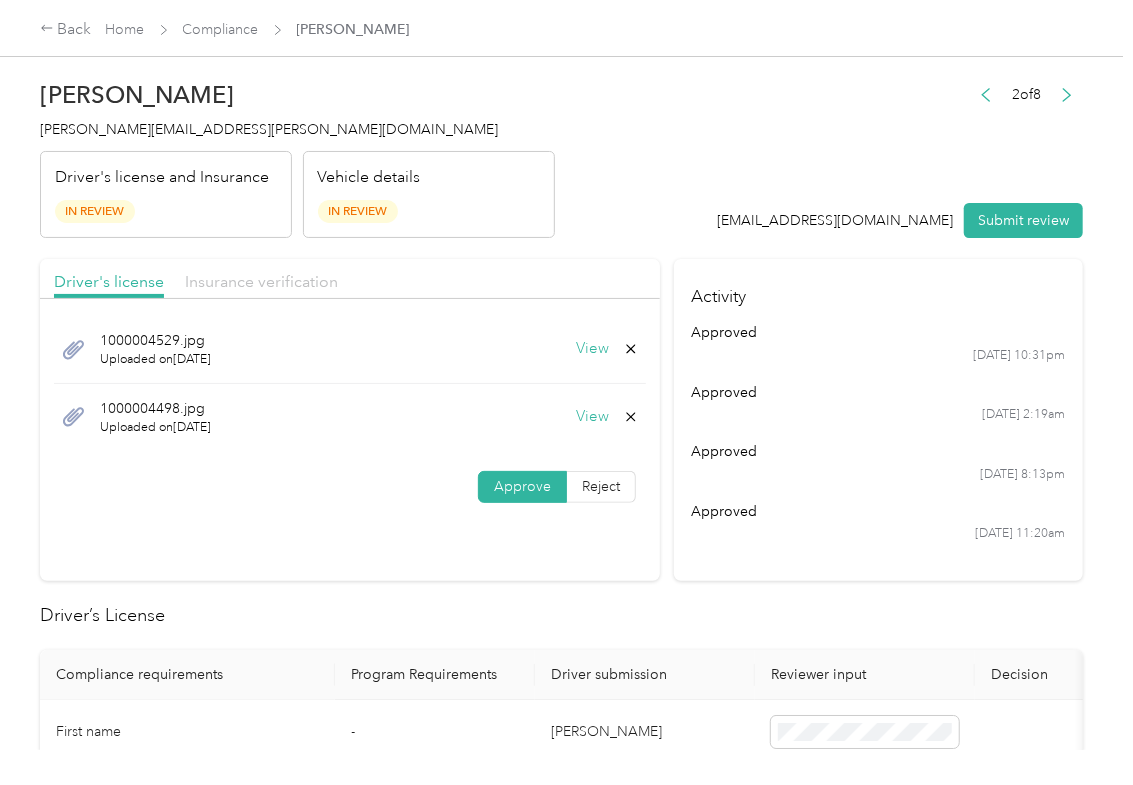 drag, startPoint x: 238, startPoint y: 262, endPoint x: 258, endPoint y: 278, distance: 25.612497 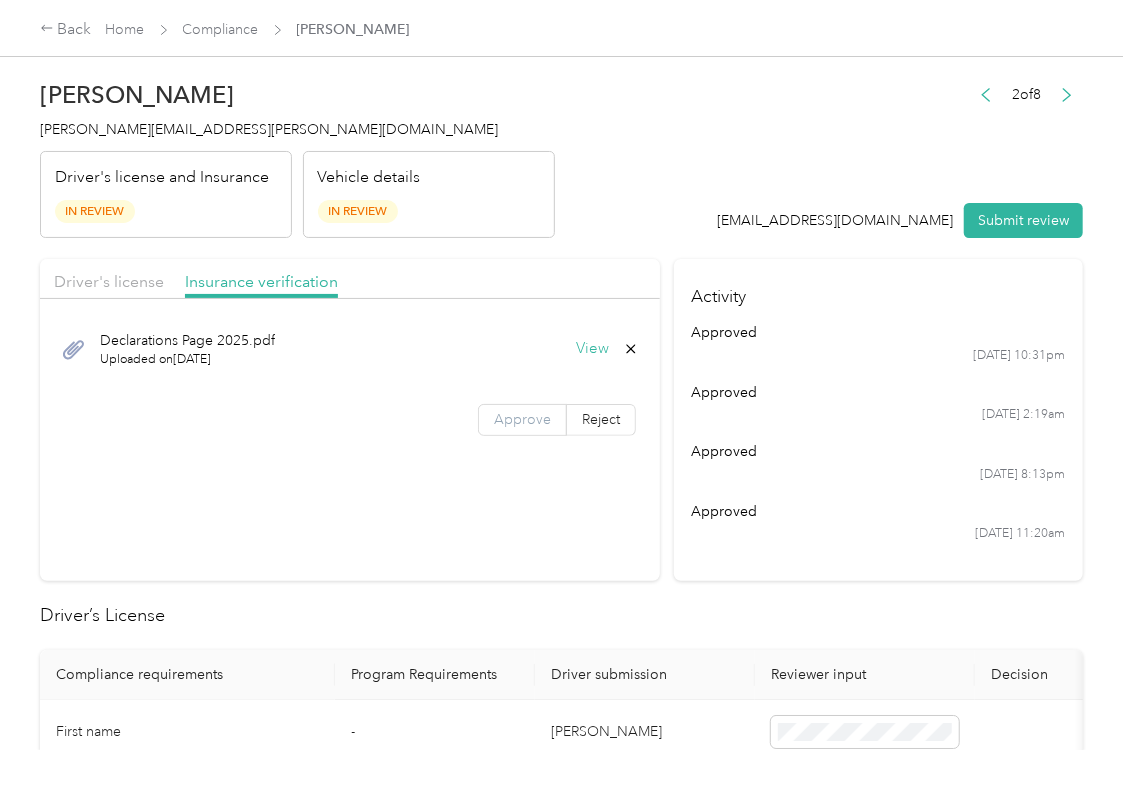 click on "Approve" at bounding box center (522, 419) 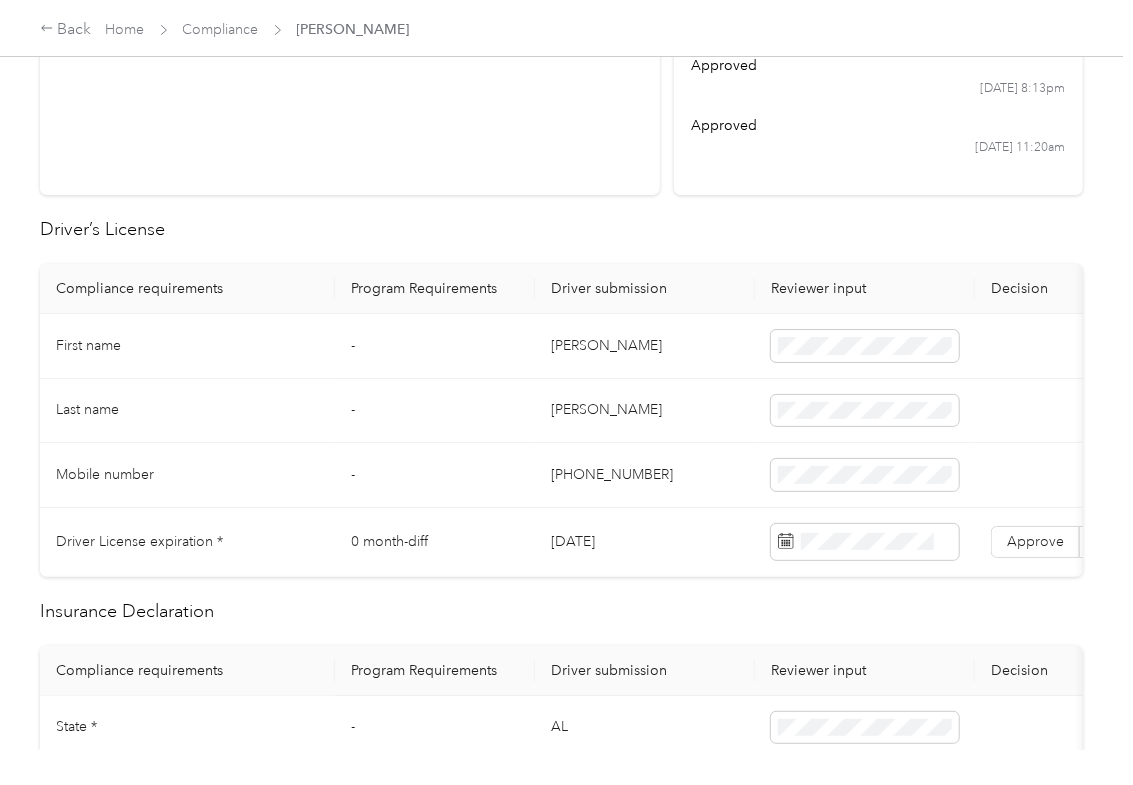 scroll, scrollTop: 400, scrollLeft: 0, axis: vertical 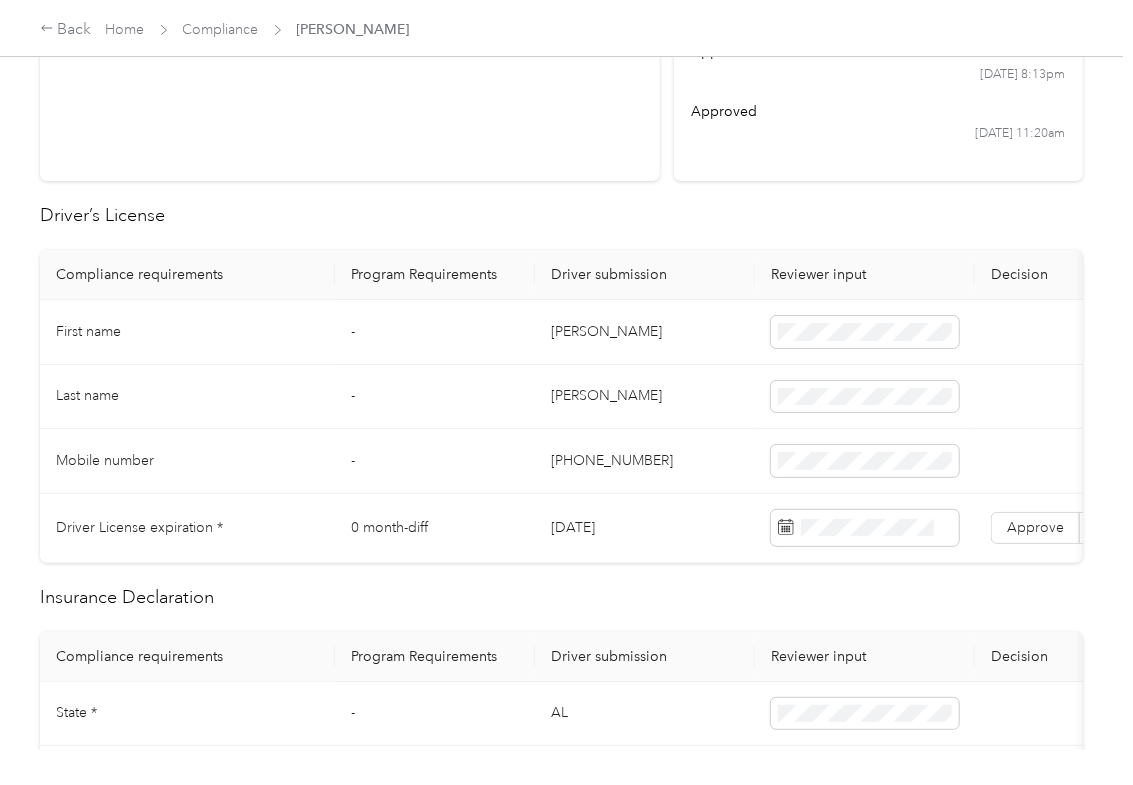 click on "[PERSON_NAME]" at bounding box center [645, 332] 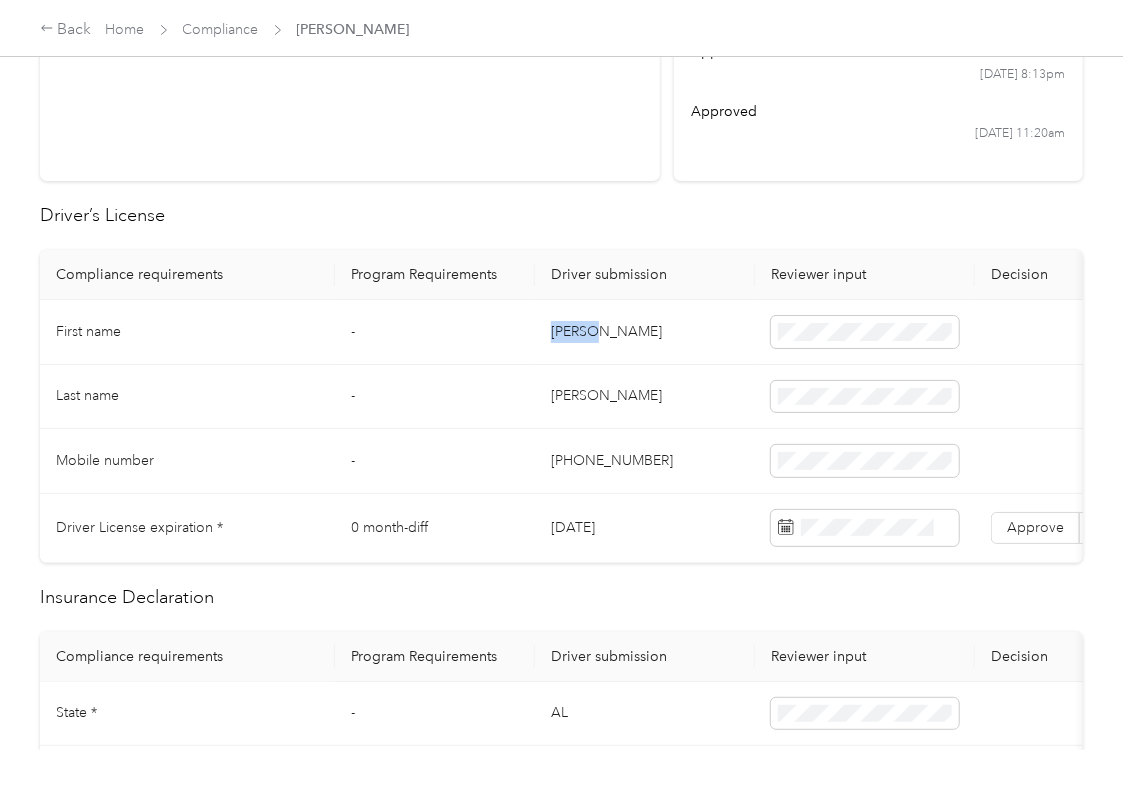 click on "[PERSON_NAME]" at bounding box center (645, 332) 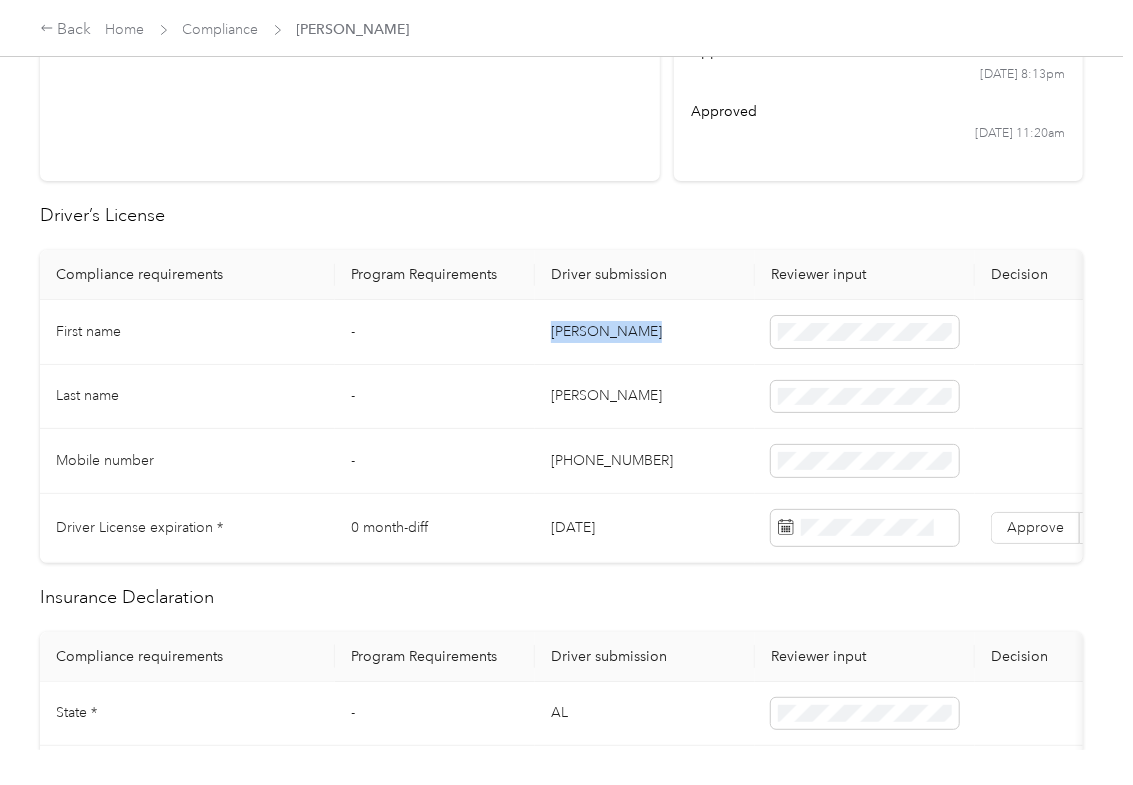 click on "[PERSON_NAME]" at bounding box center [645, 332] 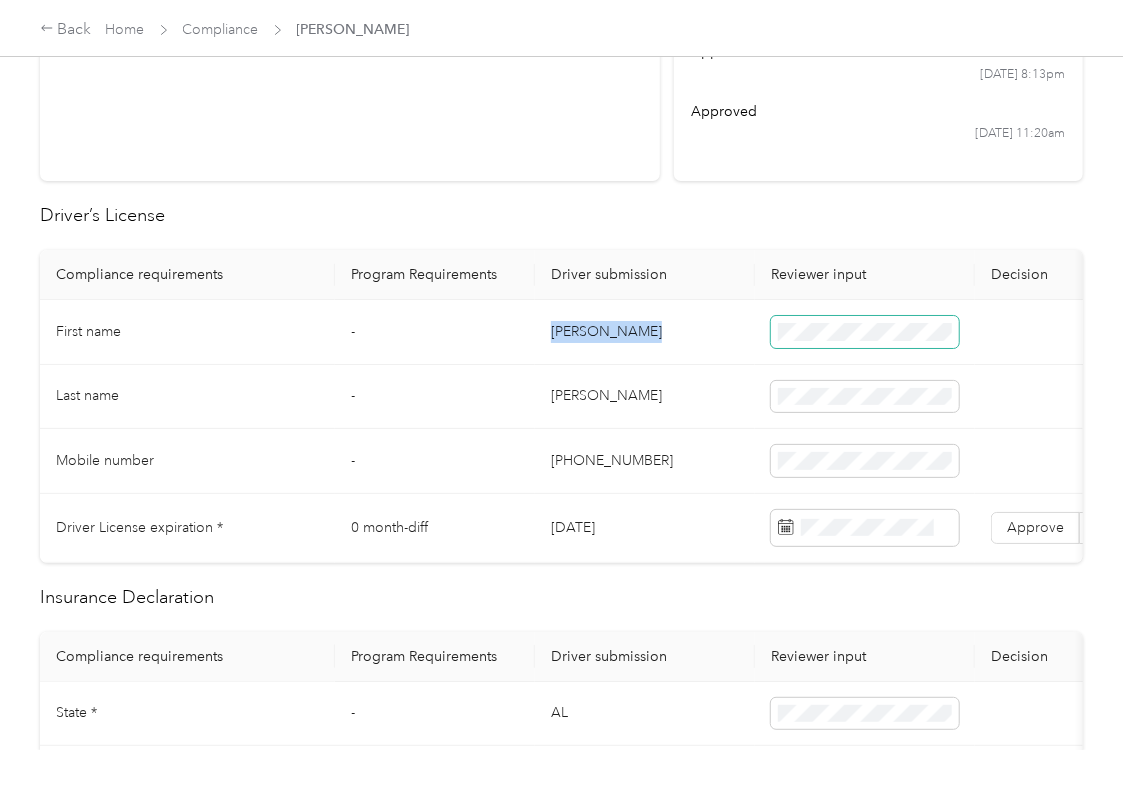 copy on "[PERSON_NAME]" 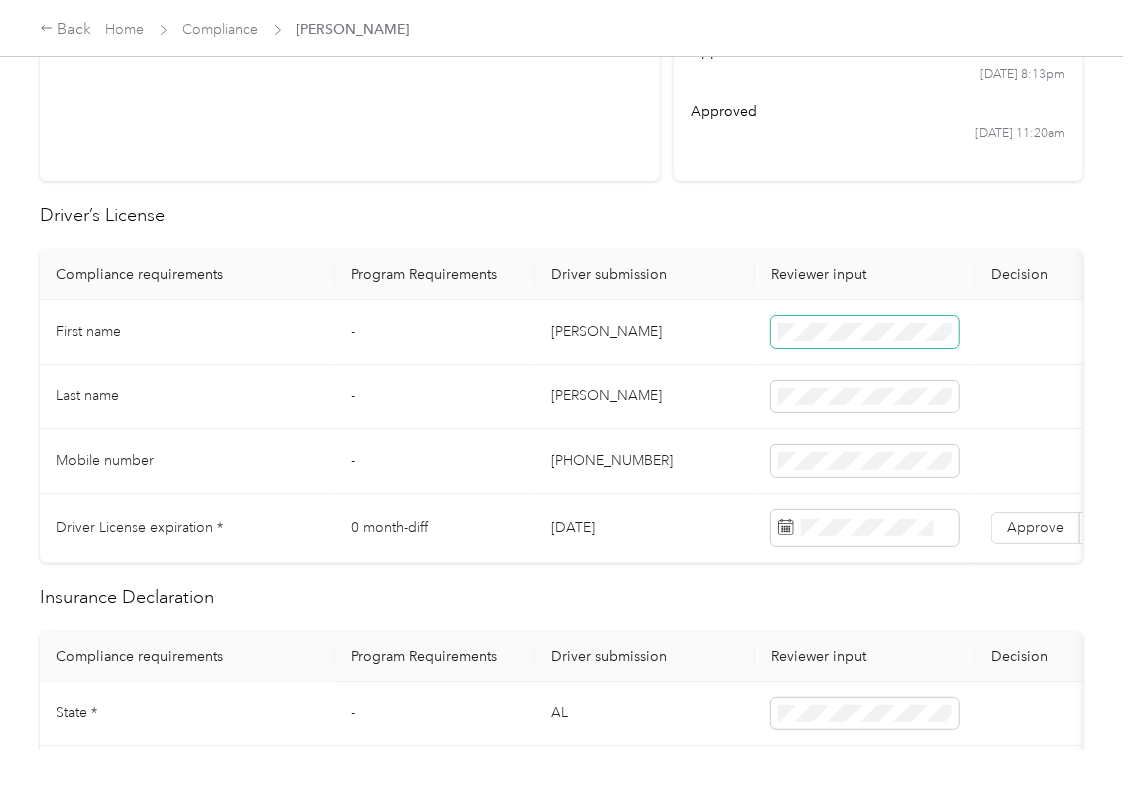 click at bounding box center [865, 332] 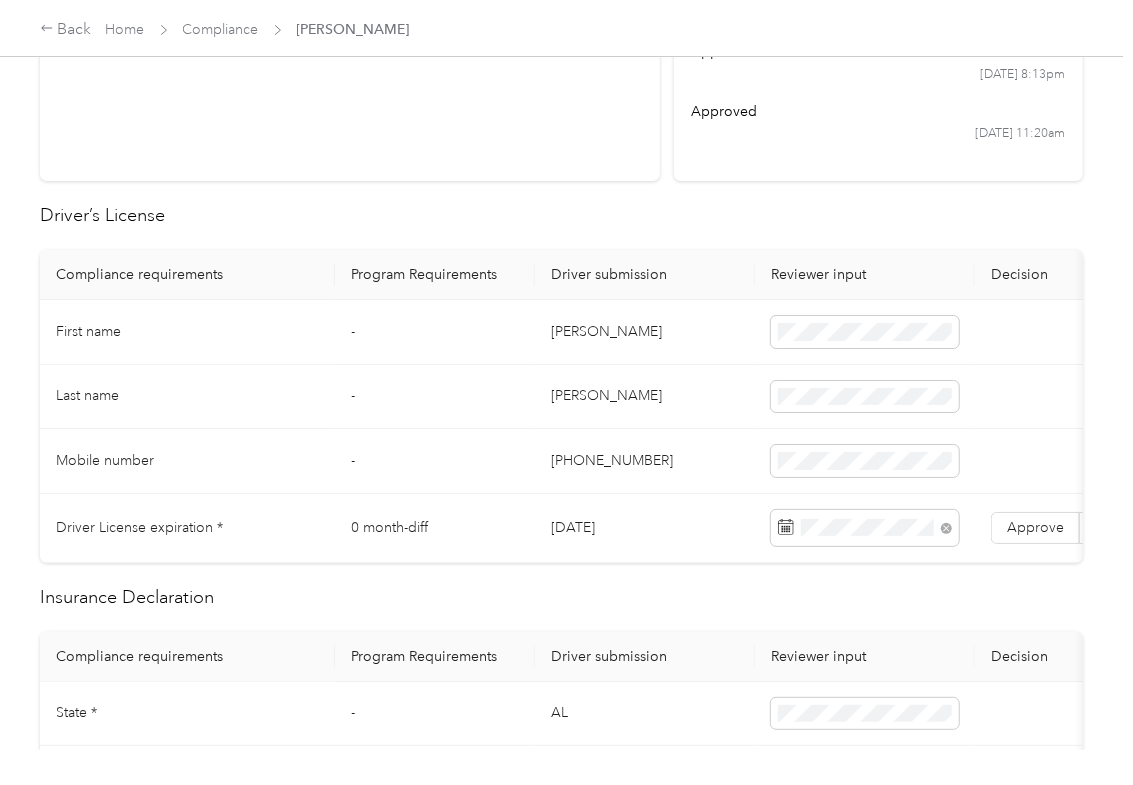 click on "-" at bounding box center [435, 397] 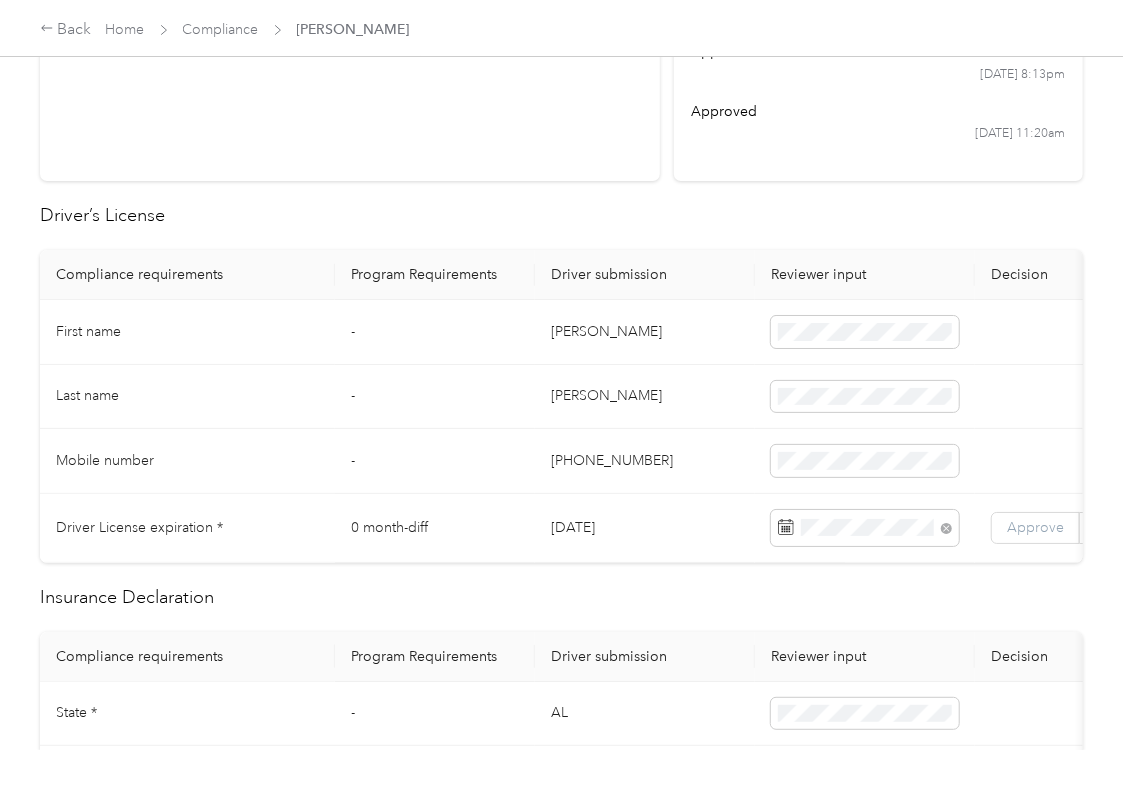 click on "Approve" at bounding box center [1035, 528] 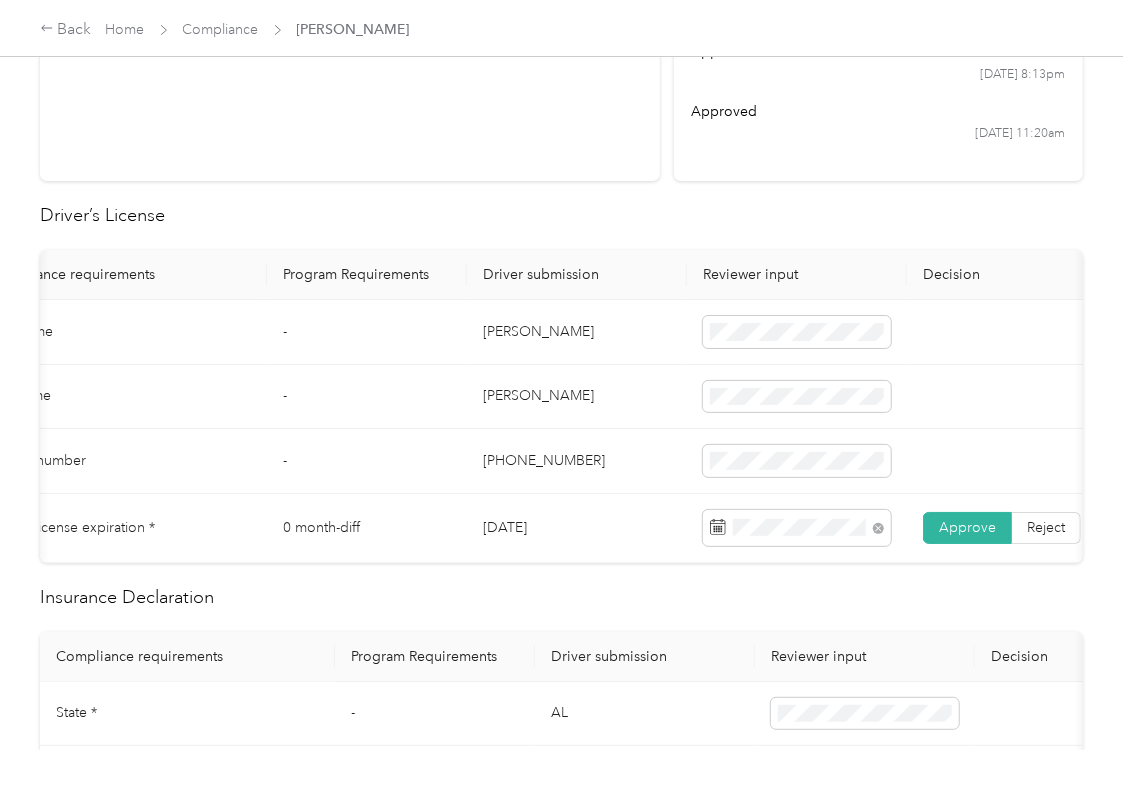 scroll, scrollTop: 0, scrollLeft: 72, axis: horizontal 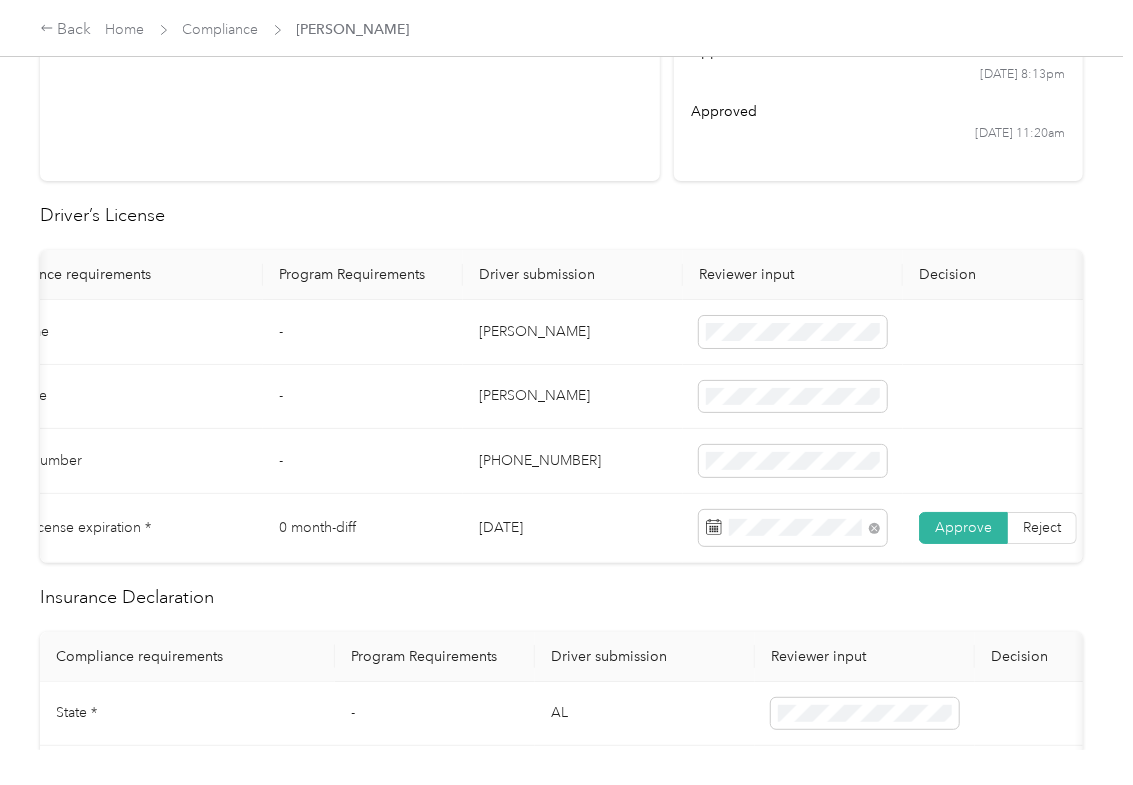 click on "-" at bounding box center [363, 332] 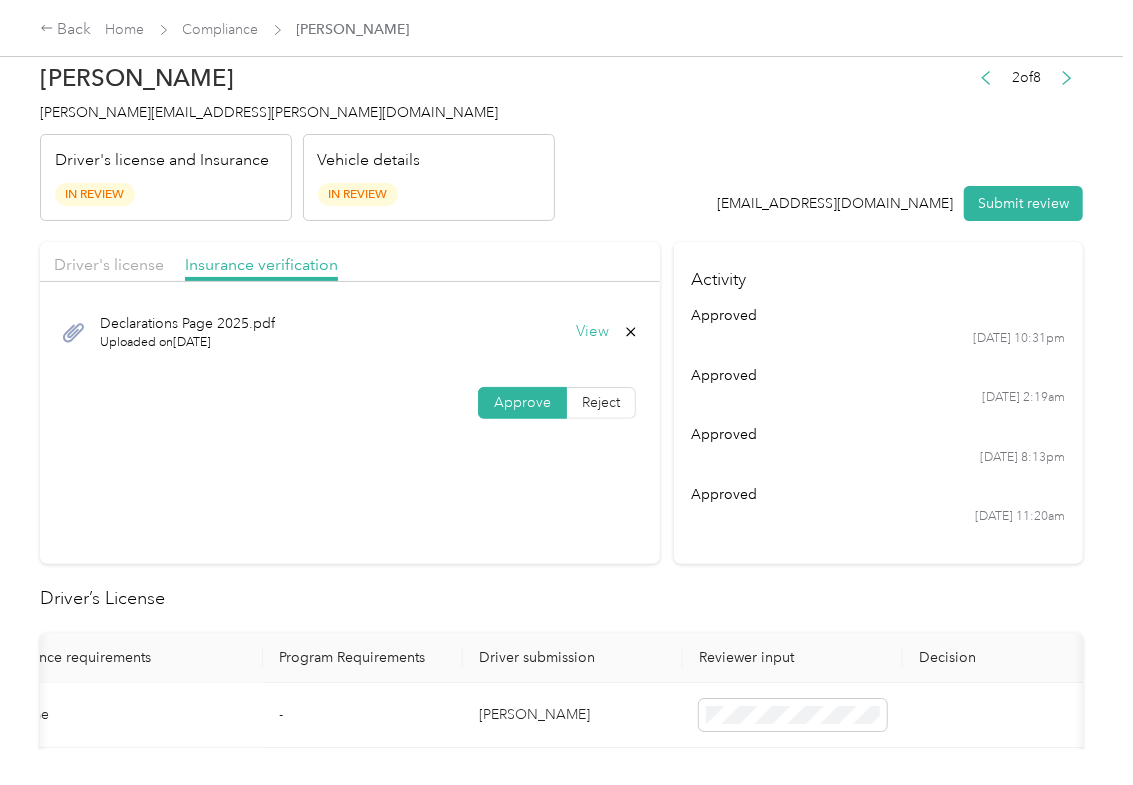 scroll, scrollTop: 0, scrollLeft: 0, axis: both 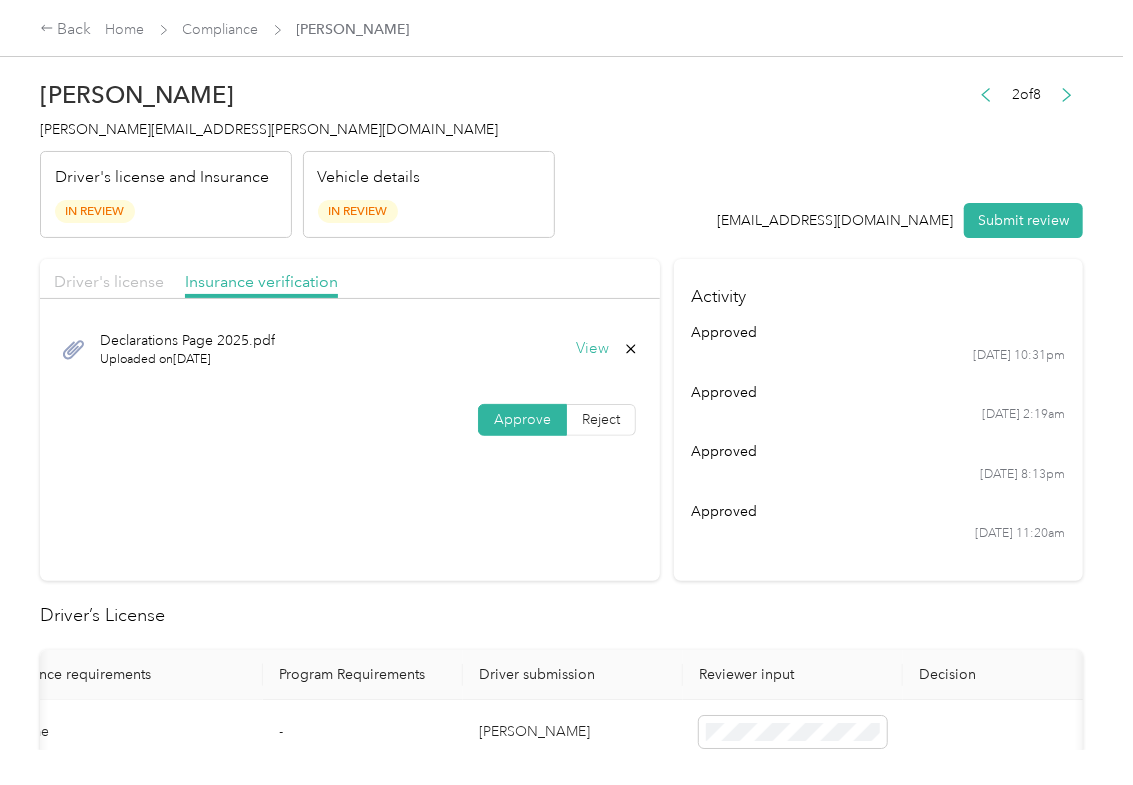 click on "Driver's license" at bounding box center (109, 281) 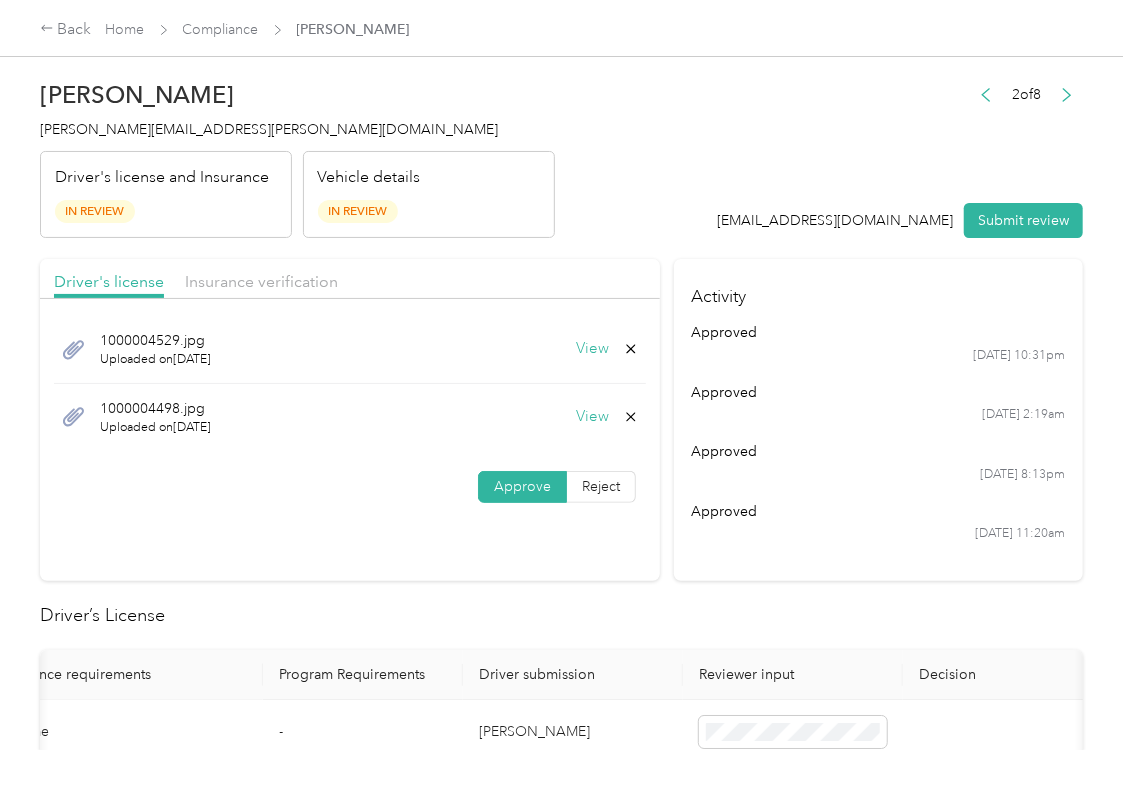 click 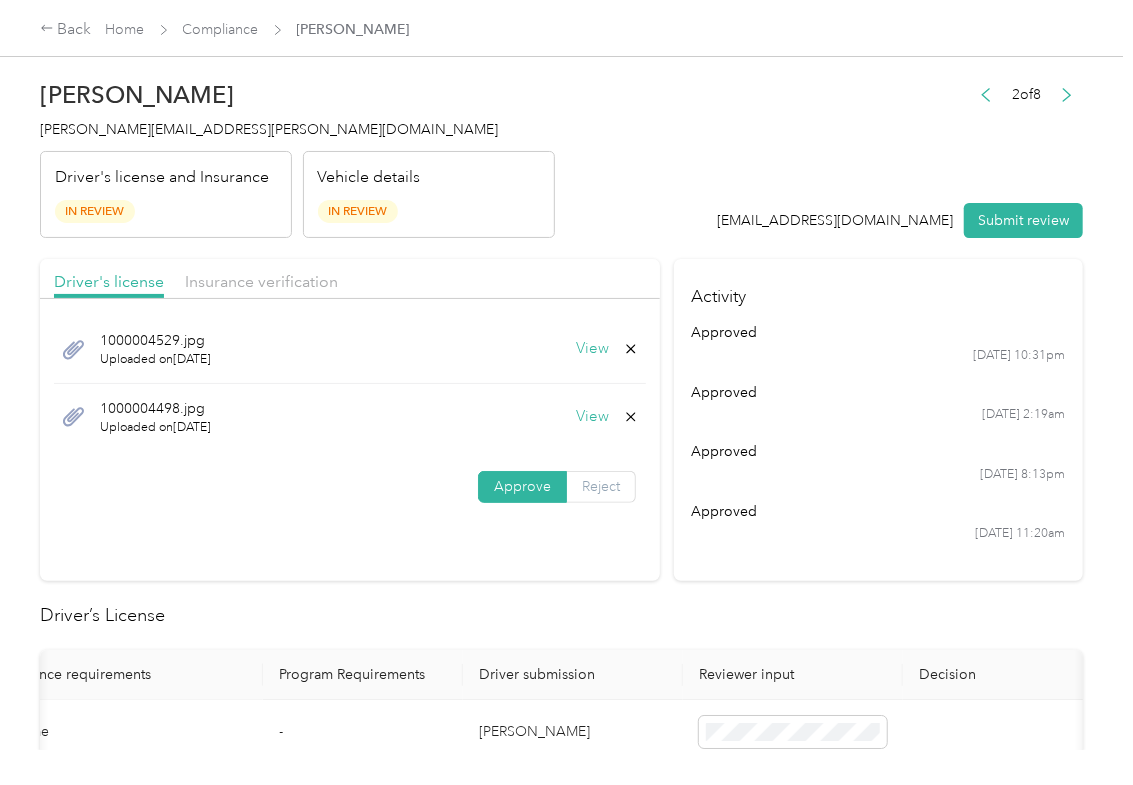 click on "Yes" at bounding box center (575, 433) 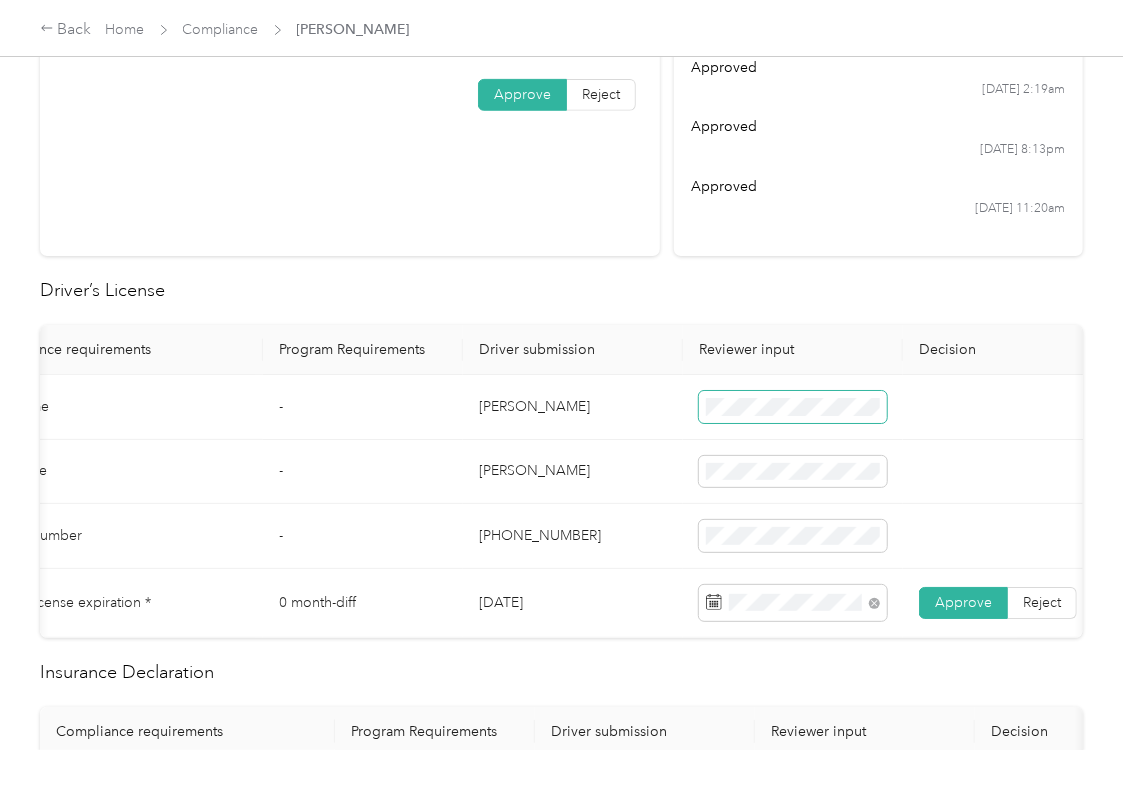 scroll, scrollTop: 533, scrollLeft: 0, axis: vertical 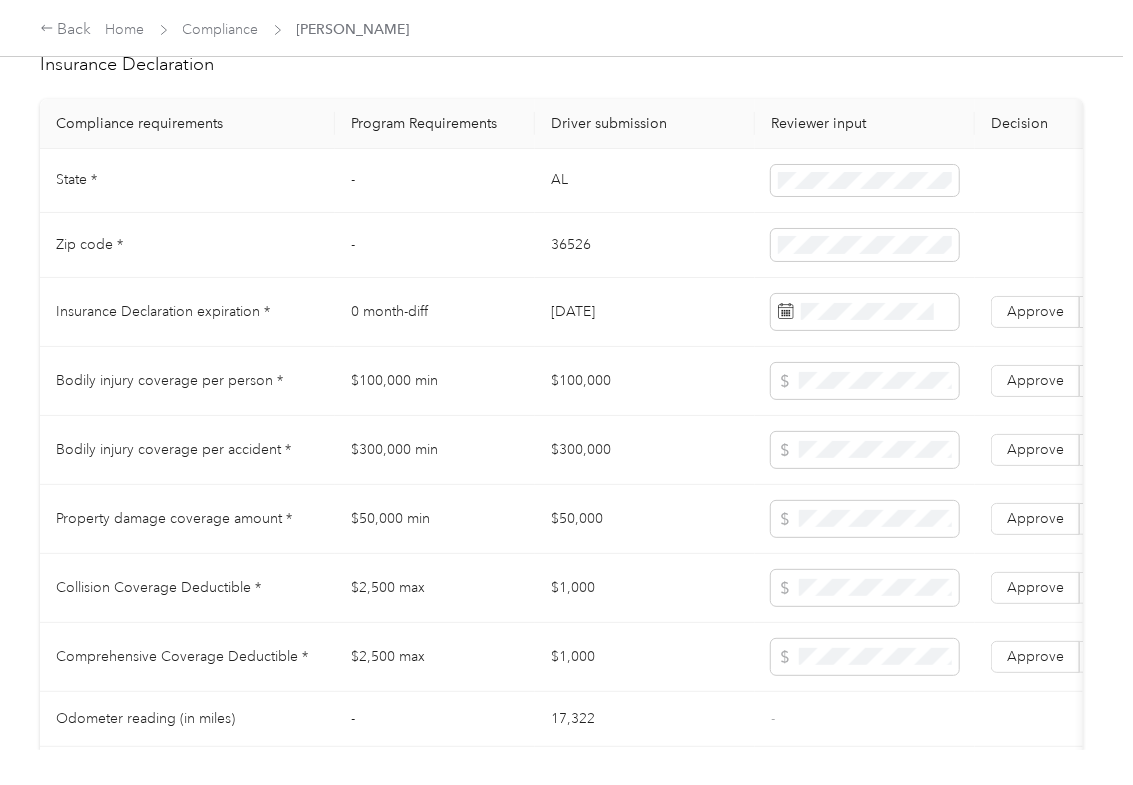 click on "AL" at bounding box center (645, 181) 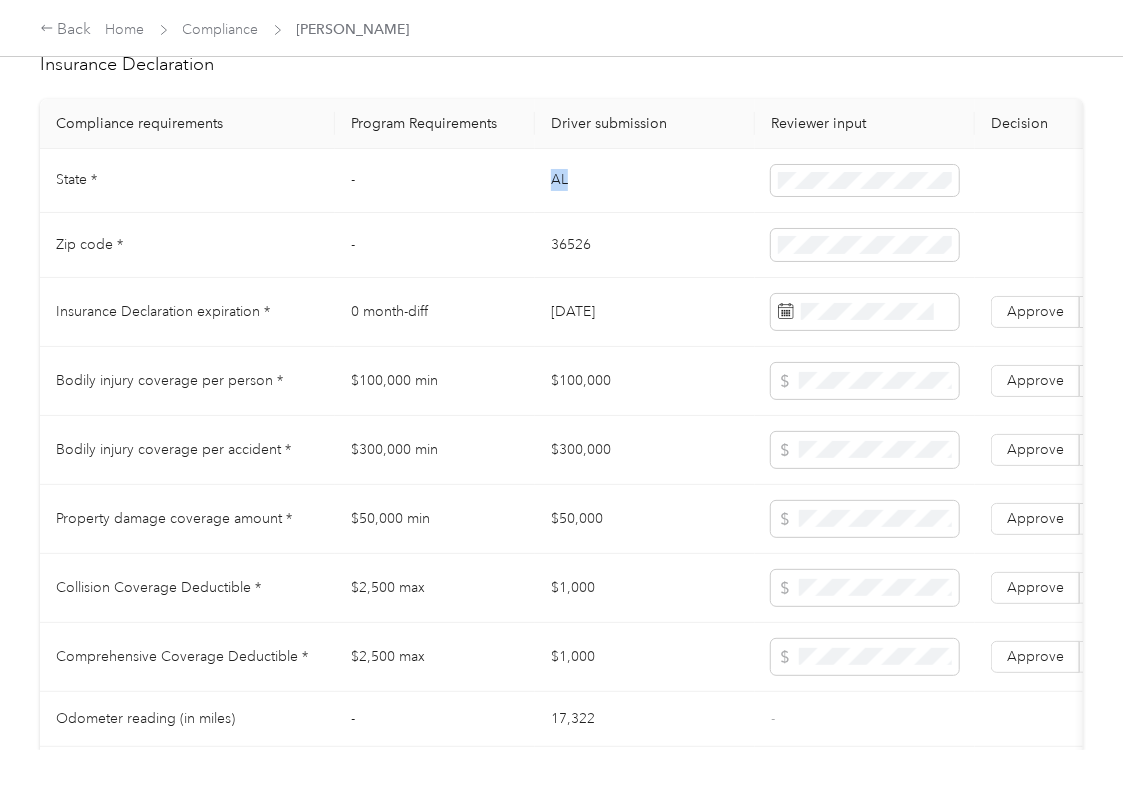 click on "AL" at bounding box center [645, 181] 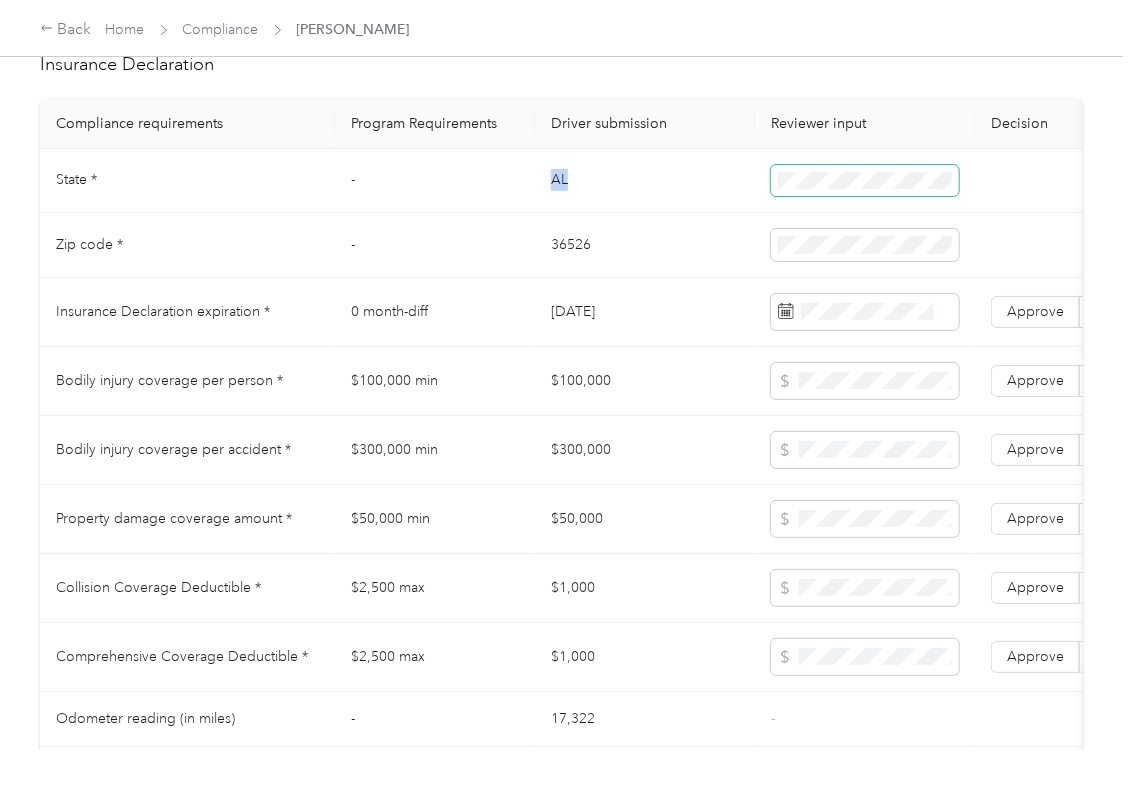 copy on "AL" 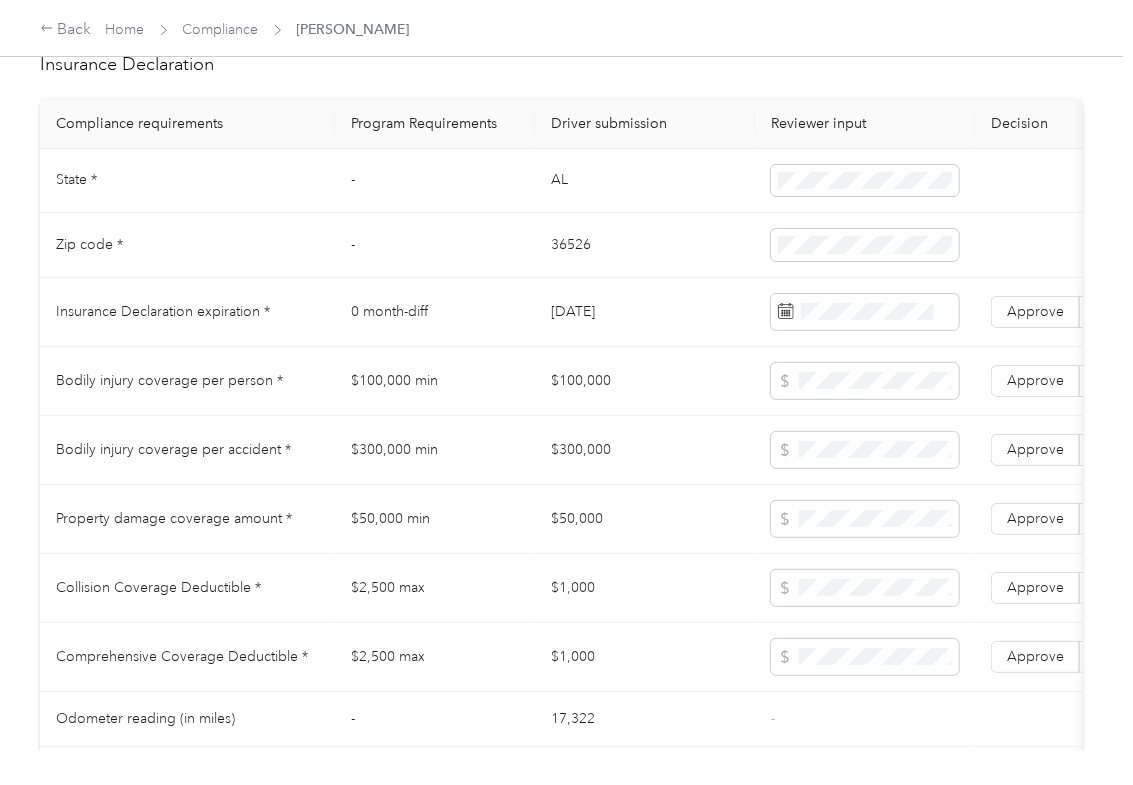 click on "36526" at bounding box center (645, 245) 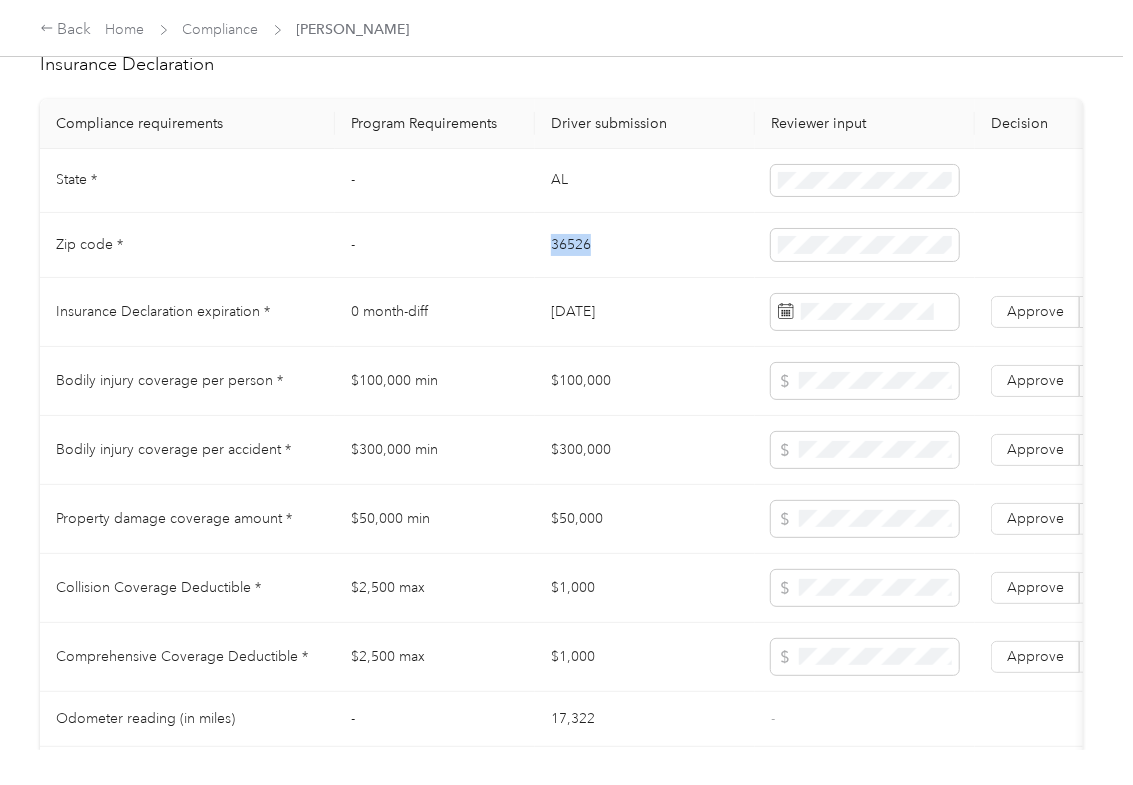 click on "36526" at bounding box center [645, 245] 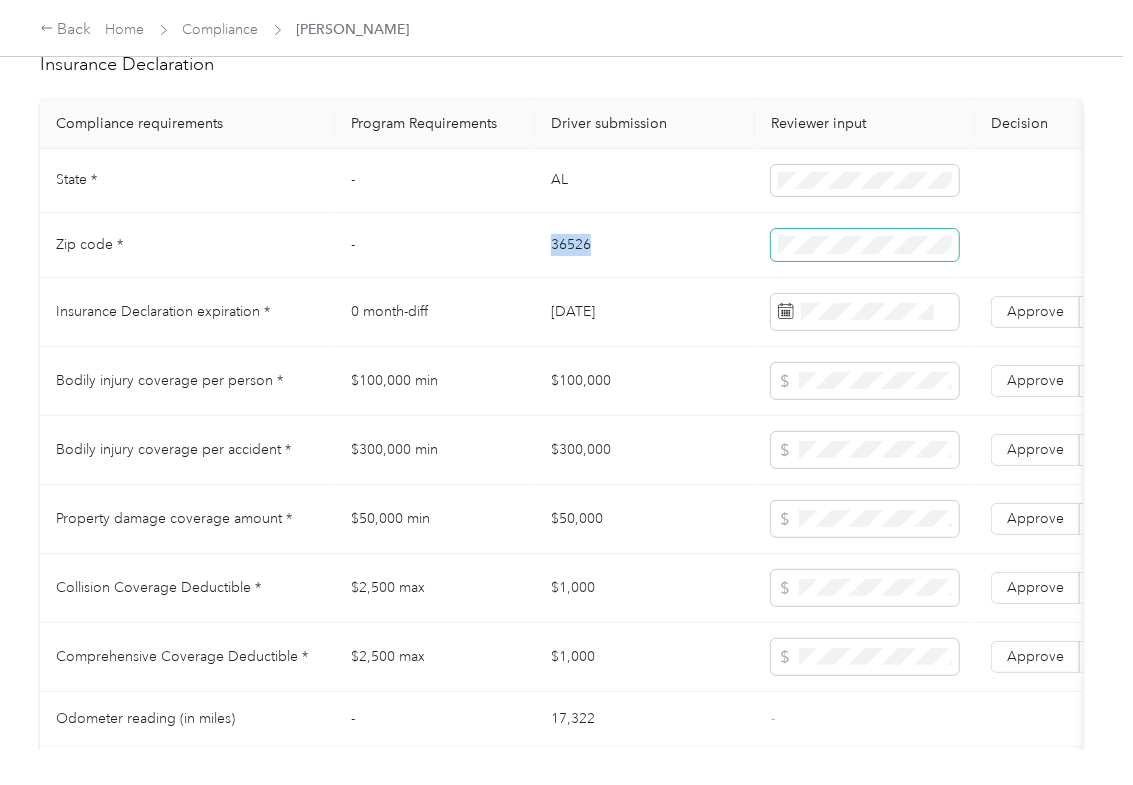 copy on "36526" 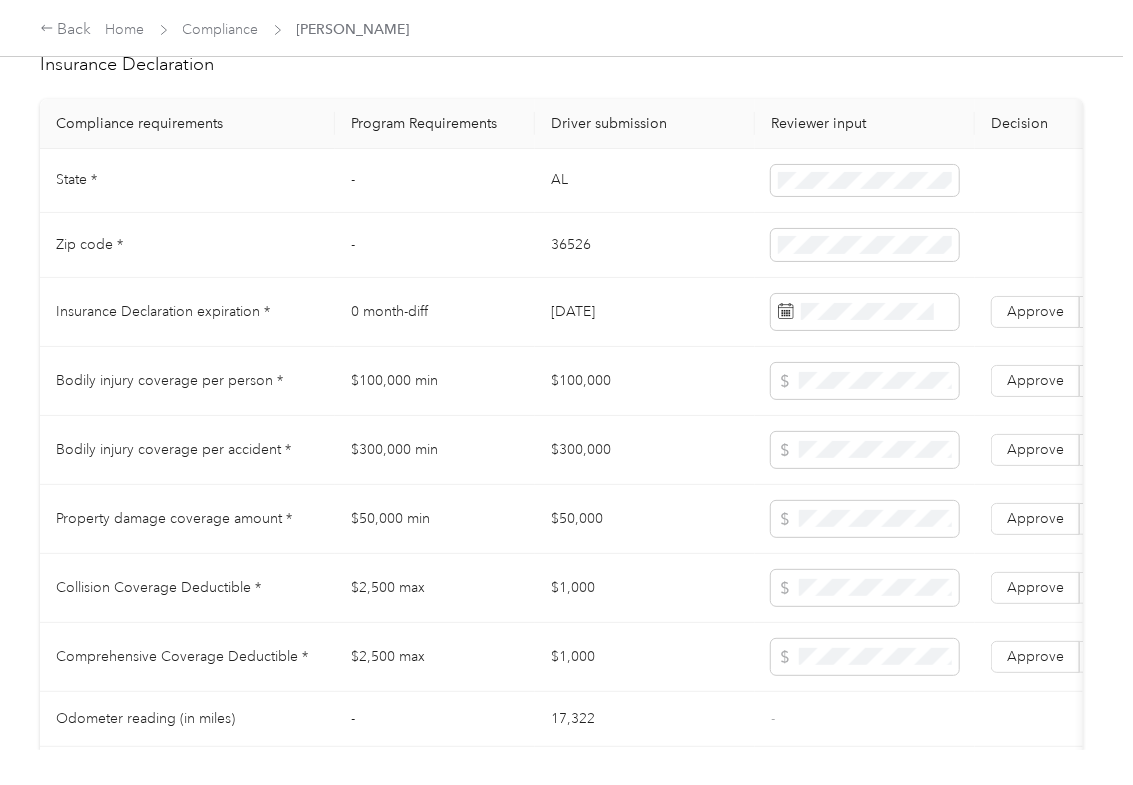 click on "[DATE]" at bounding box center (645, 312) 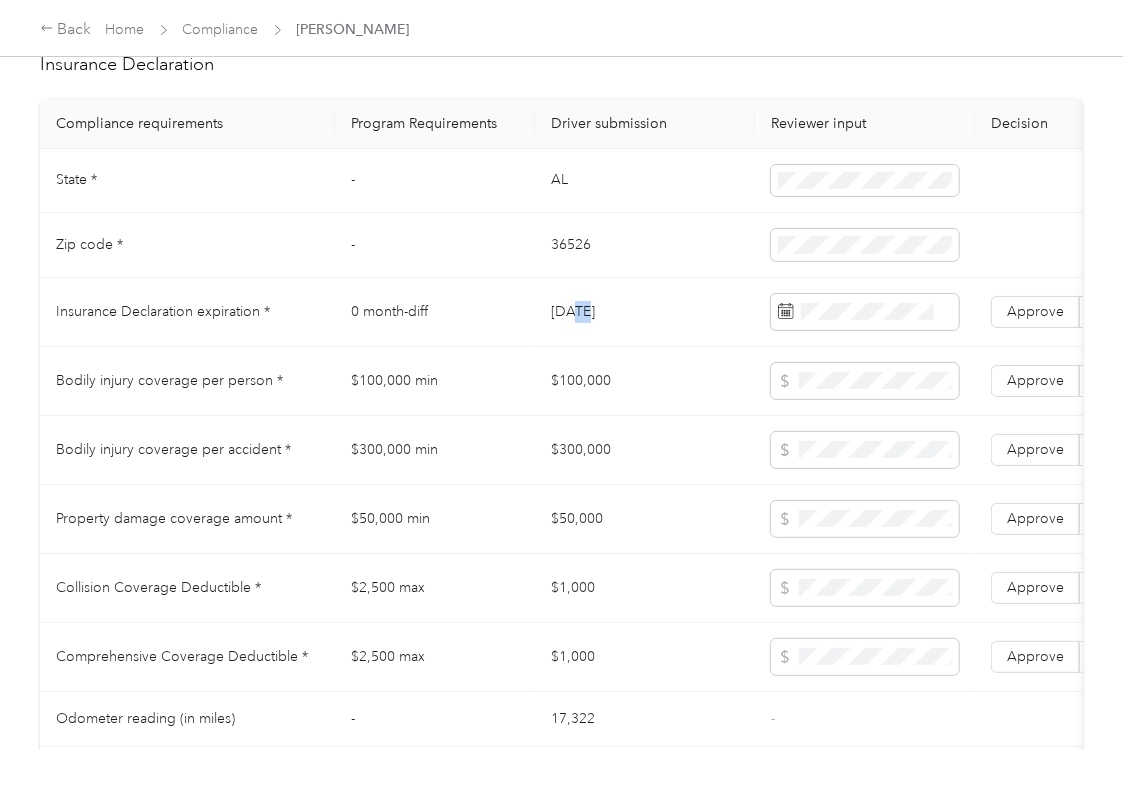 click on "[DATE]" at bounding box center (645, 312) 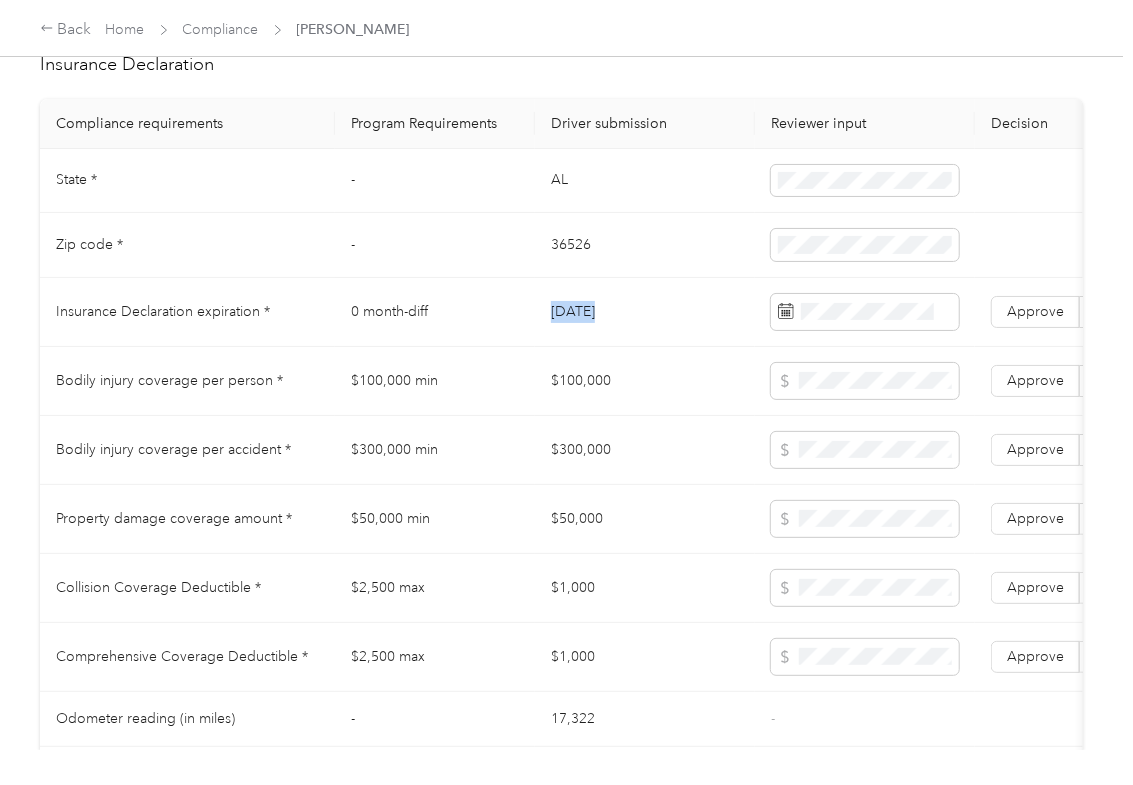click on "[DATE]" at bounding box center (645, 312) 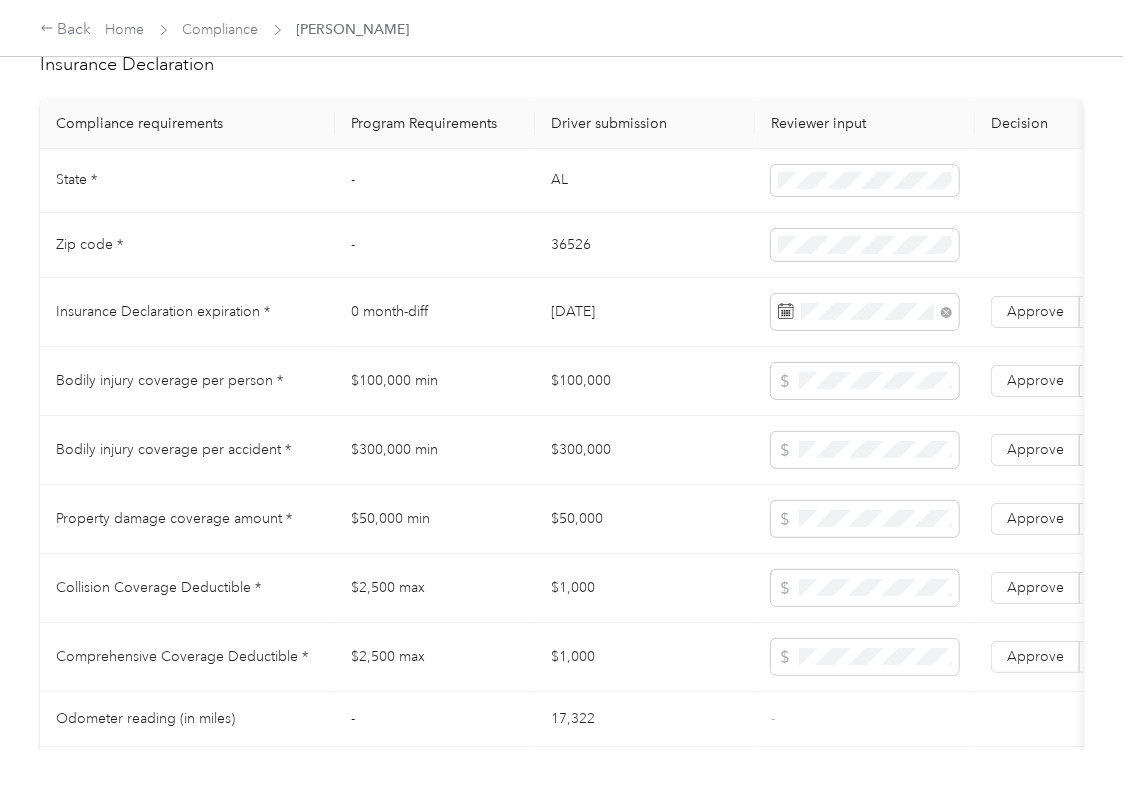 click on "$100,000" at bounding box center [645, 381] 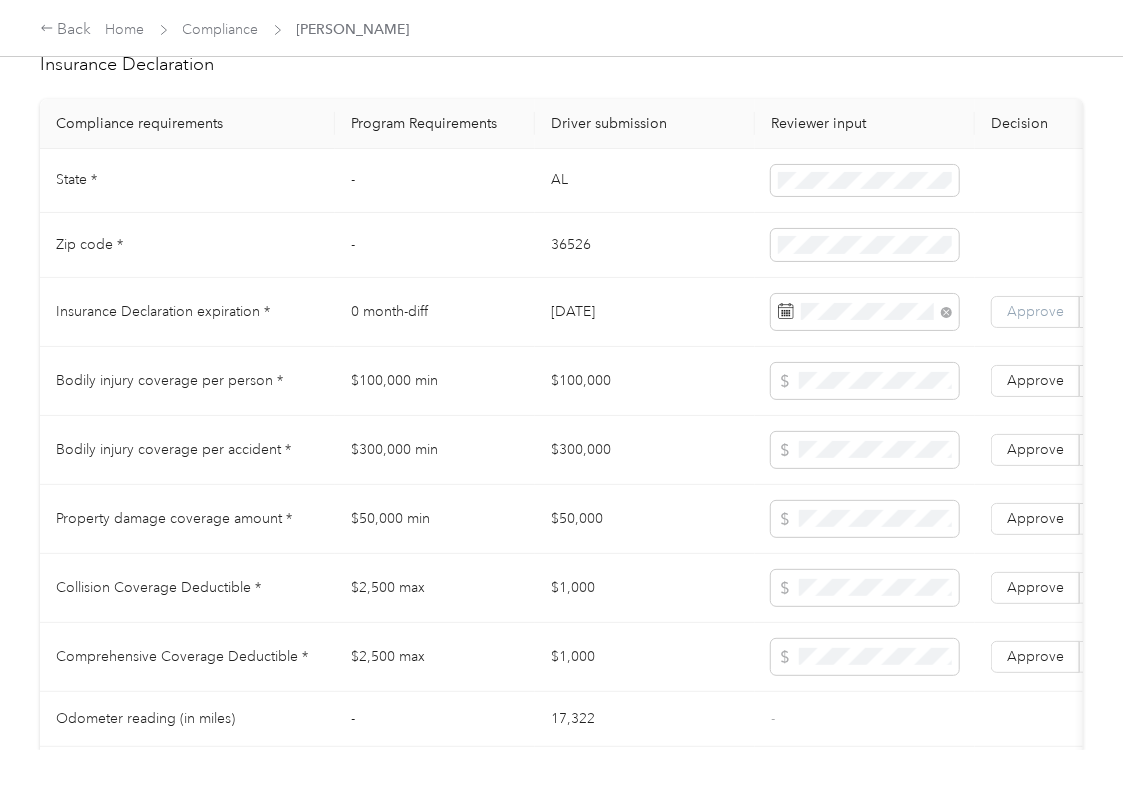 click on "Approve" at bounding box center (1035, 311) 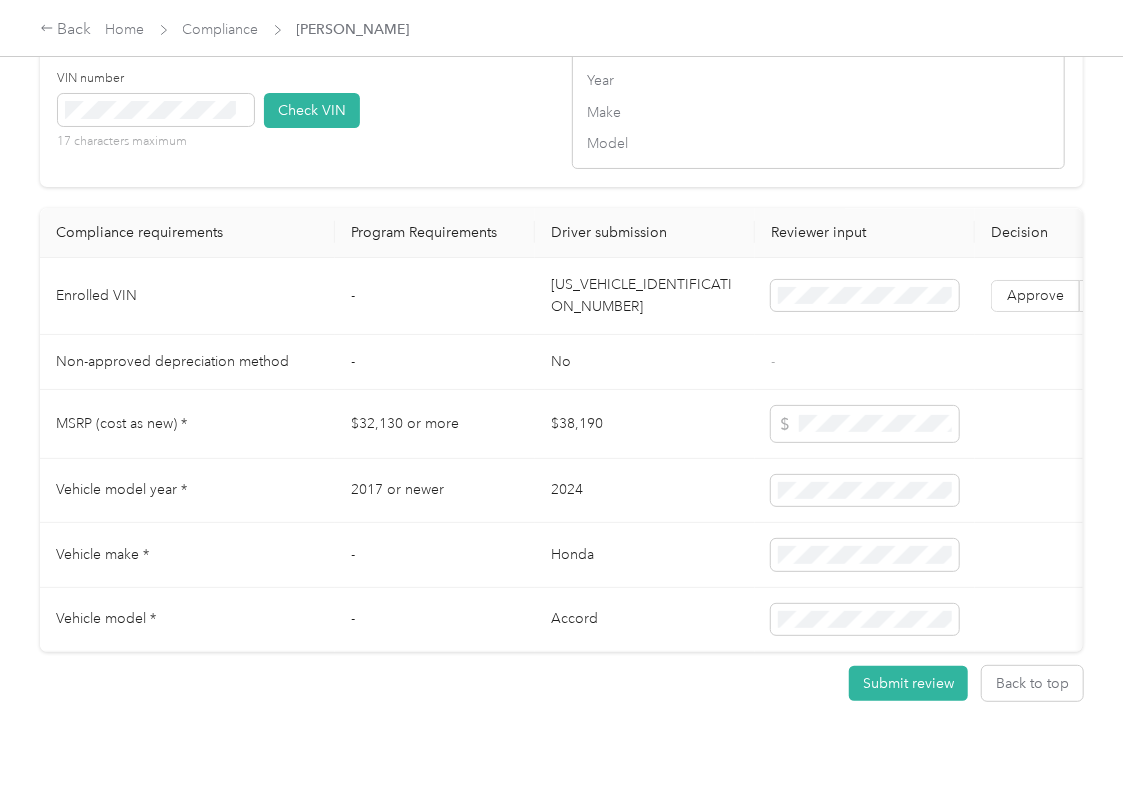scroll, scrollTop: 1962, scrollLeft: 0, axis: vertical 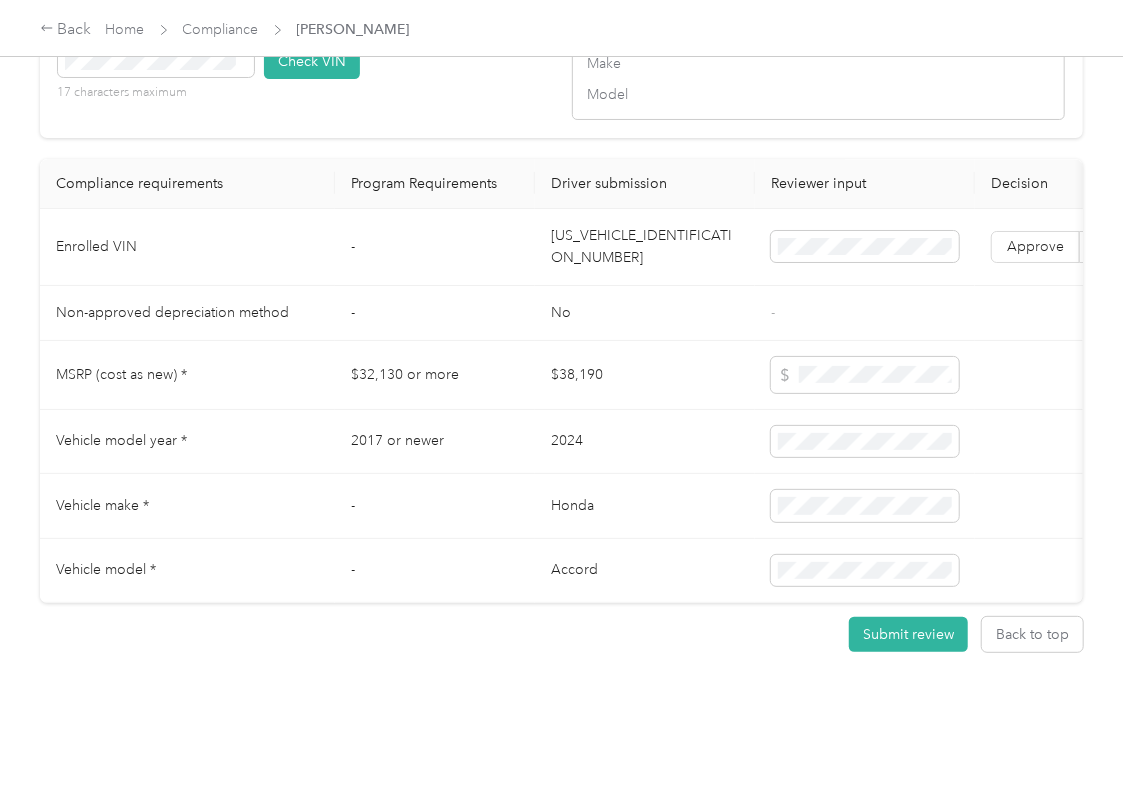 click on "[US_VEHICLE_IDENTIFICATION_NUMBER]" at bounding box center (645, 247) 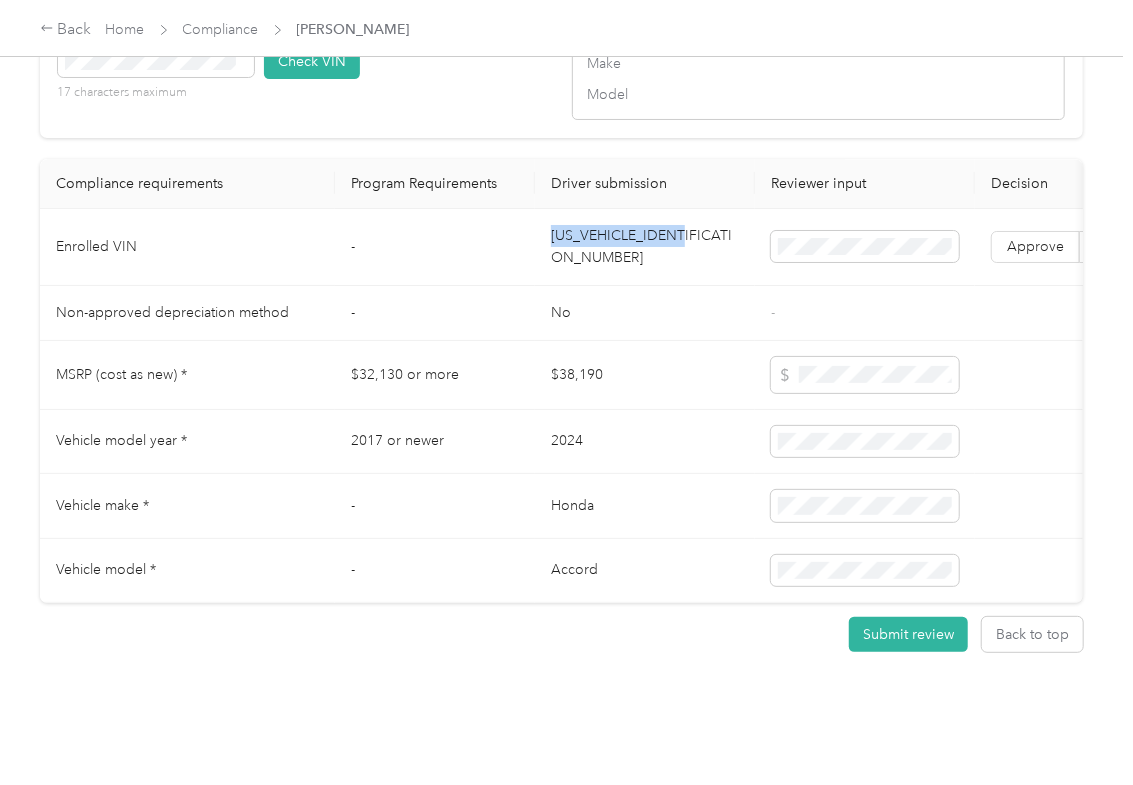 click on "[US_VEHICLE_IDENTIFICATION_NUMBER]" at bounding box center [645, 247] 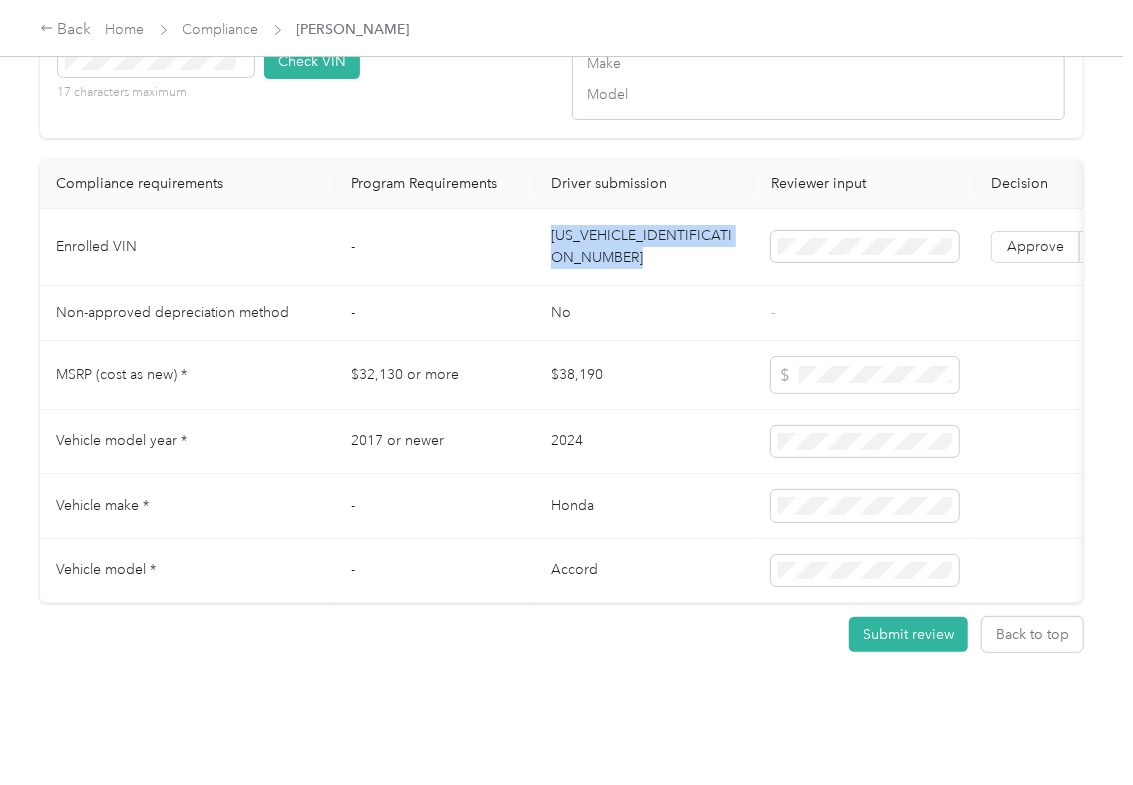click on "[US_VEHICLE_IDENTIFICATION_NUMBER]" at bounding box center [645, 247] 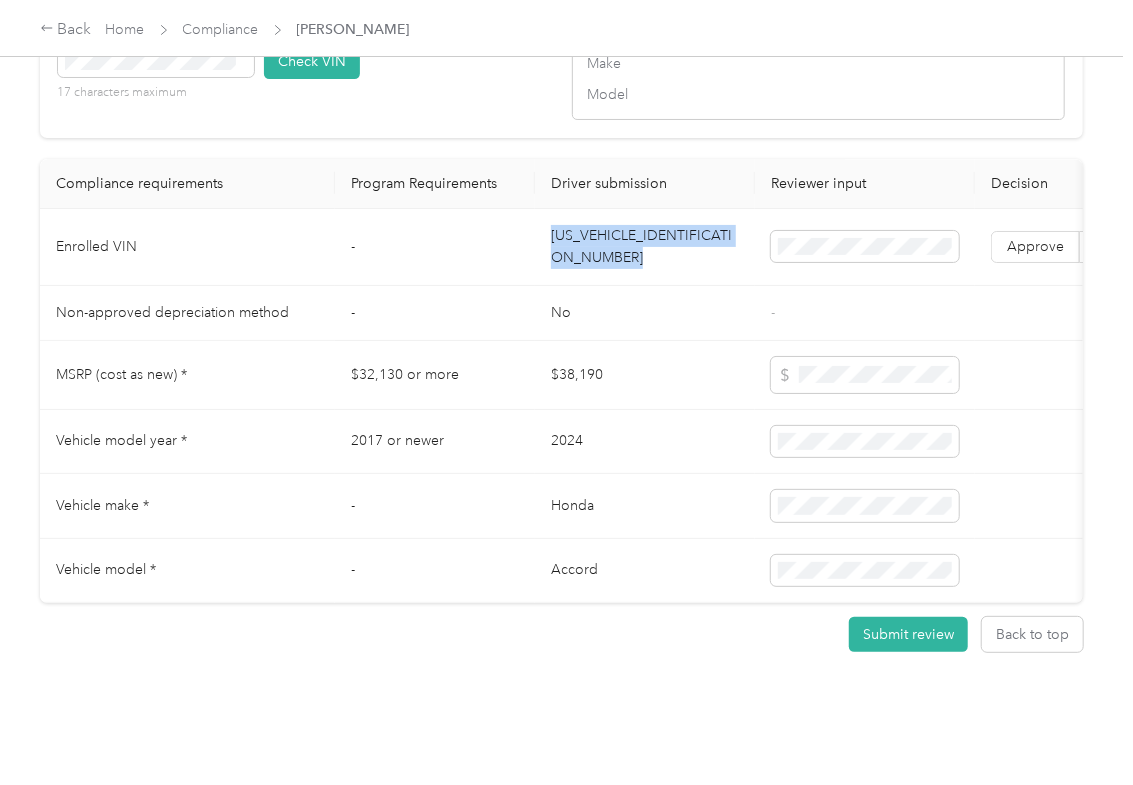 drag, startPoint x: 685, startPoint y: 314, endPoint x: 493, endPoint y: 422, distance: 220.29071 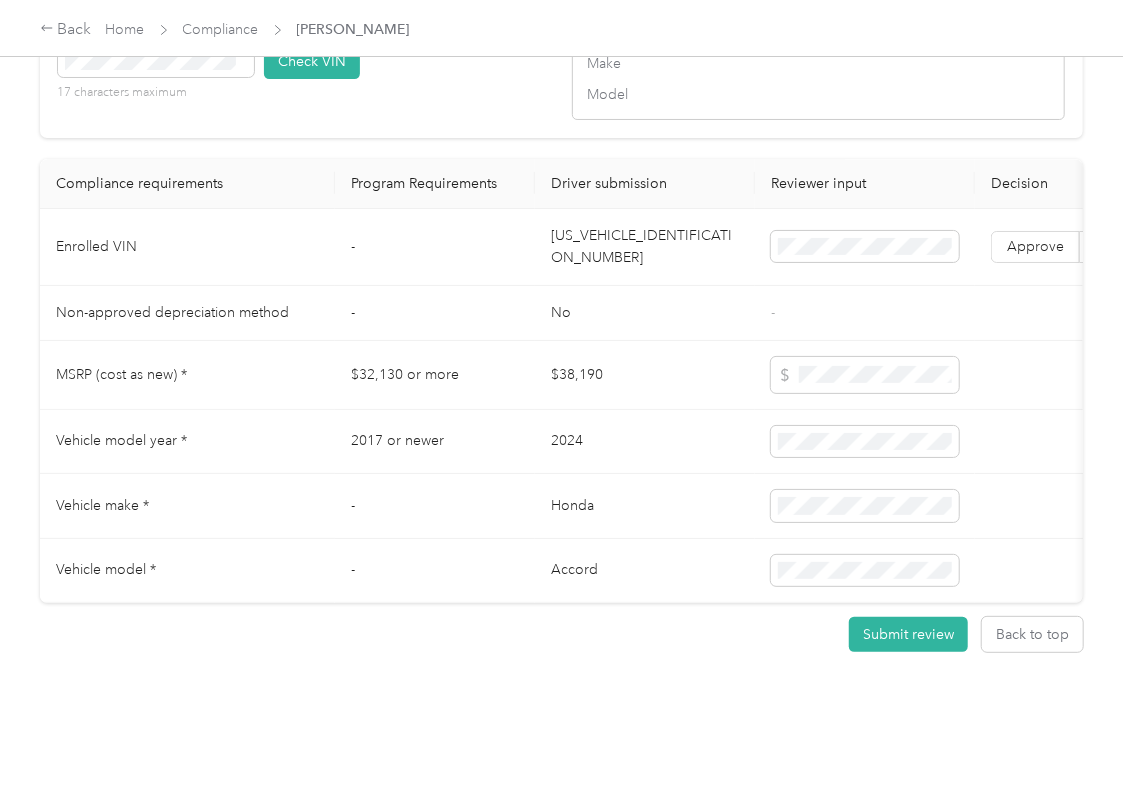 scroll, scrollTop: 1696, scrollLeft: 0, axis: vertical 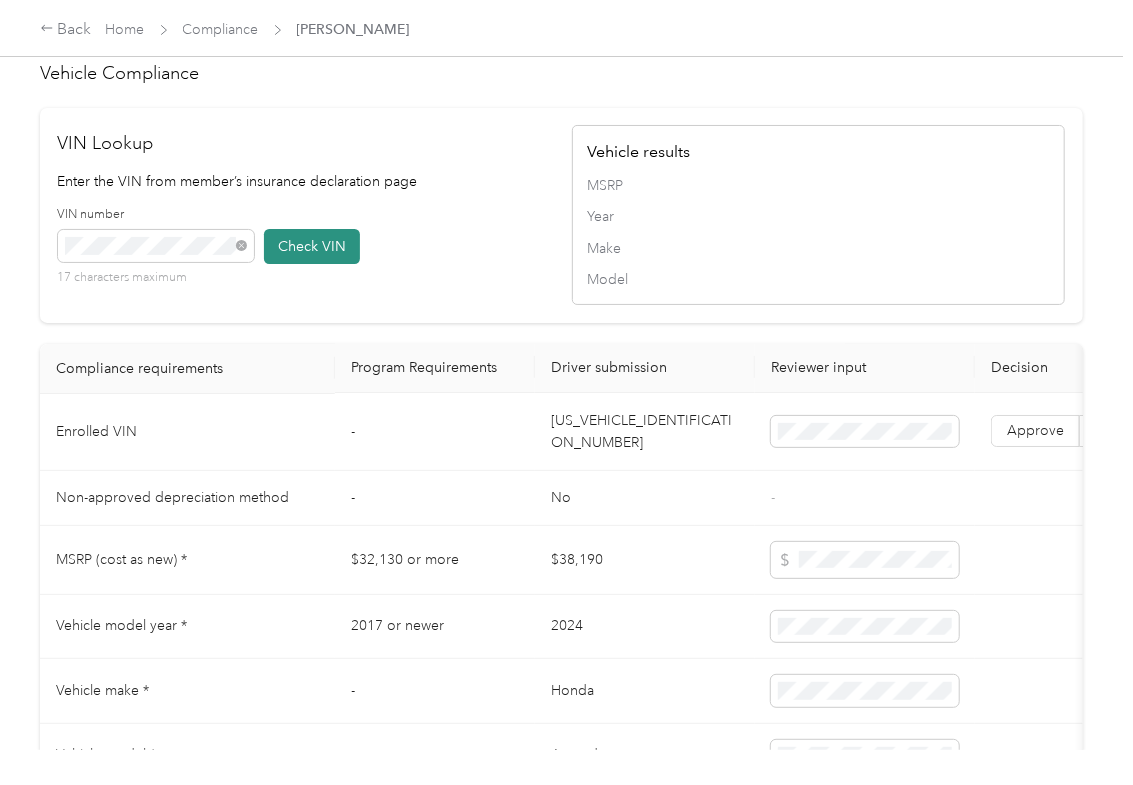 type 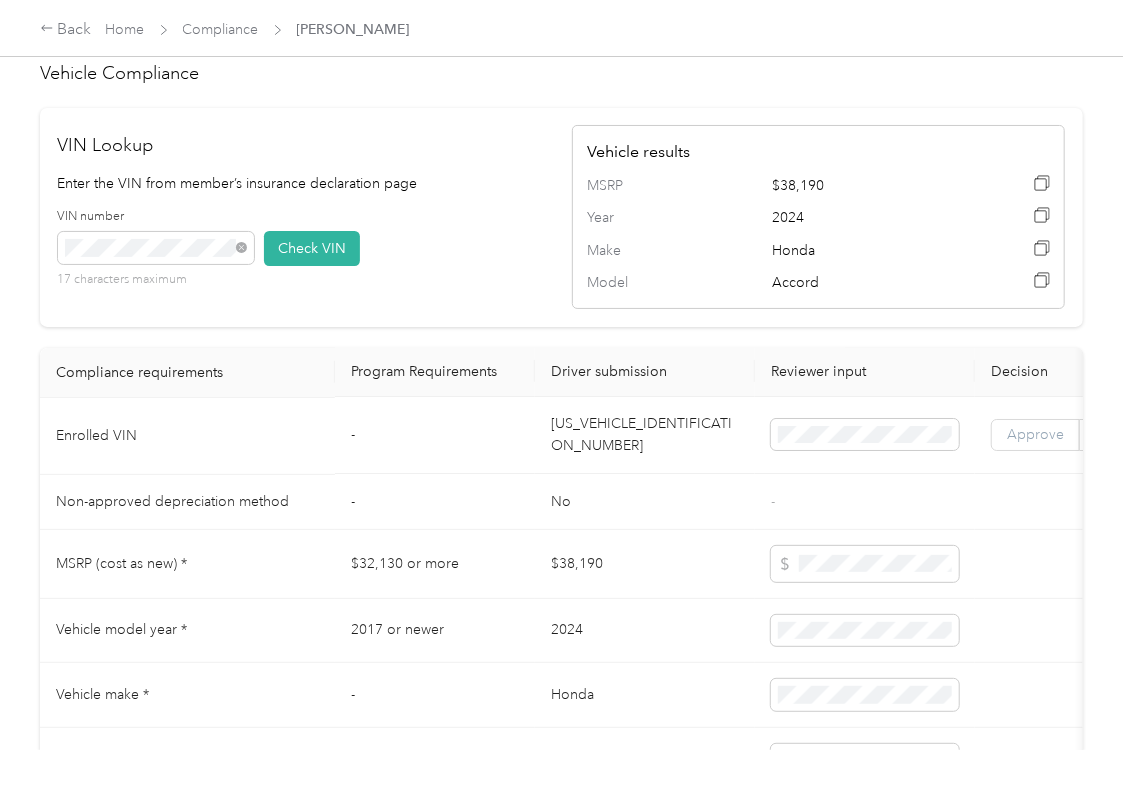 click on "Approve" at bounding box center [1035, 435] 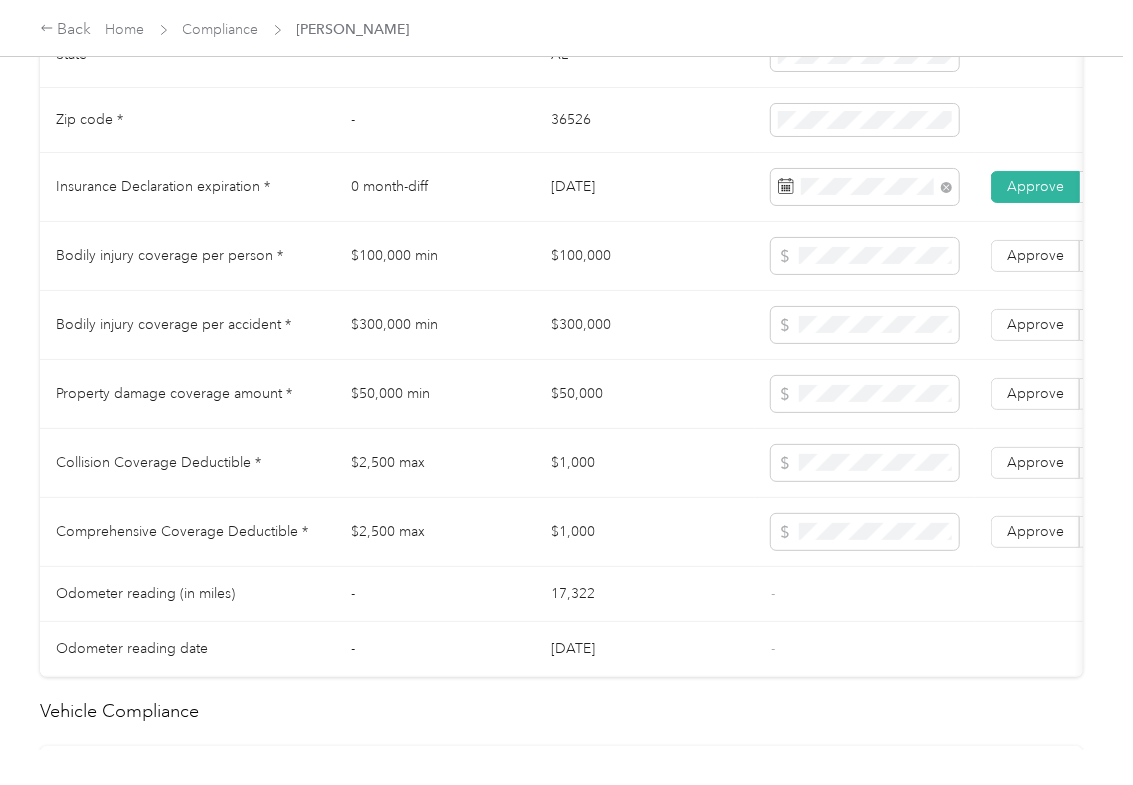 scroll, scrollTop: 1029, scrollLeft: 0, axis: vertical 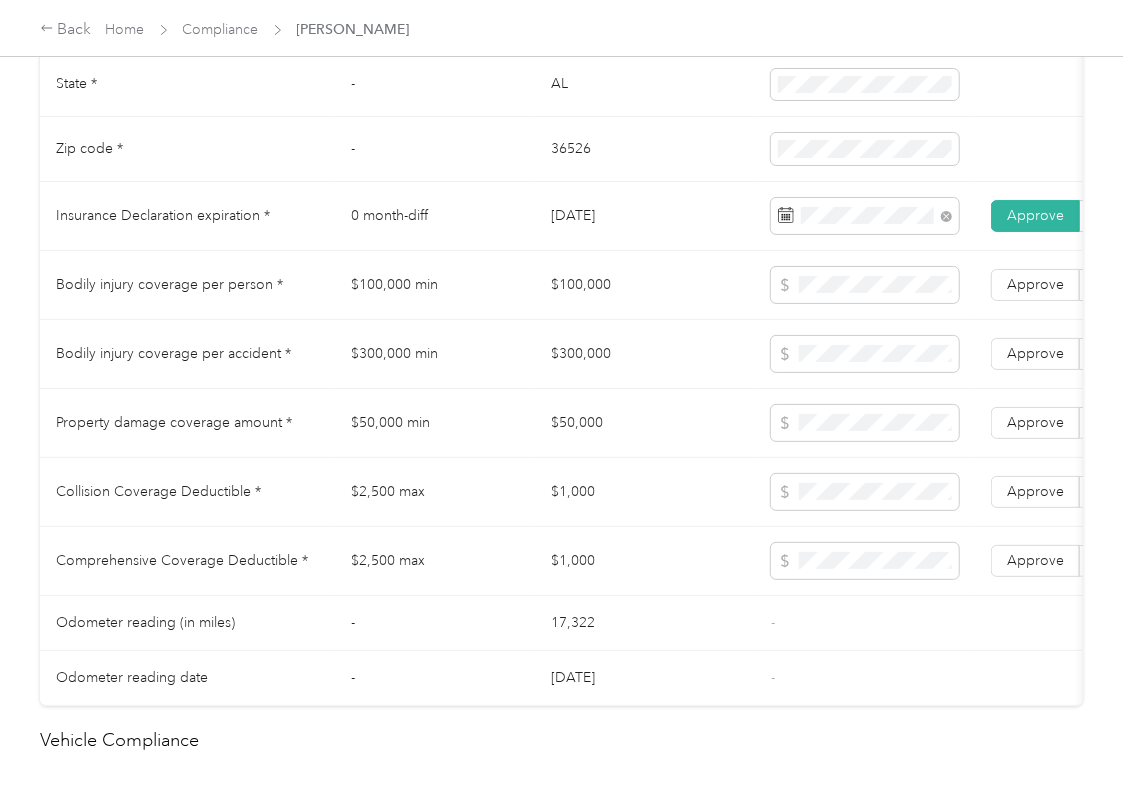 click on "$100,000" at bounding box center [645, 285] 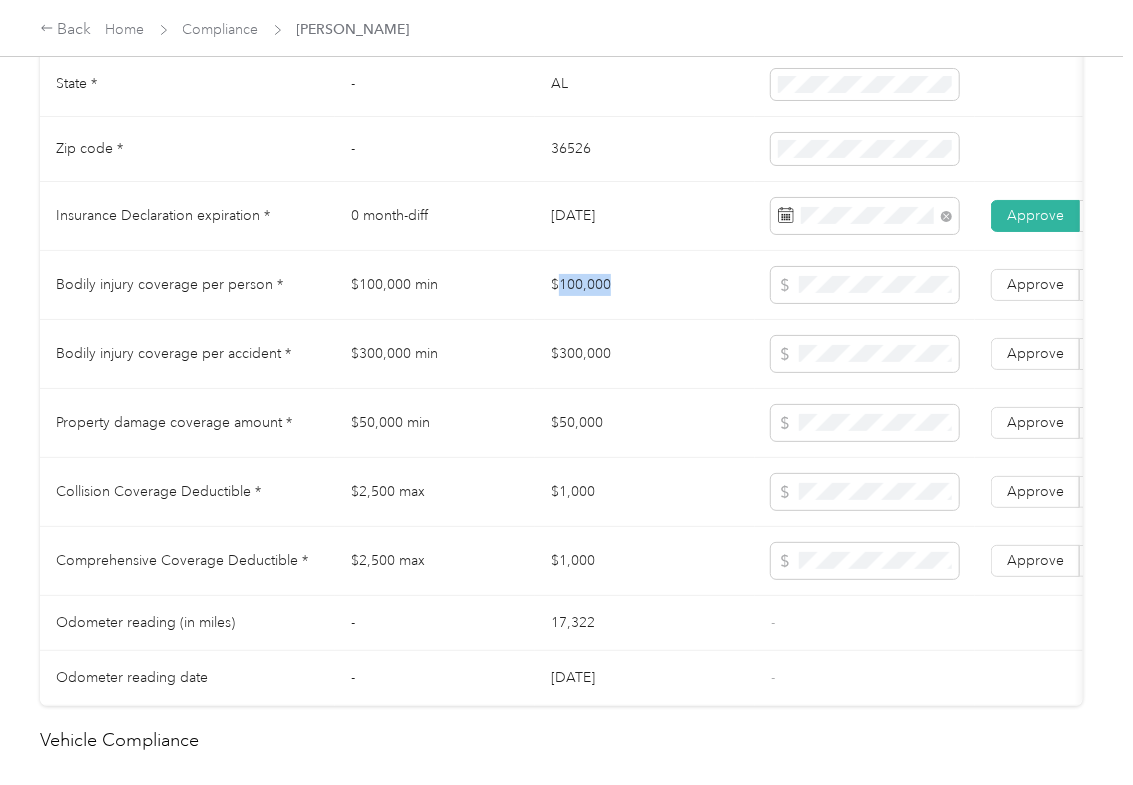 click on "$100,000" at bounding box center (645, 285) 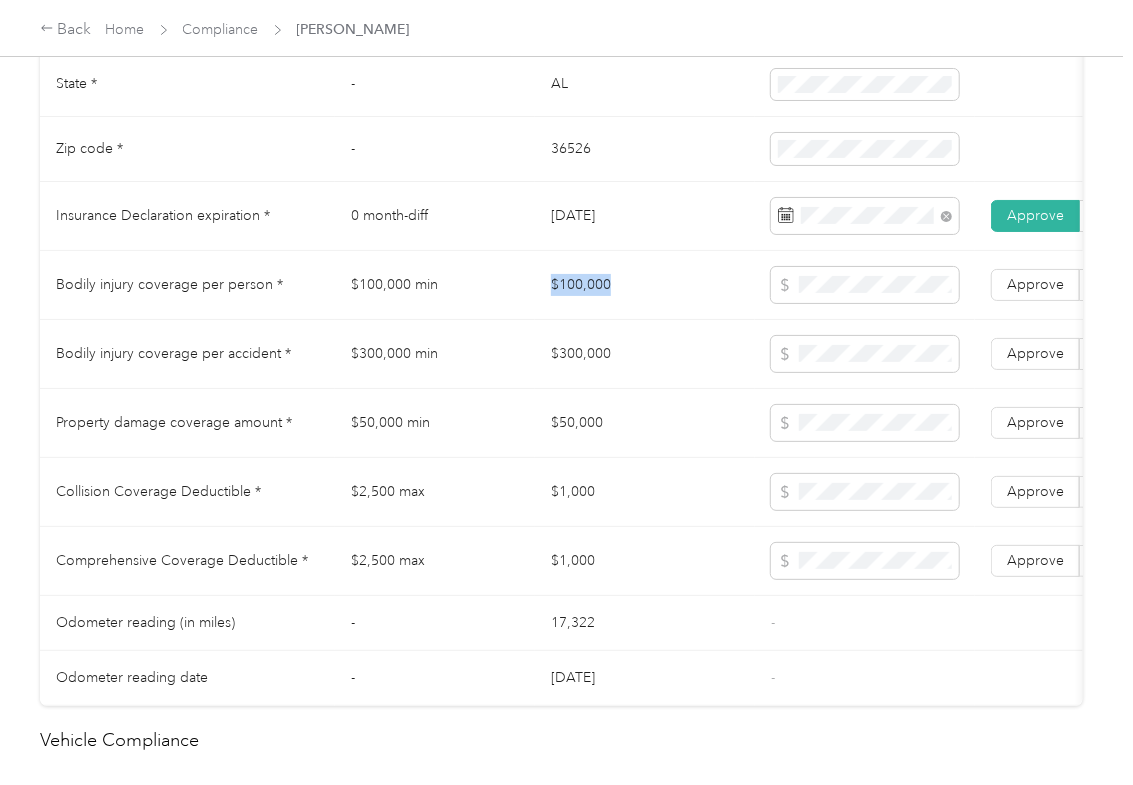 click on "$100,000" at bounding box center (645, 285) 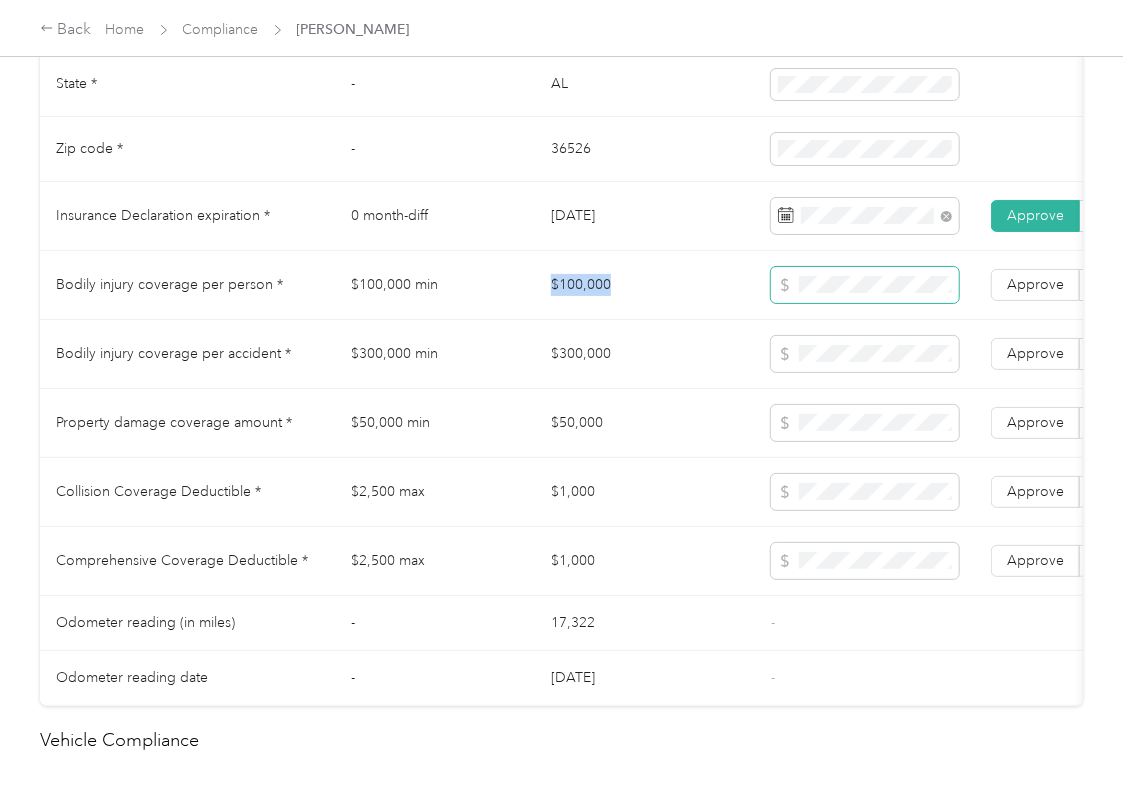 copy on "$100,000" 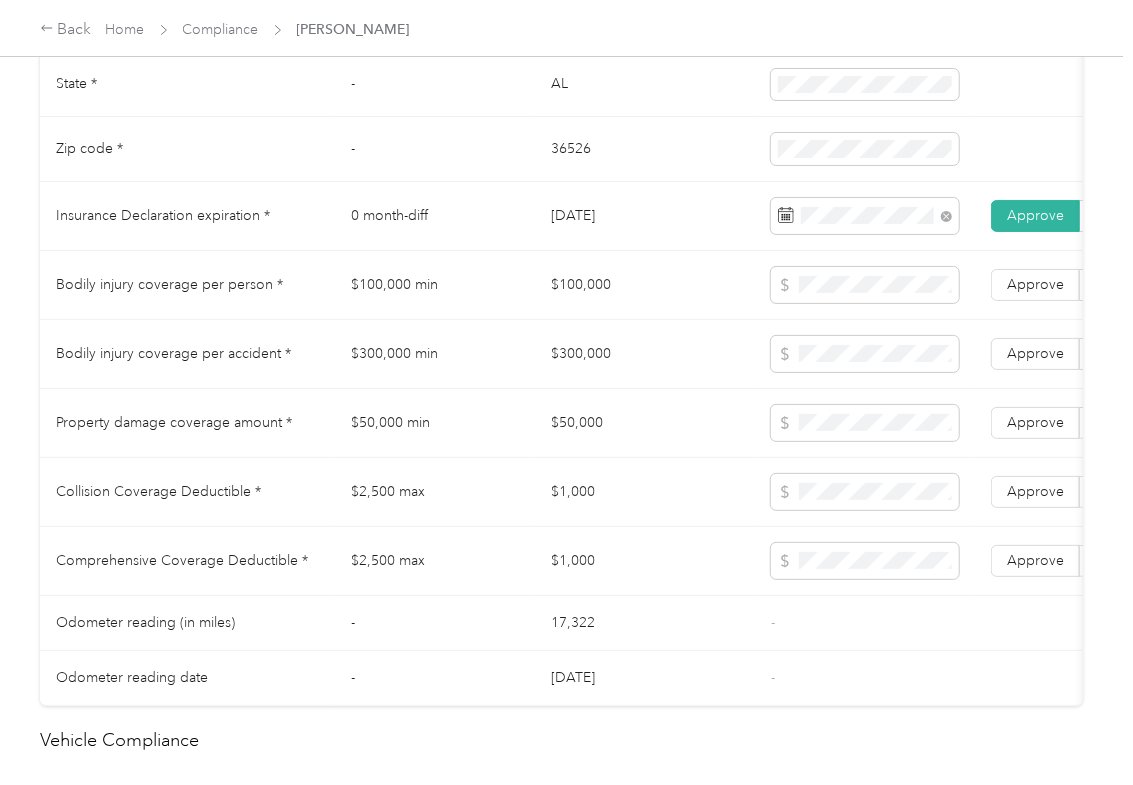 click on "$300,000" at bounding box center [645, 354] 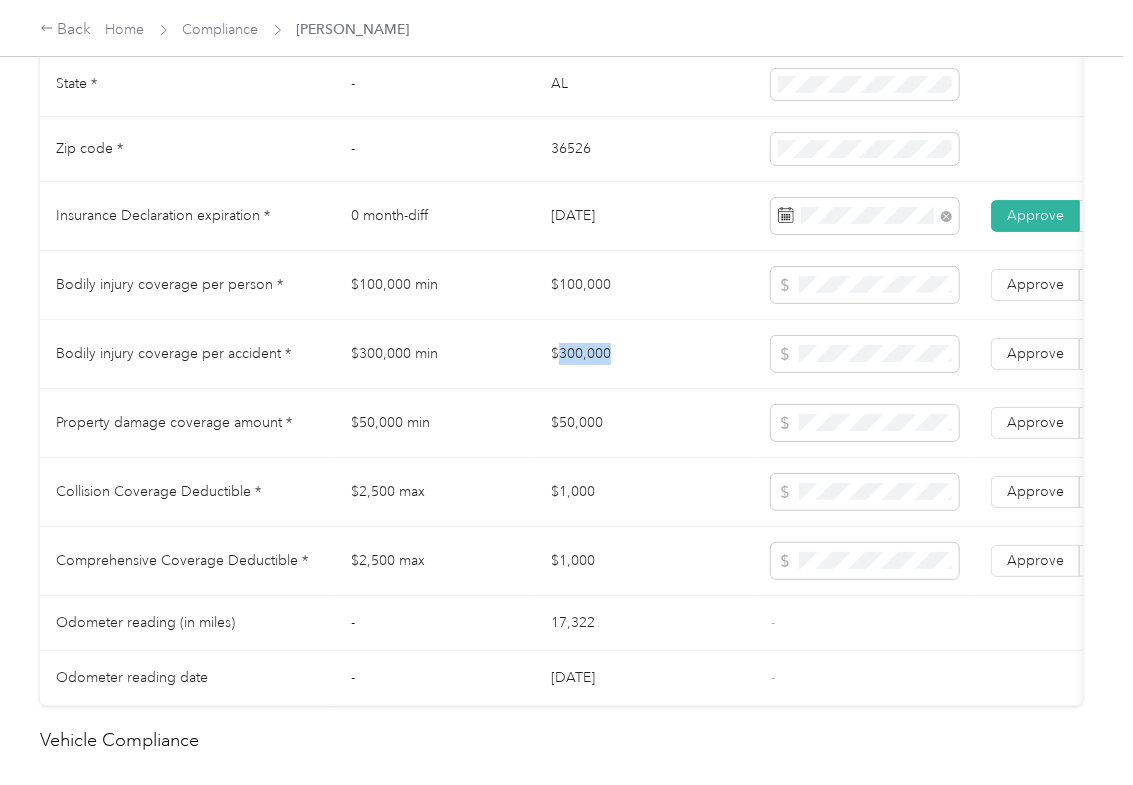 click on "$300,000" at bounding box center [645, 354] 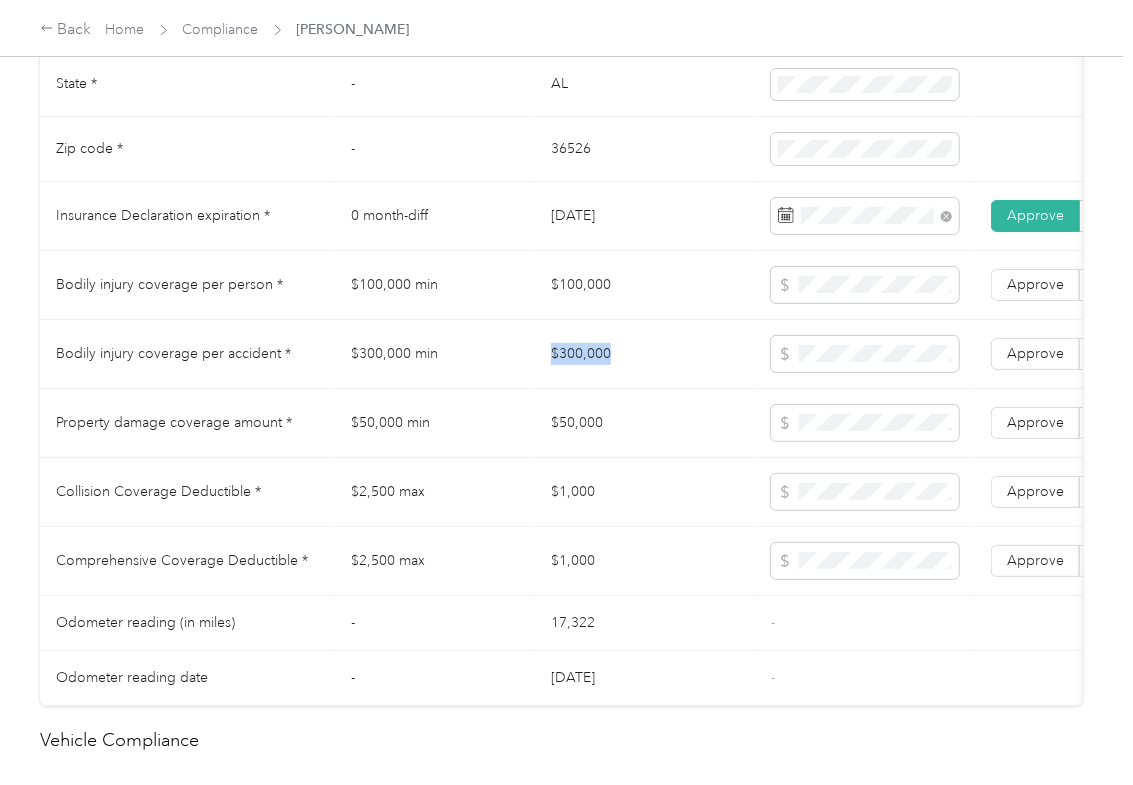 click on "$300,000" at bounding box center [645, 354] 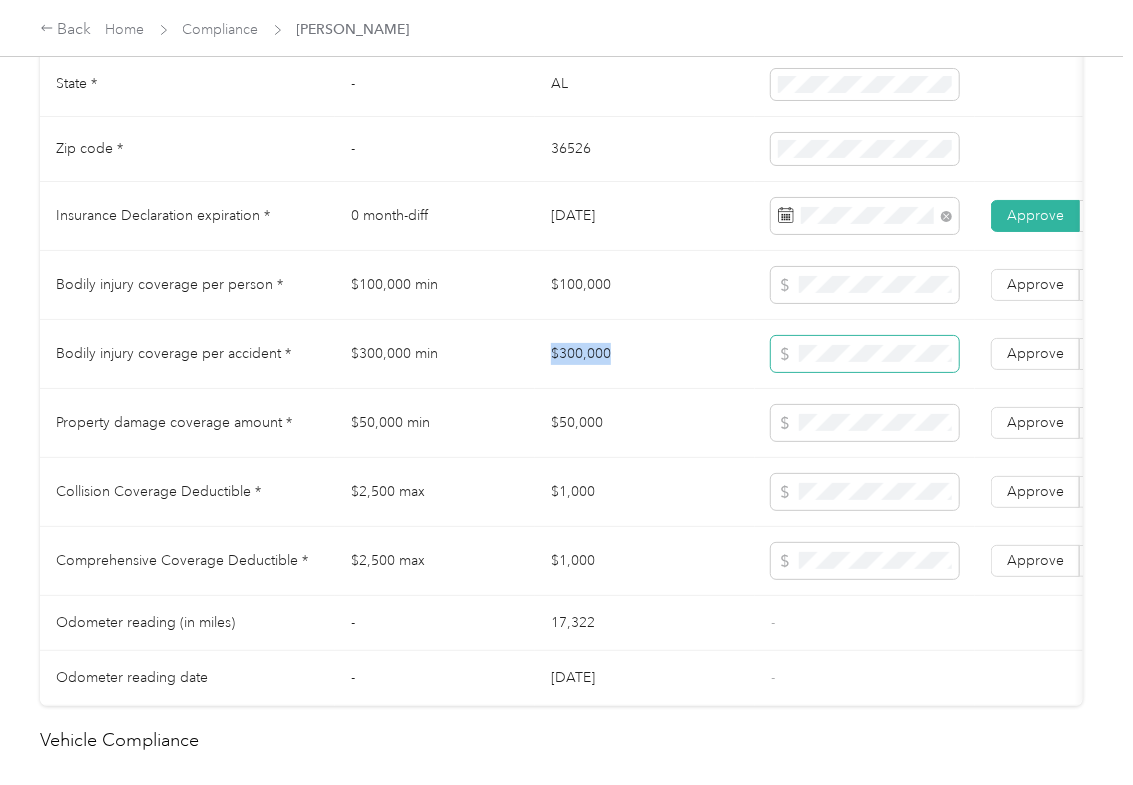 copy on "$300,000" 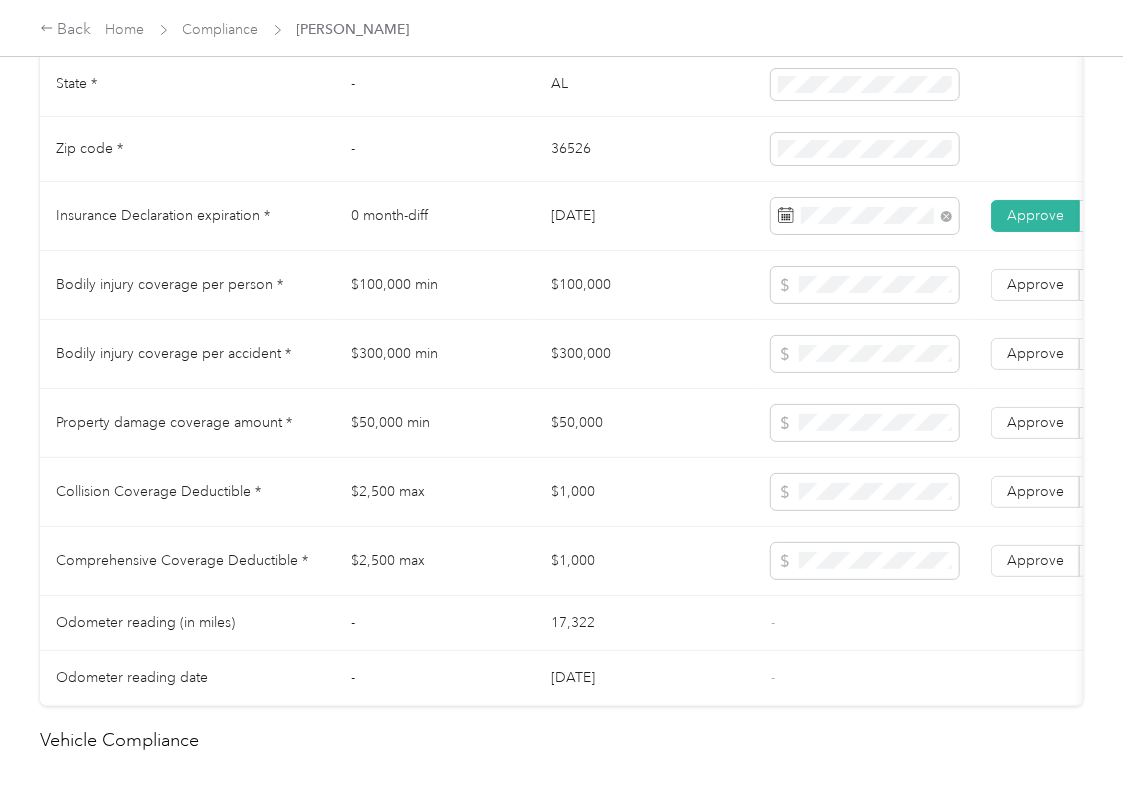 click on "$50,000" at bounding box center (645, 423) 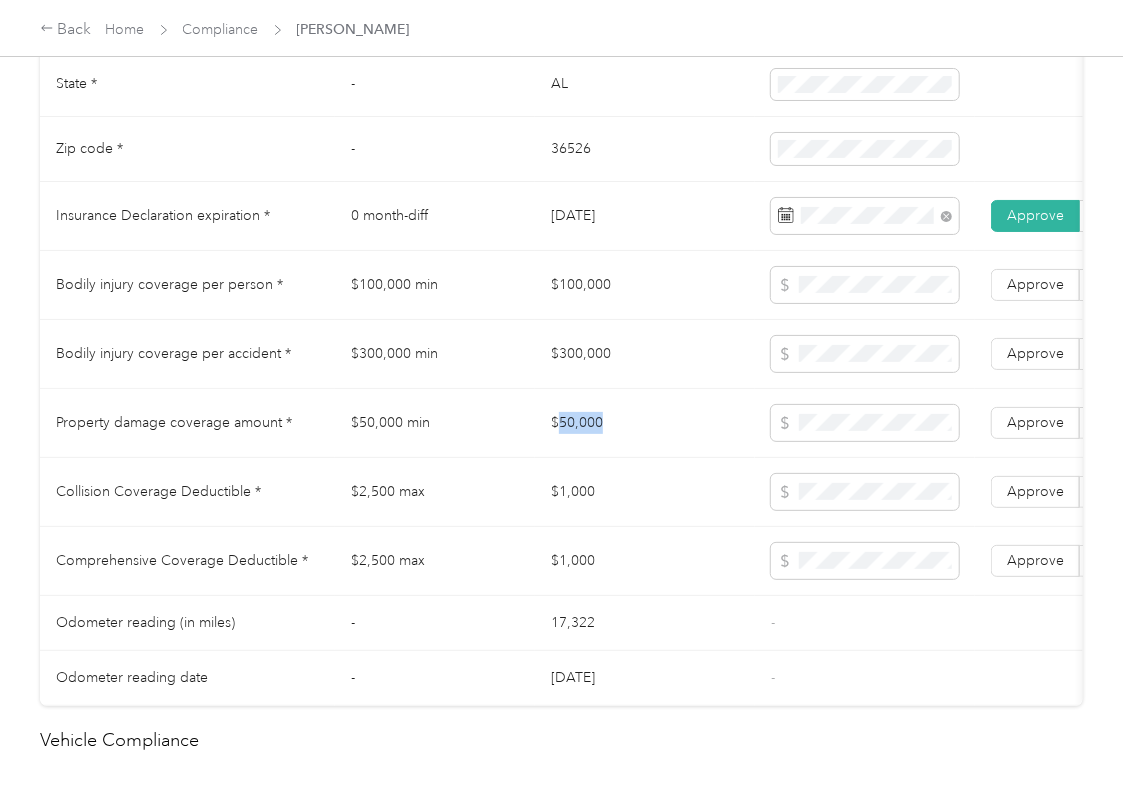 click on "$50,000" at bounding box center [645, 423] 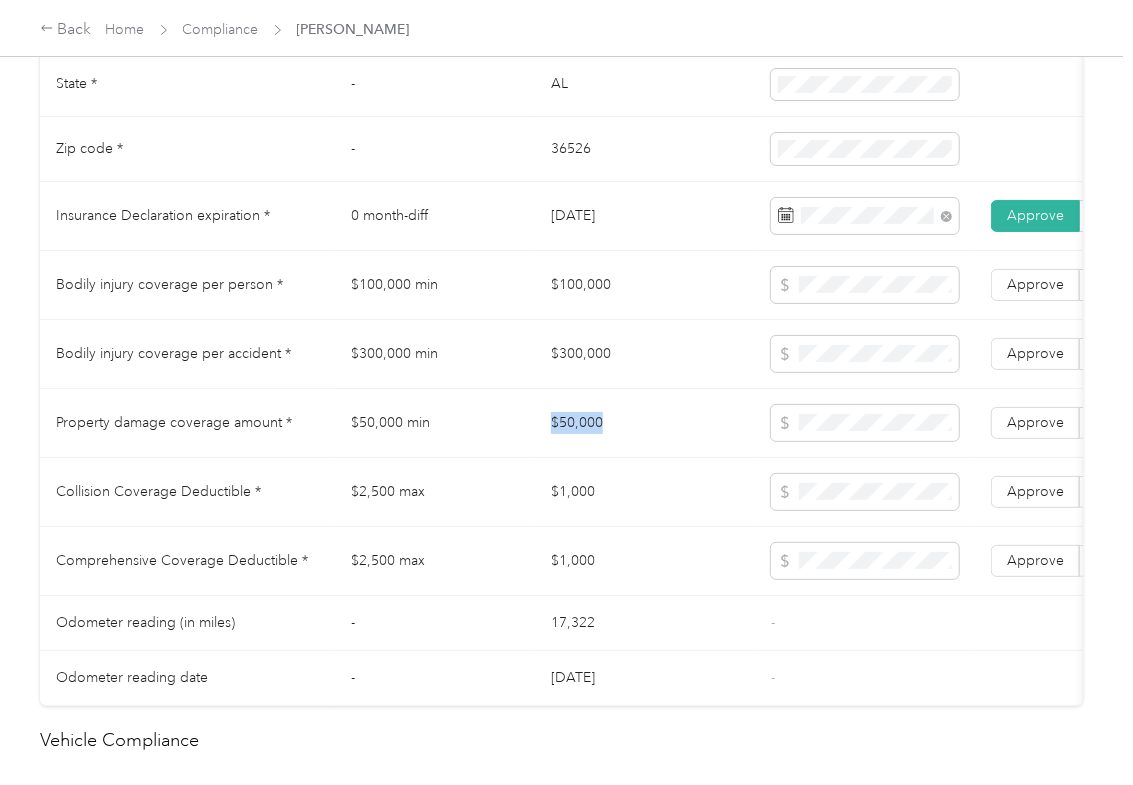click on "$50,000" at bounding box center (645, 423) 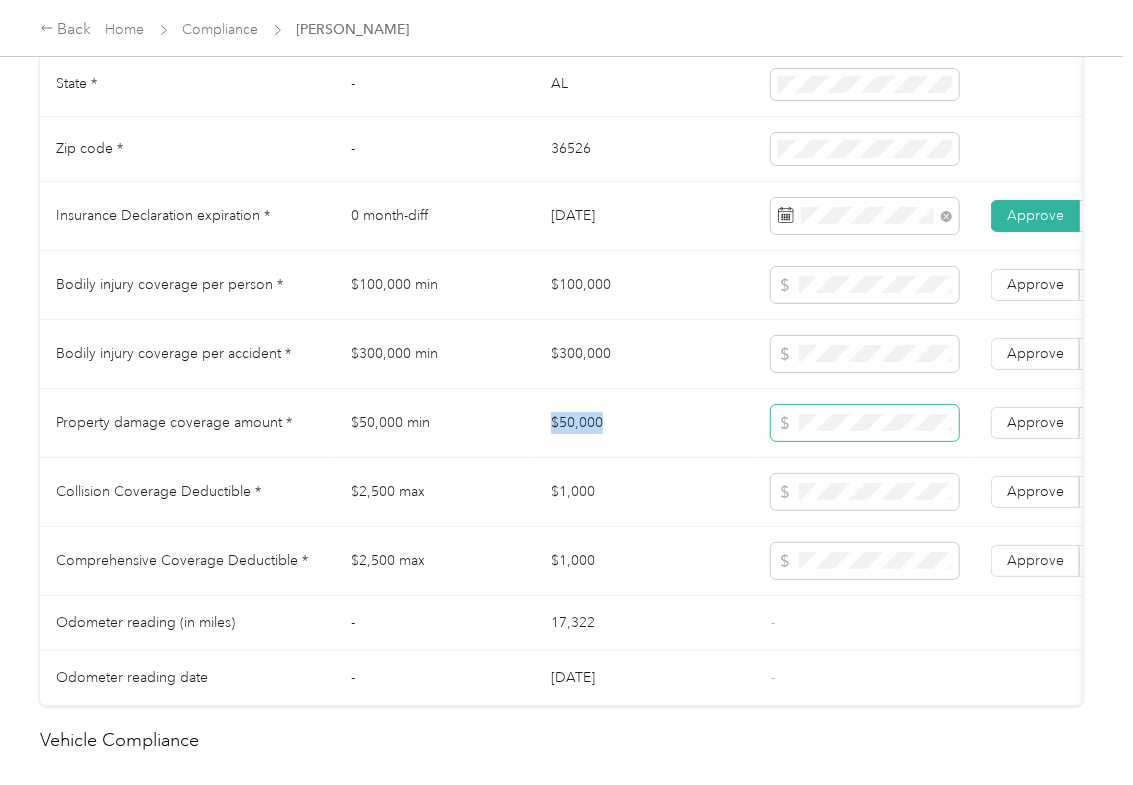 copy on "$50,000" 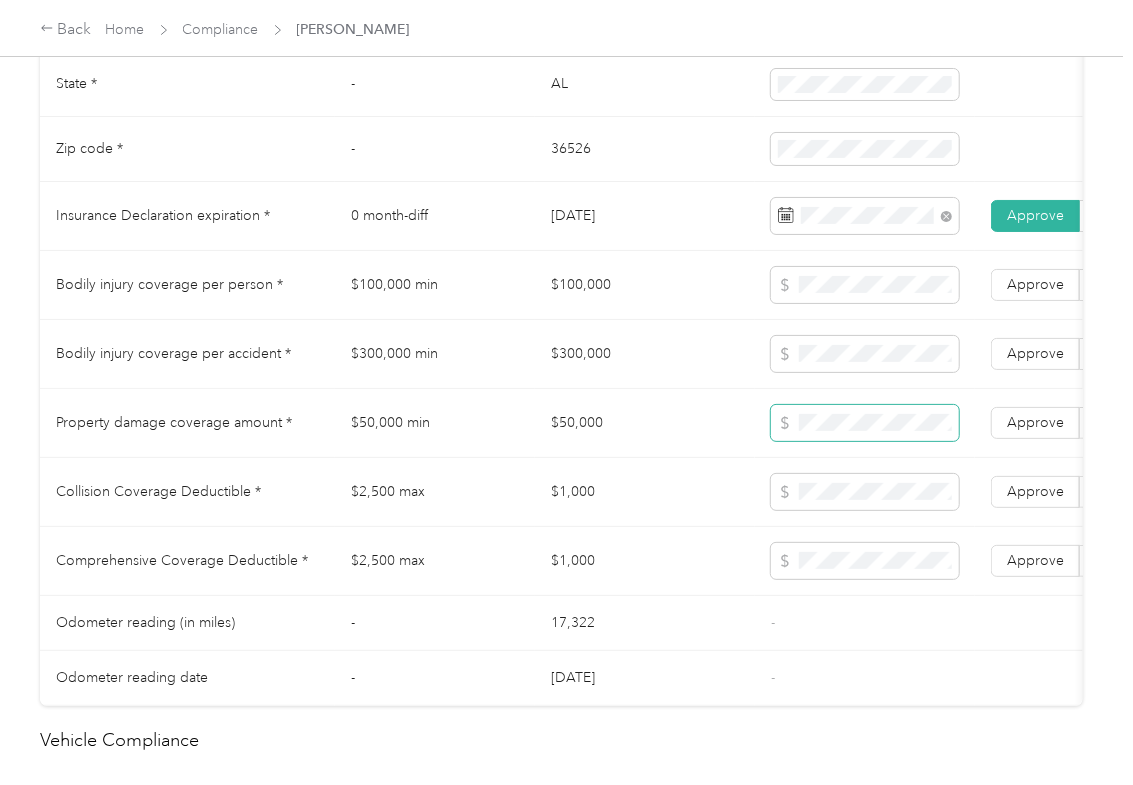 click at bounding box center (865, 423) 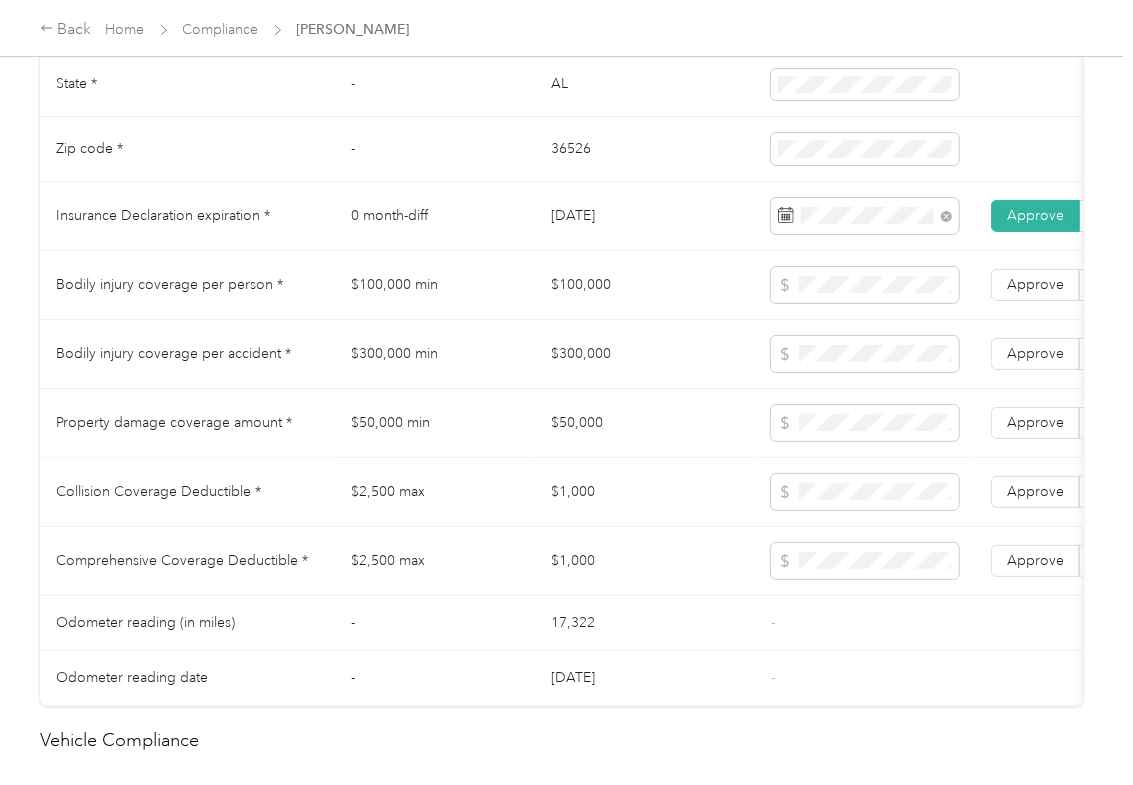 click on "$1,000" at bounding box center [645, 492] 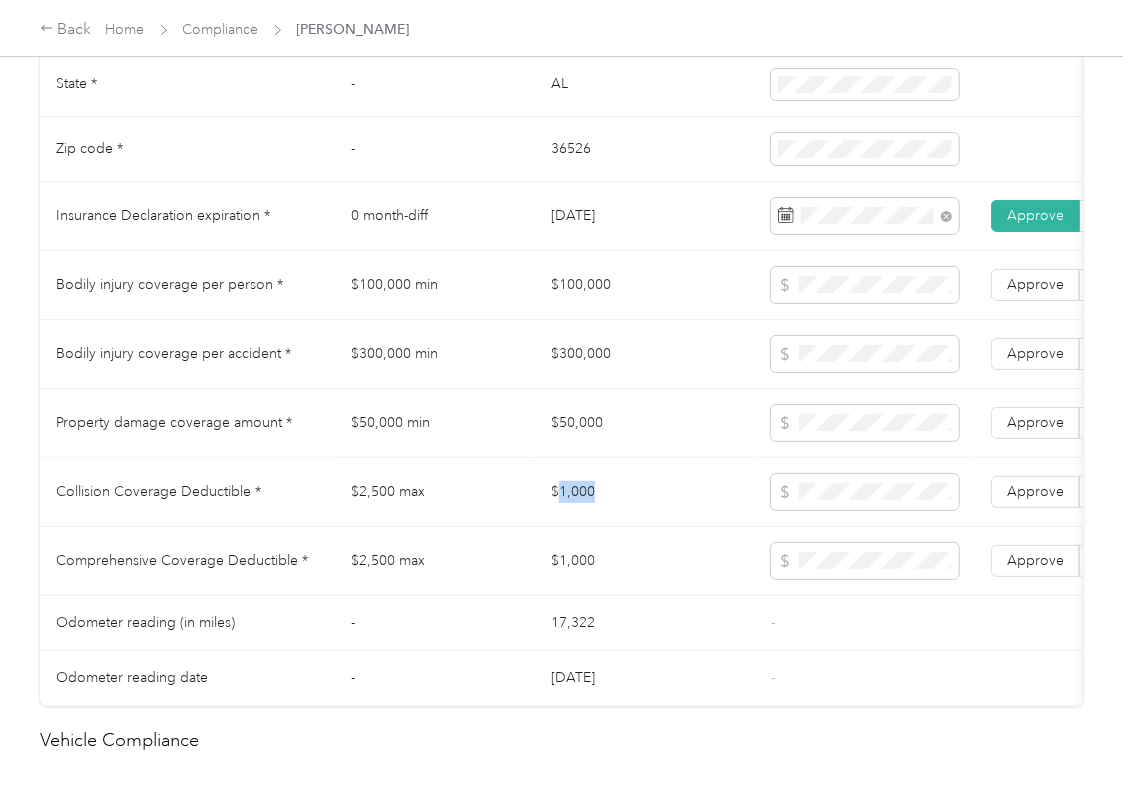 click on "$1,000" at bounding box center (645, 492) 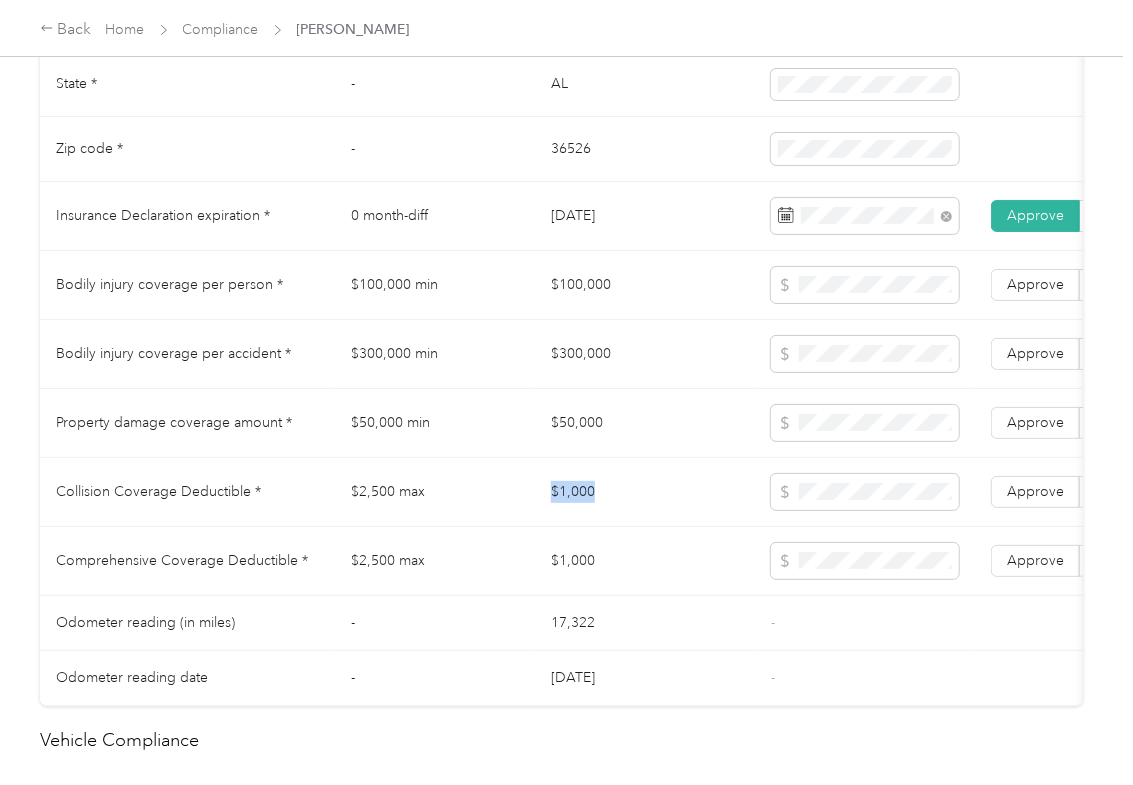 click on "$1,000" at bounding box center [645, 492] 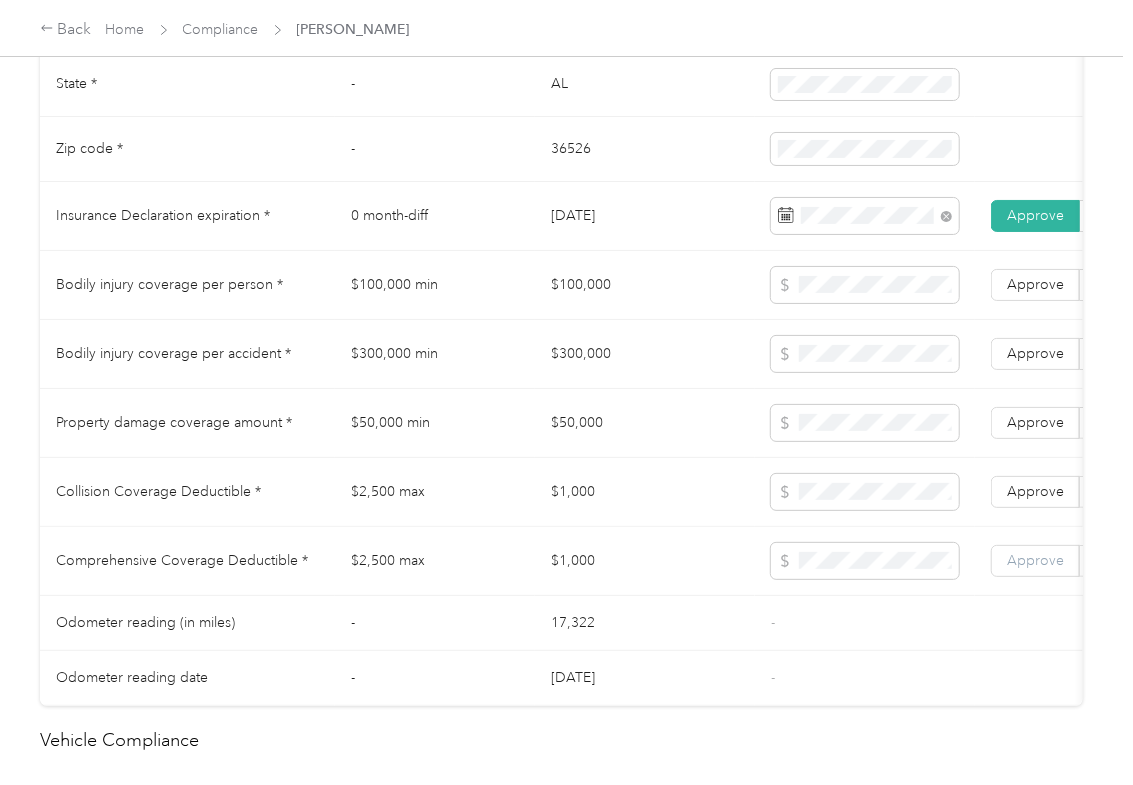 click on "Approve" at bounding box center (1035, 560) 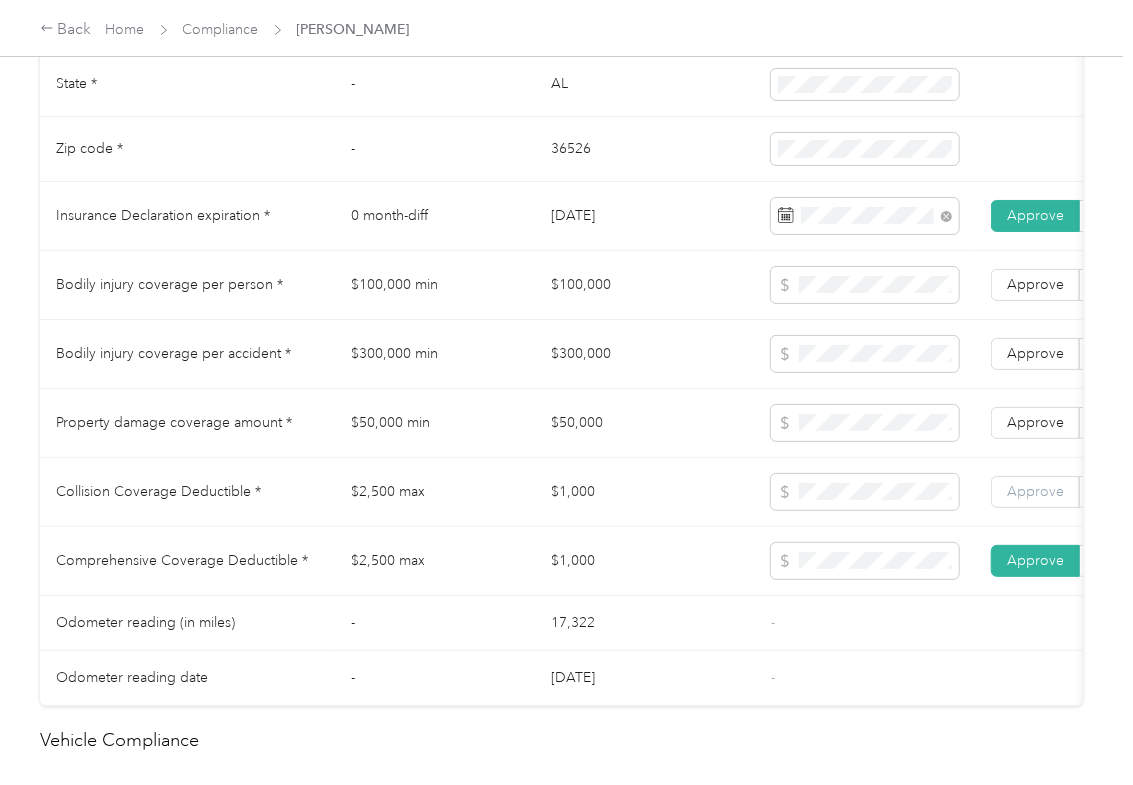 click on "Approve" at bounding box center [1035, 492] 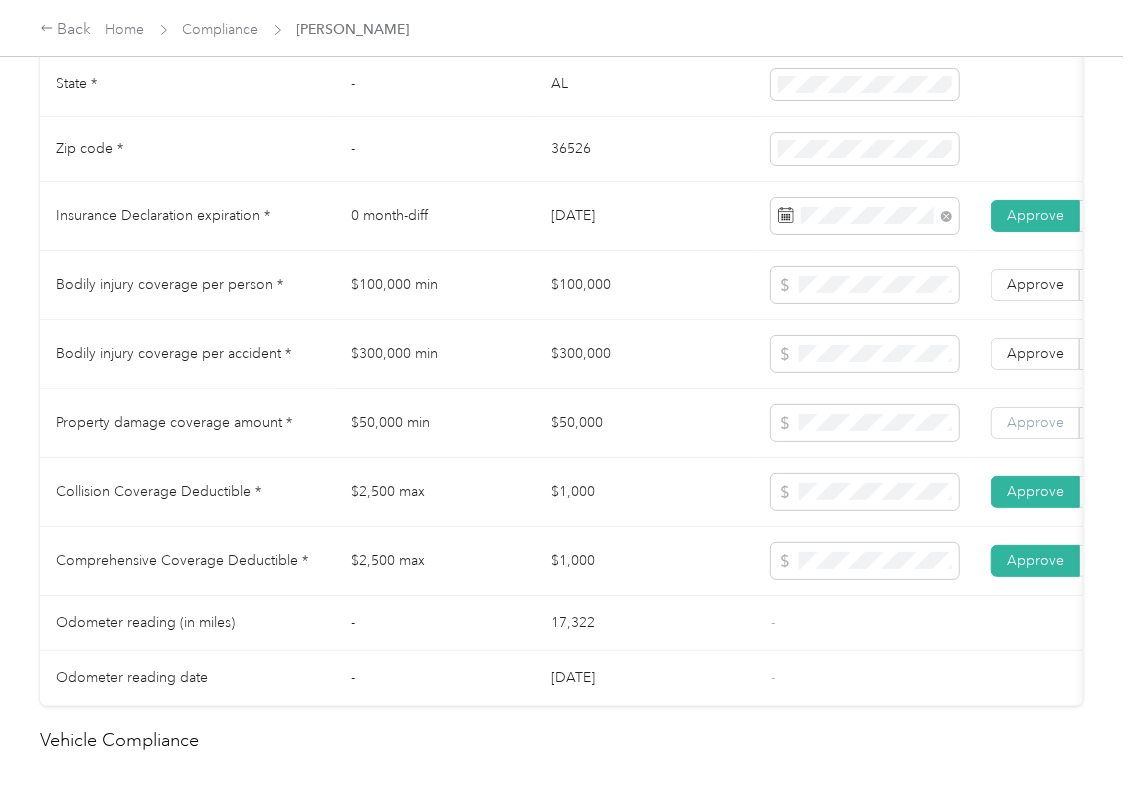 click on "Approve" at bounding box center (1035, 422) 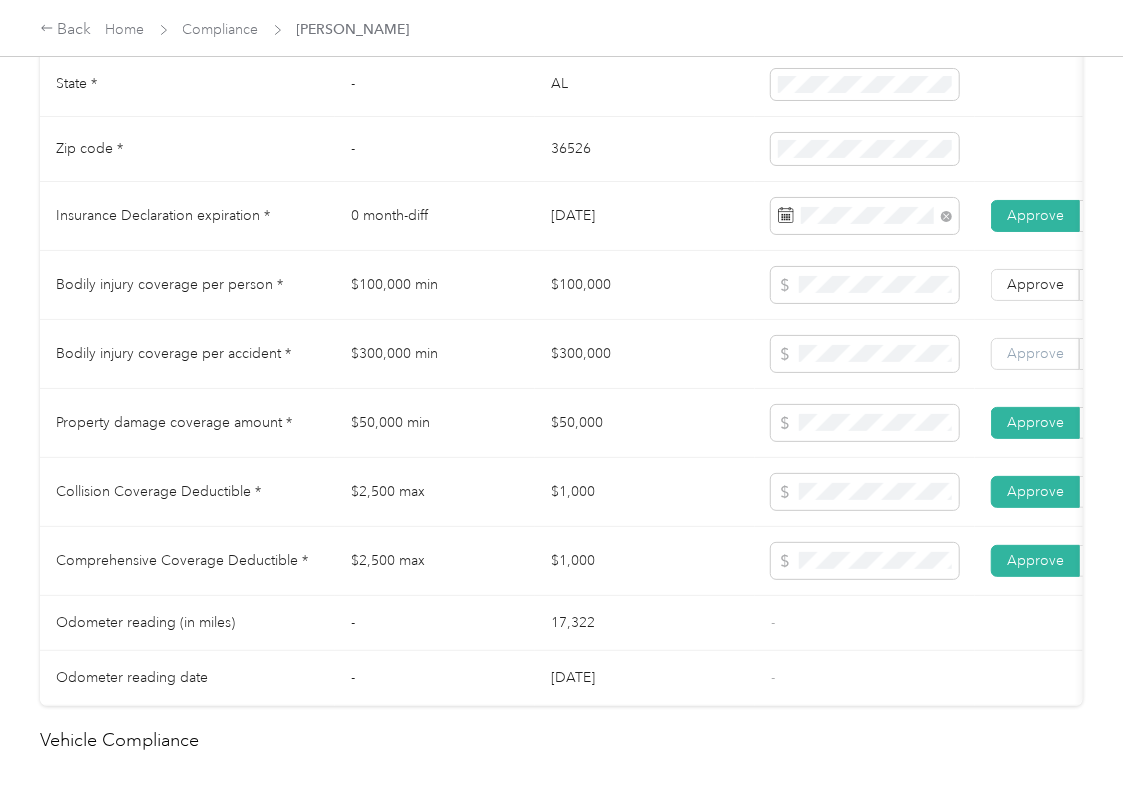 click on "Approve" at bounding box center (1035, 353) 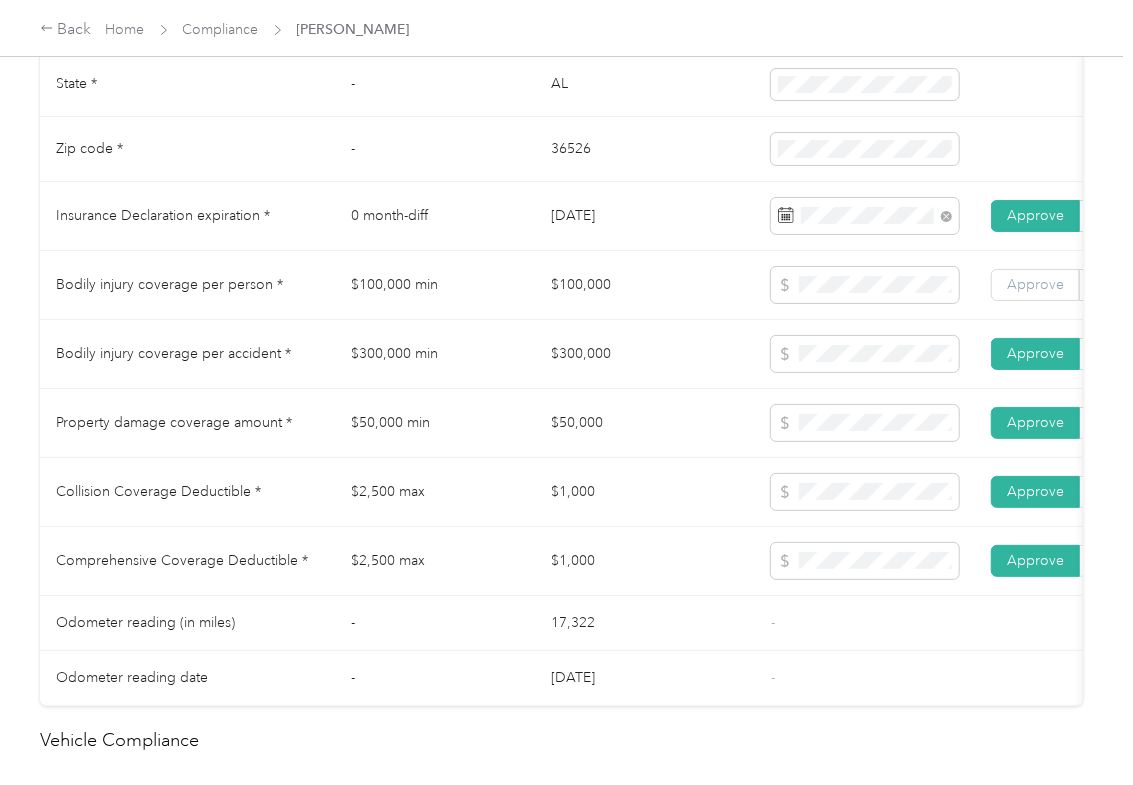 click on "Approve" at bounding box center [1035, 284] 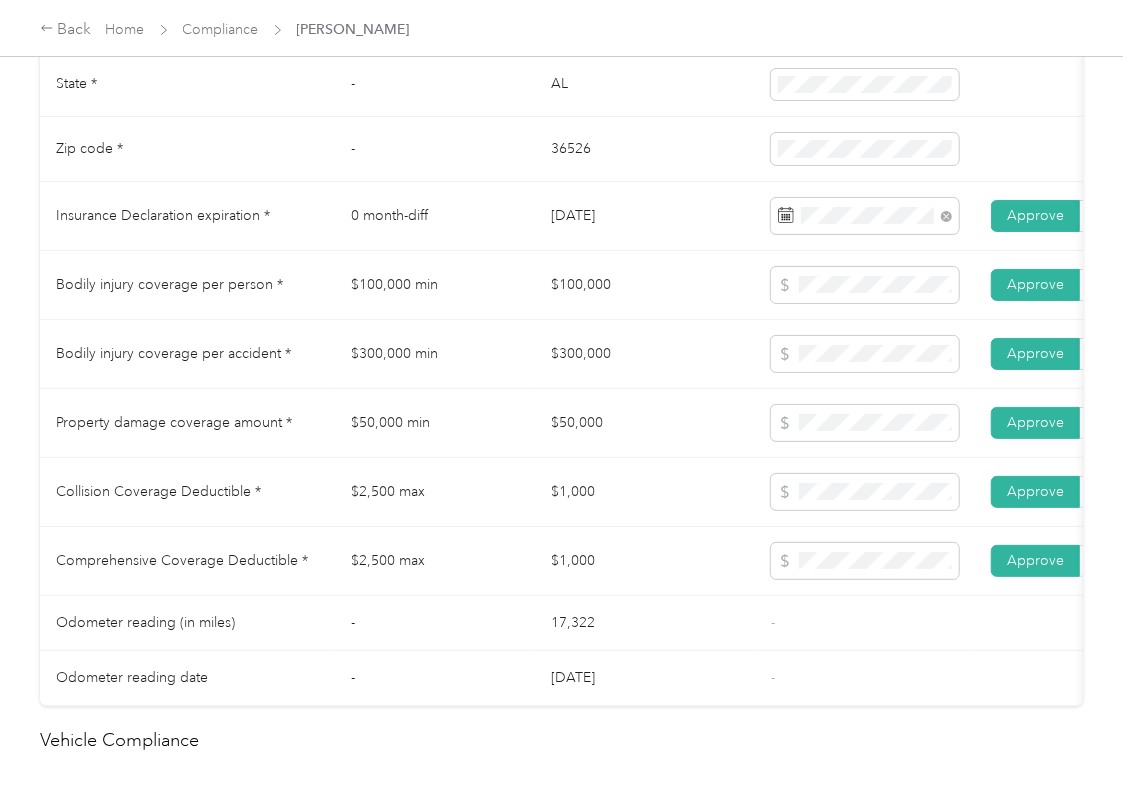click on "Approve" at bounding box center [1035, 284] 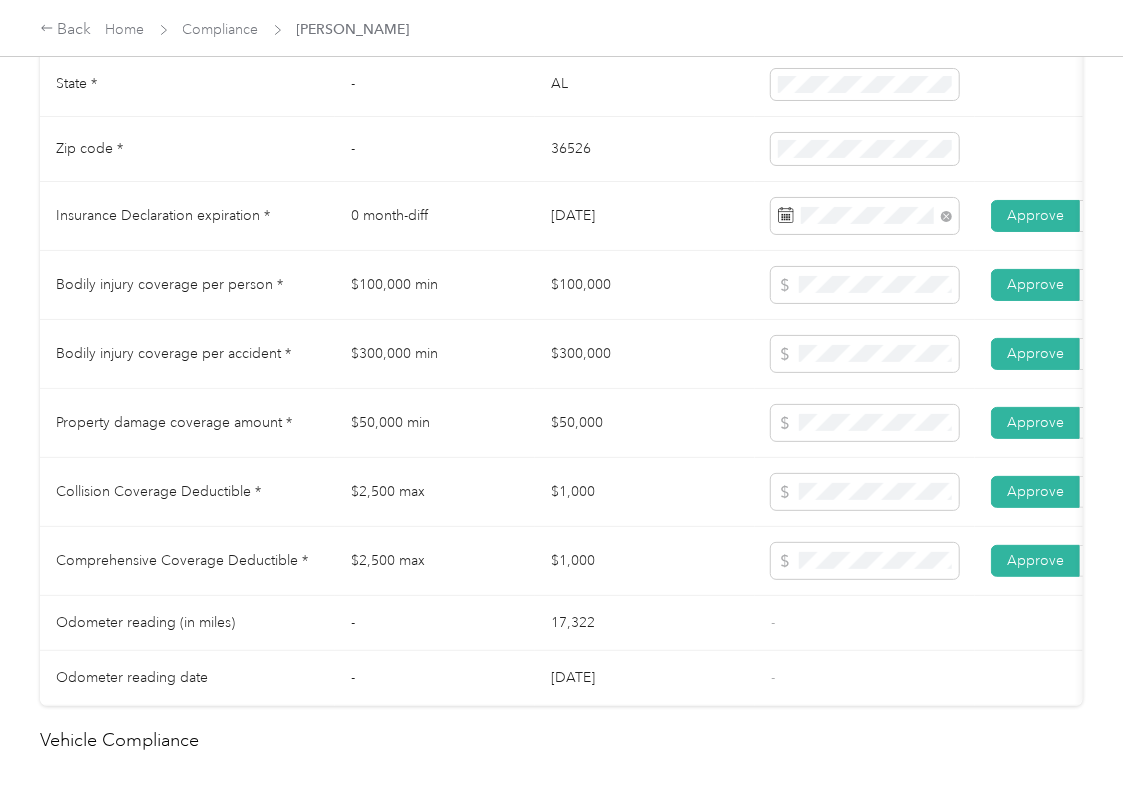 click on "$50,000" at bounding box center (645, 423) 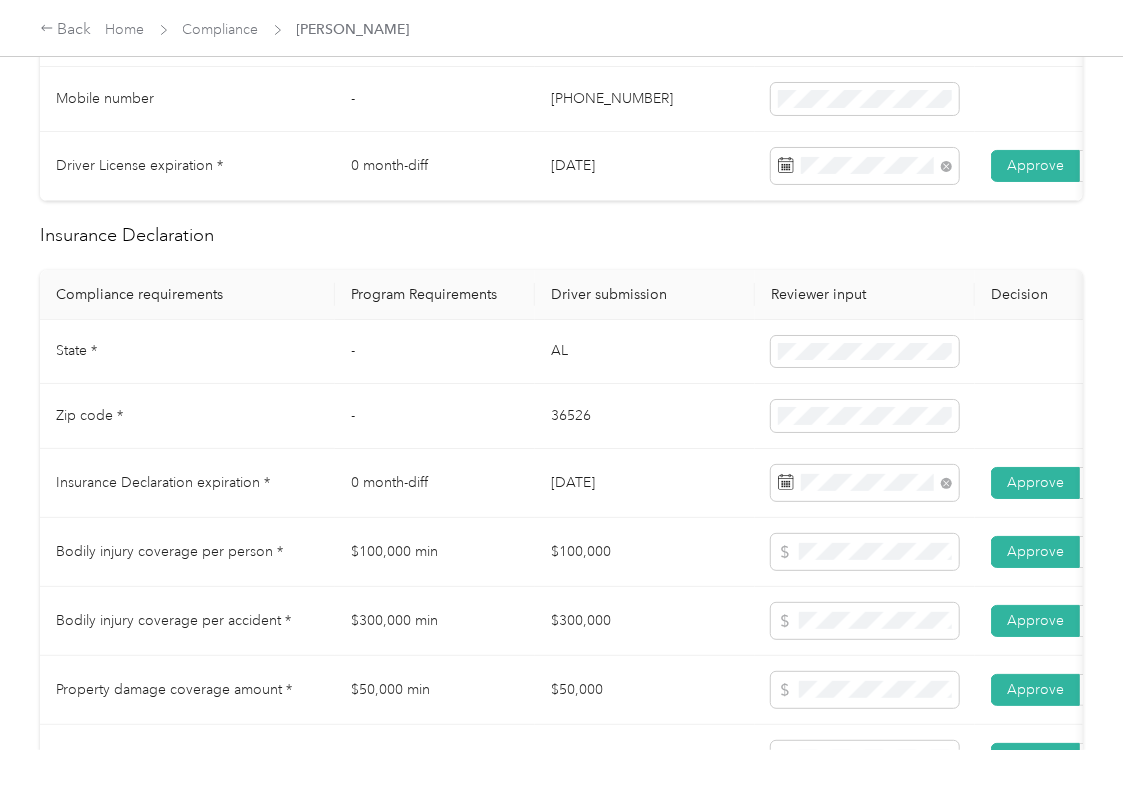 scroll, scrollTop: 0, scrollLeft: 0, axis: both 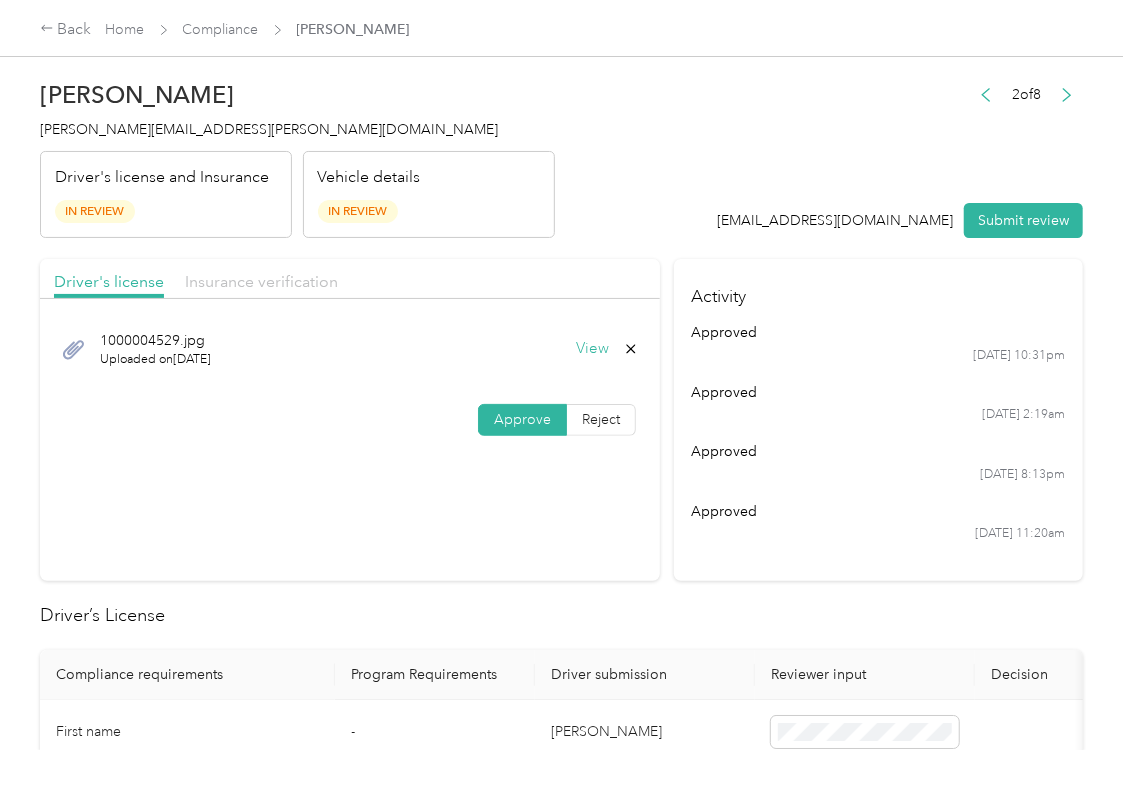 click on "Insurance verification" at bounding box center [261, 281] 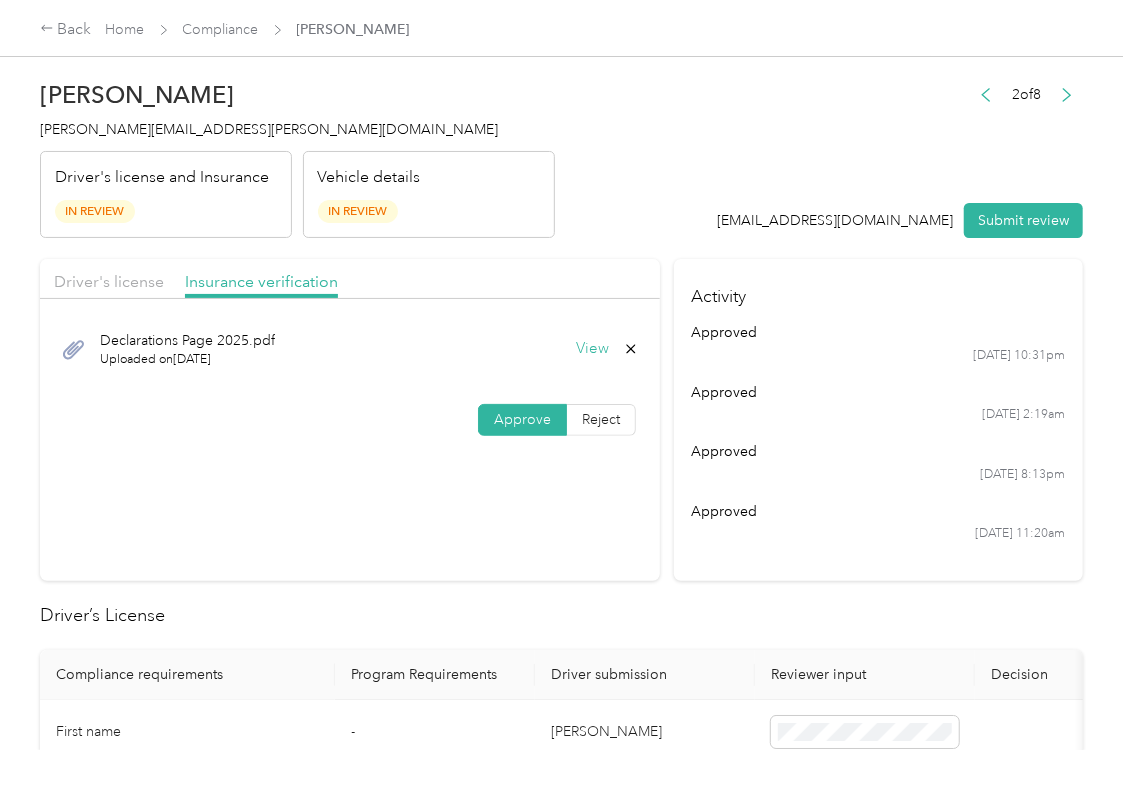 click on "Driver's license" at bounding box center [109, 282] 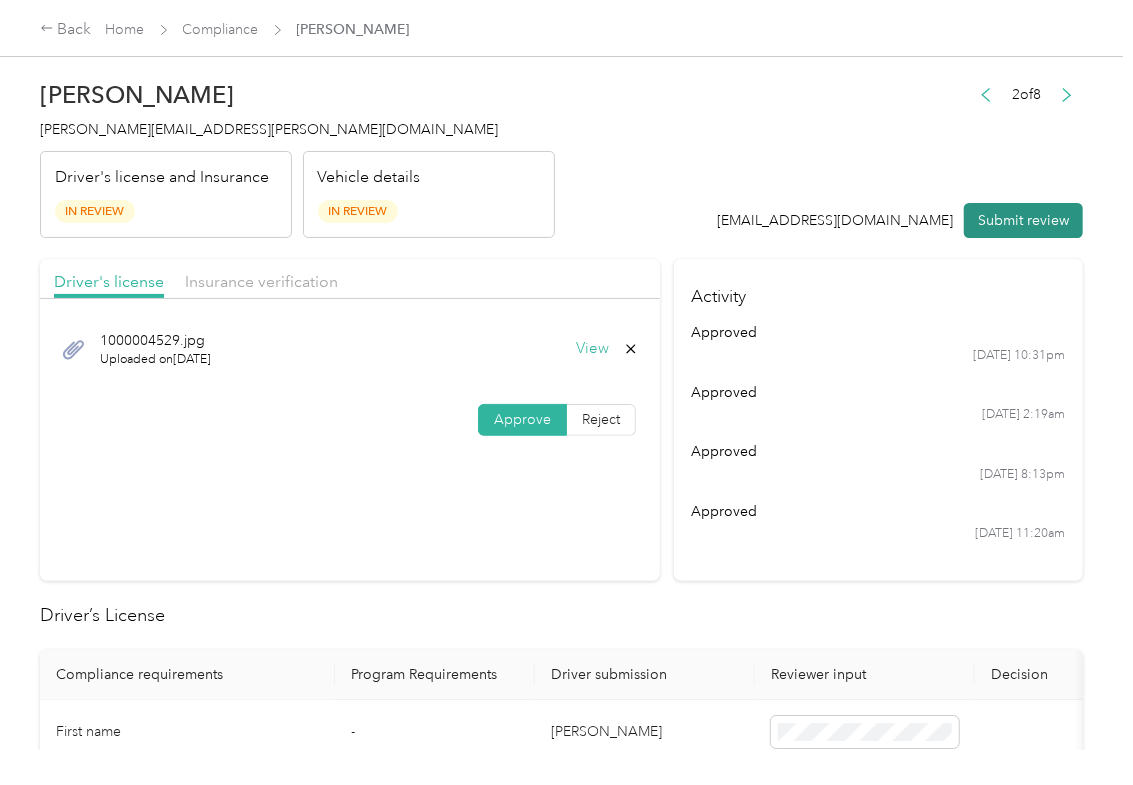 drag, startPoint x: 1002, startPoint y: 221, endPoint x: 525, endPoint y: 190, distance: 478.0063 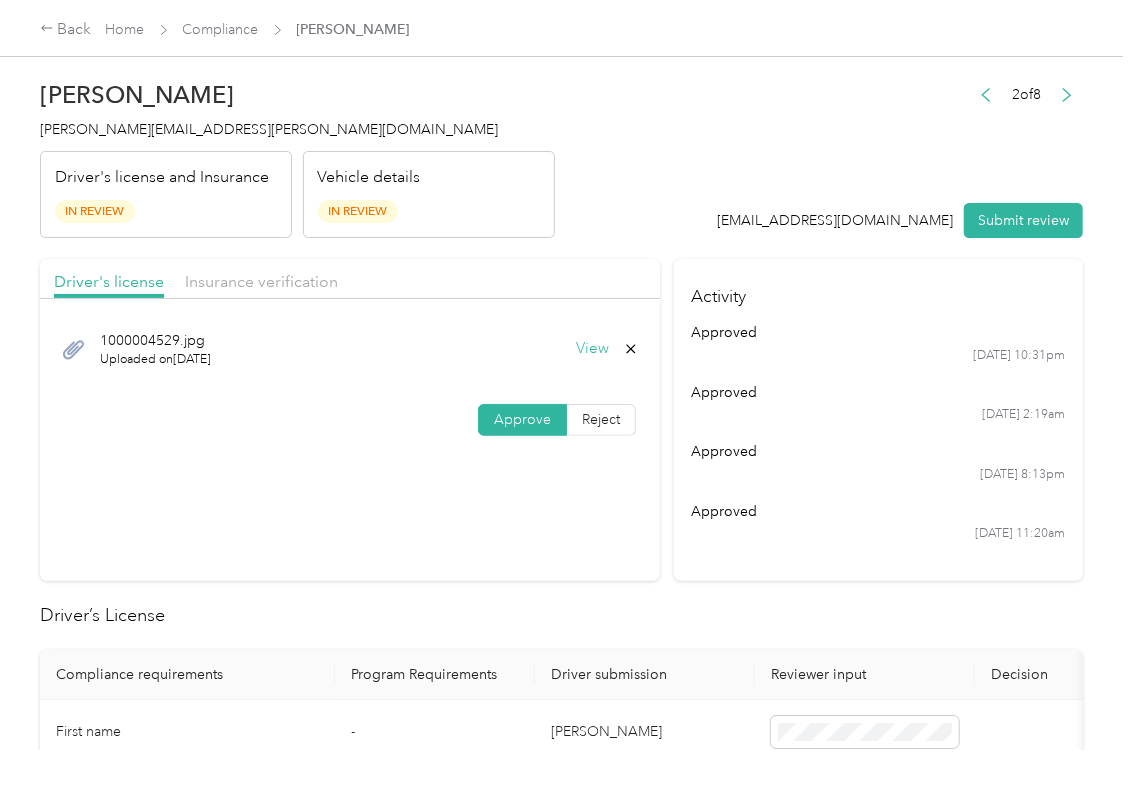click on "Submit review" at bounding box center [1023, 220] 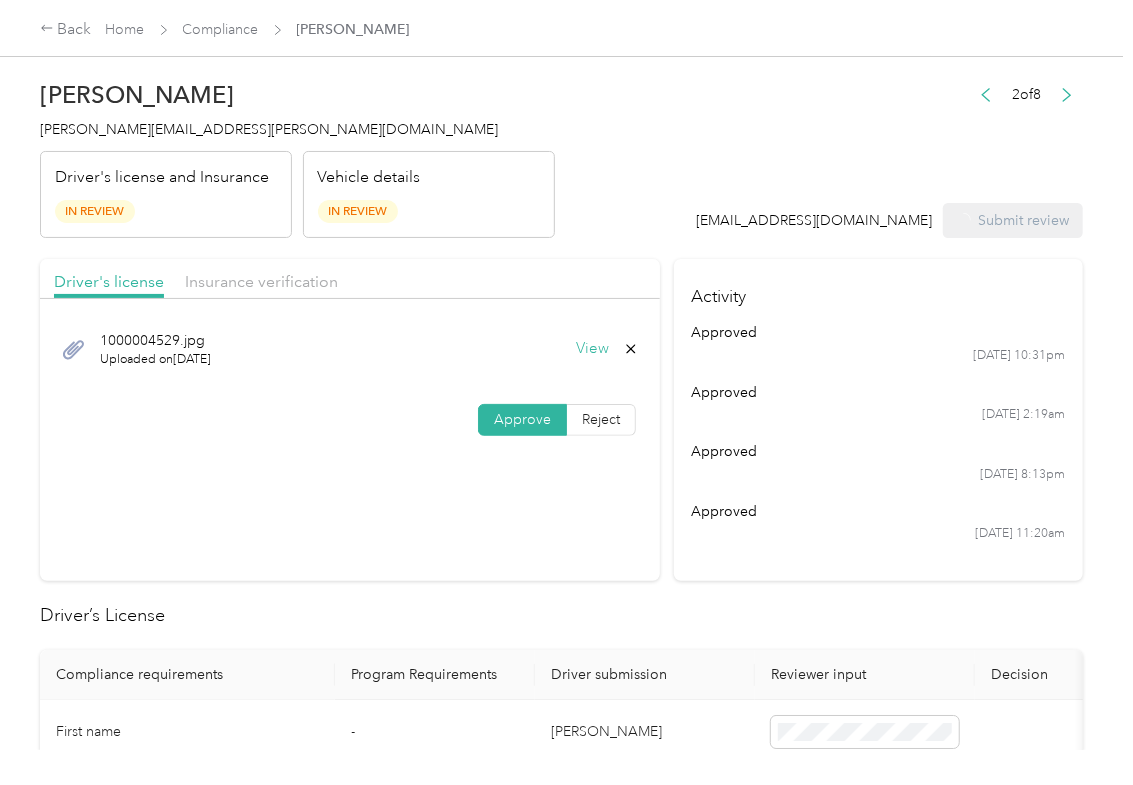 click on "[PERSON_NAME][EMAIL_ADDRESS][PERSON_NAME][DOMAIN_NAME]" at bounding box center [269, 129] 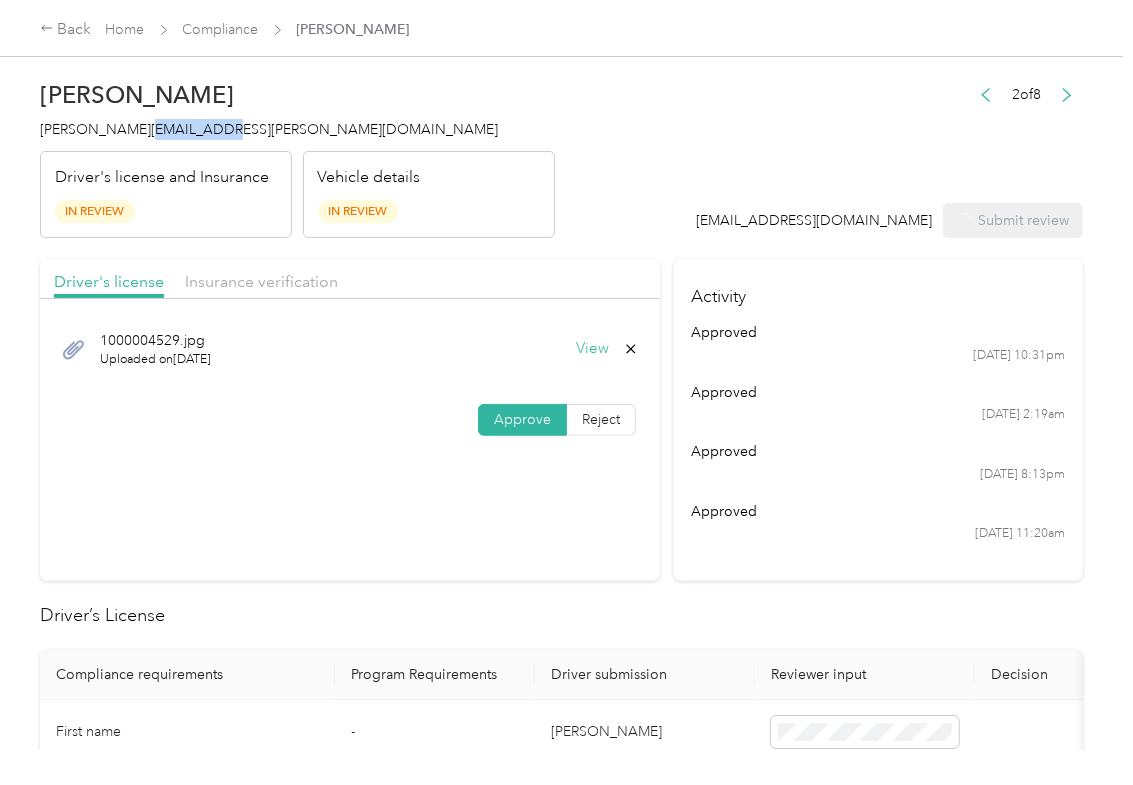 click on "[PERSON_NAME][EMAIL_ADDRESS][PERSON_NAME][DOMAIN_NAME]" at bounding box center [269, 129] 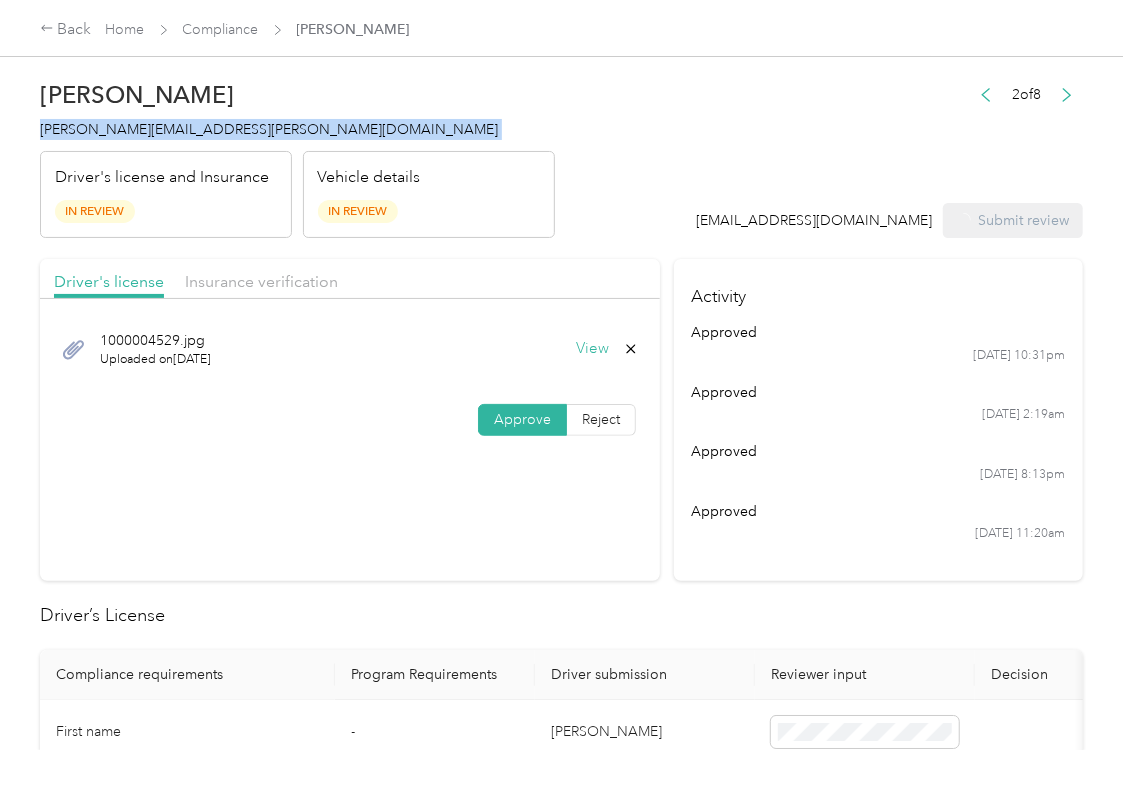 click on "[PERSON_NAME][EMAIL_ADDRESS][PERSON_NAME][DOMAIN_NAME]" at bounding box center (269, 129) 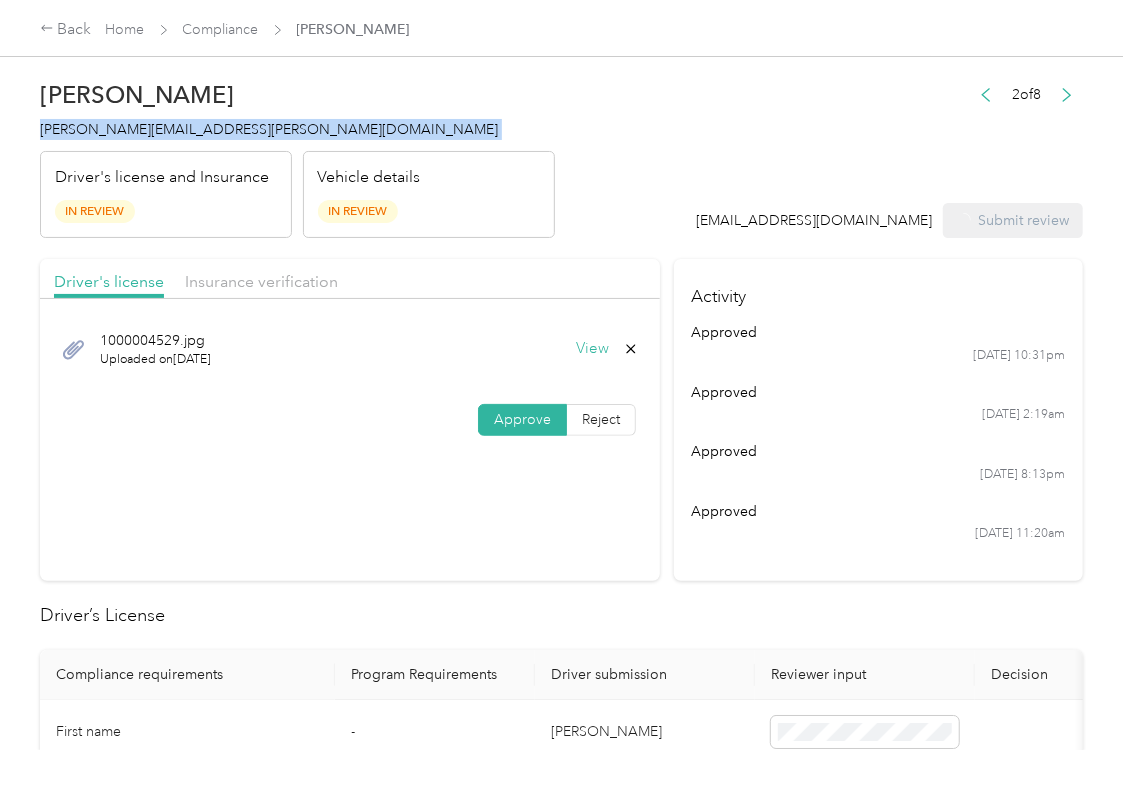 click on "[PERSON_NAME][EMAIL_ADDRESS][PERSON_NAME][DOMAIN_NAME]" at bounding box center [269, 129] 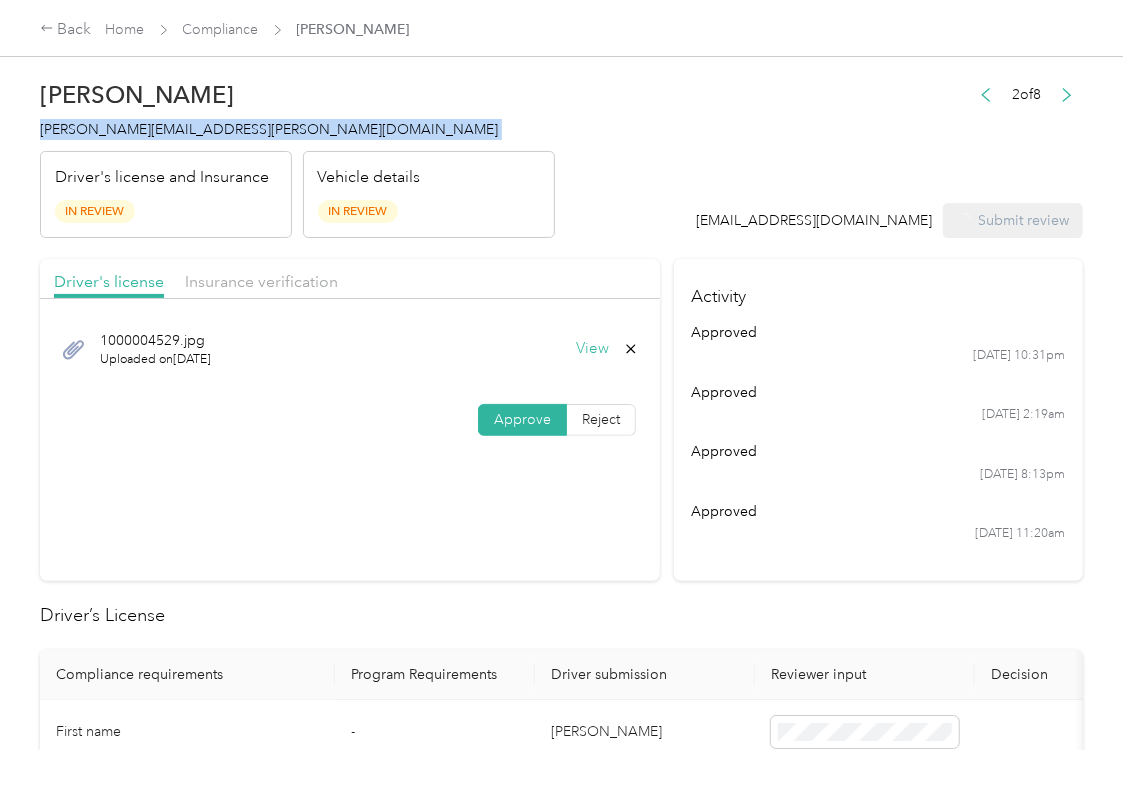 copy on "[PERSON_NAME][EMAIL_ADDRESS][PERSON_NAME][DOMAIN_NAME]" 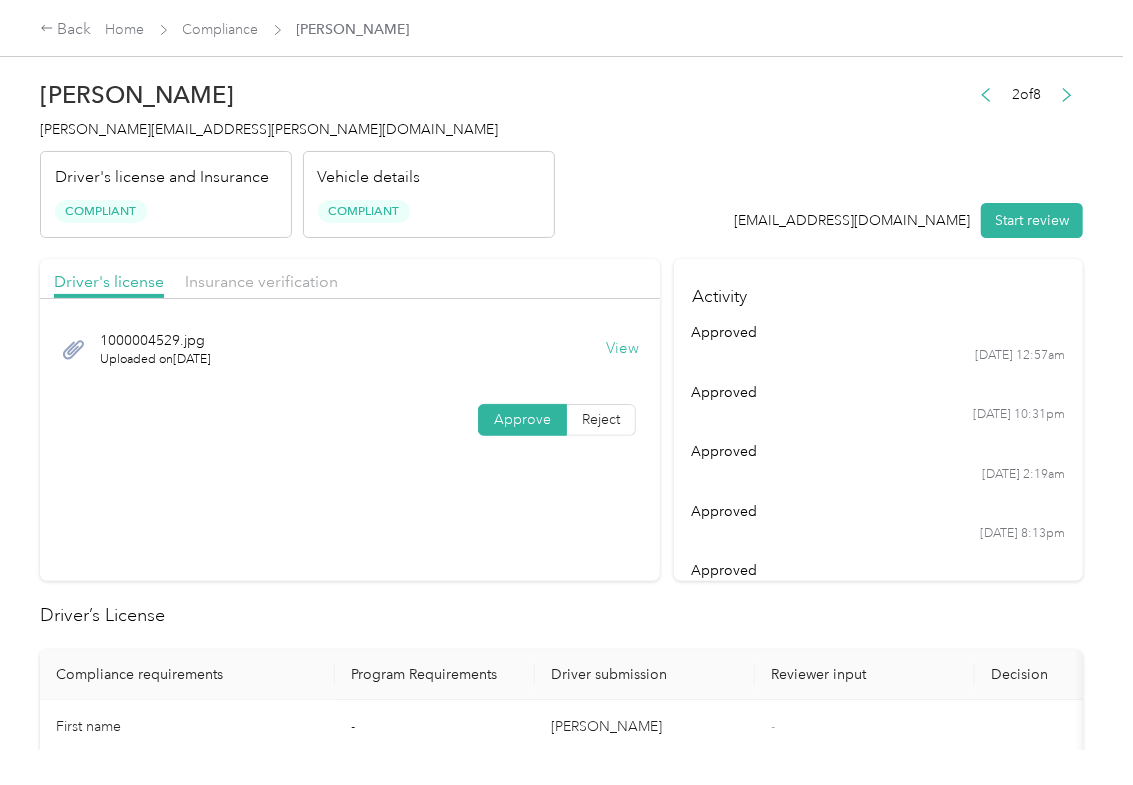 click on "approved" at bounding box center (879, 570) 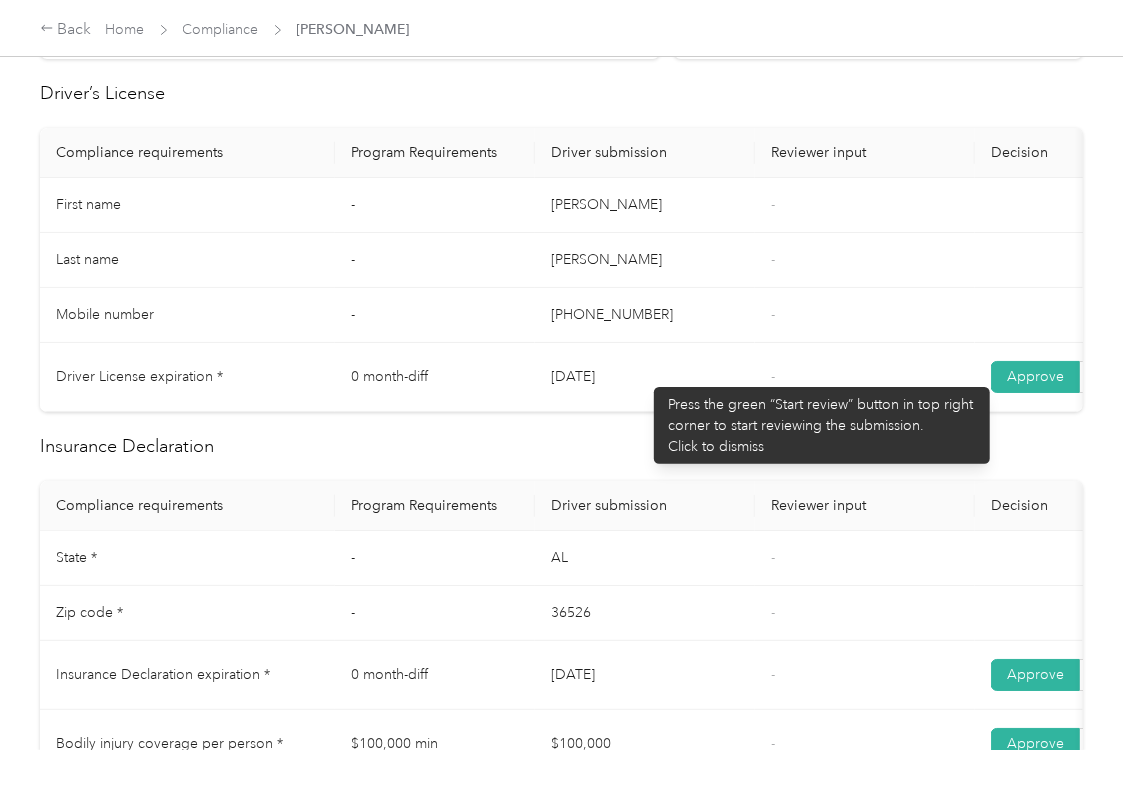 scroll, scrollTop: 533, scrollLeft: 0, axis: vertical 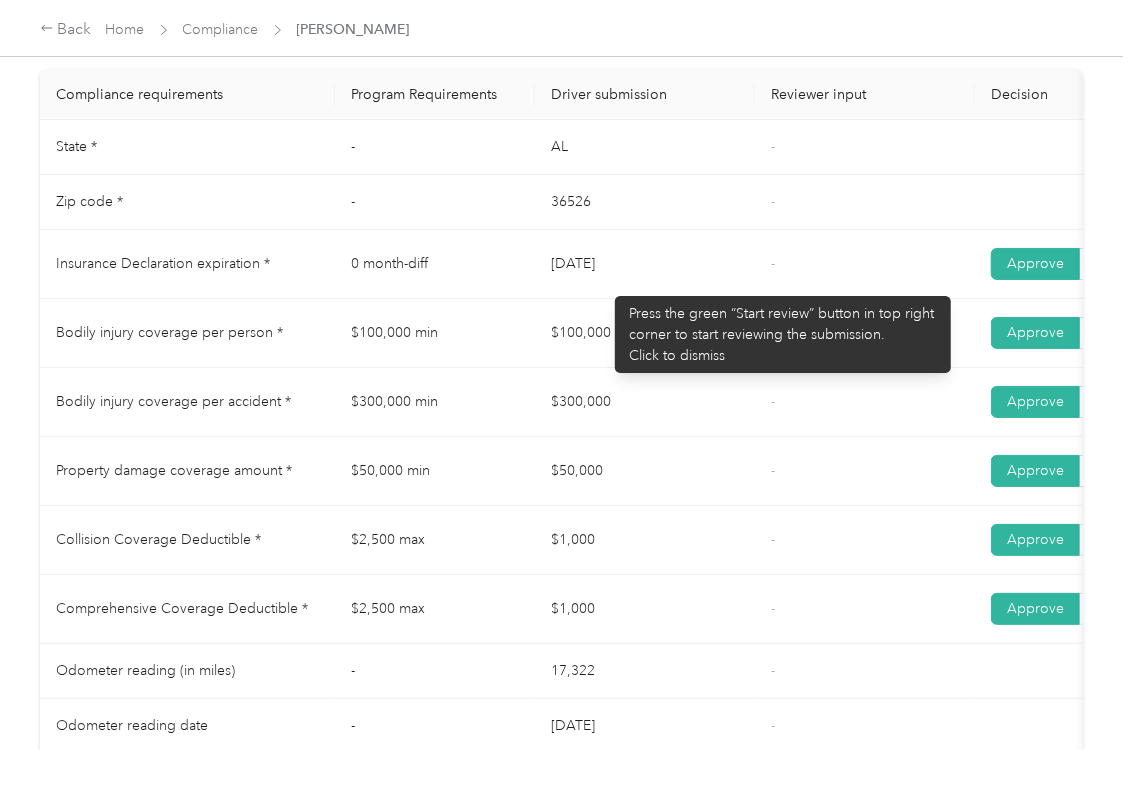 drag, startPoint x: 584, startPoint y: 286, endPoint x: 625, endPoint y: 304, distance: 44.777225 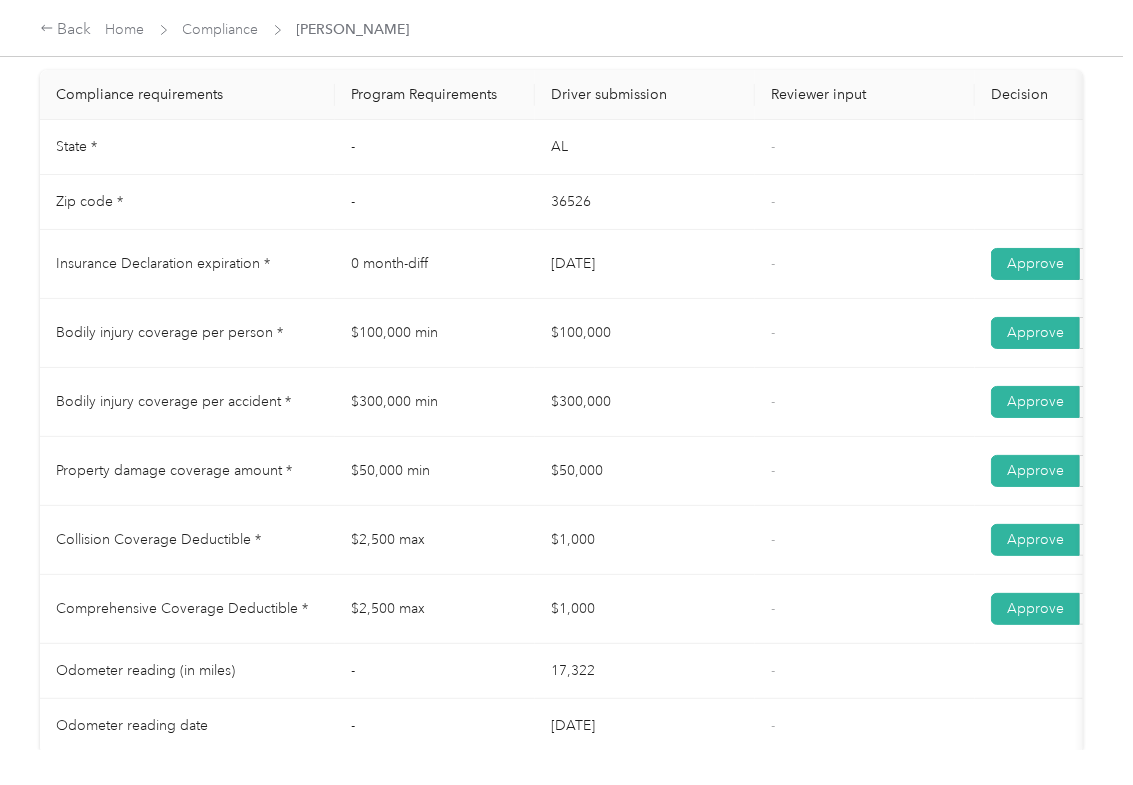 drag, startPoint x: 576, startPoint y: 338, endPoint x: 633, endPoint y: 378, distance: 69.63476 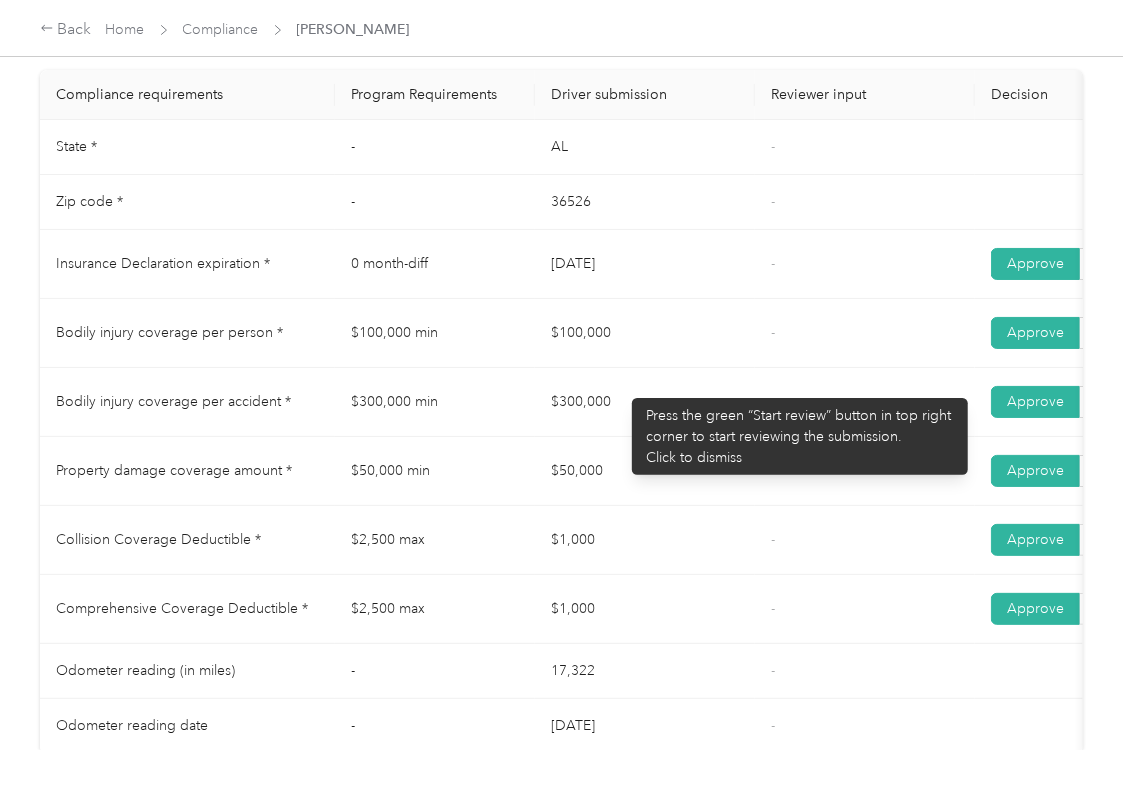 drag, startPoint x: 568, startPoint y: 421, endPoint x: 634, endPoint y: 441, distance: 68.96376 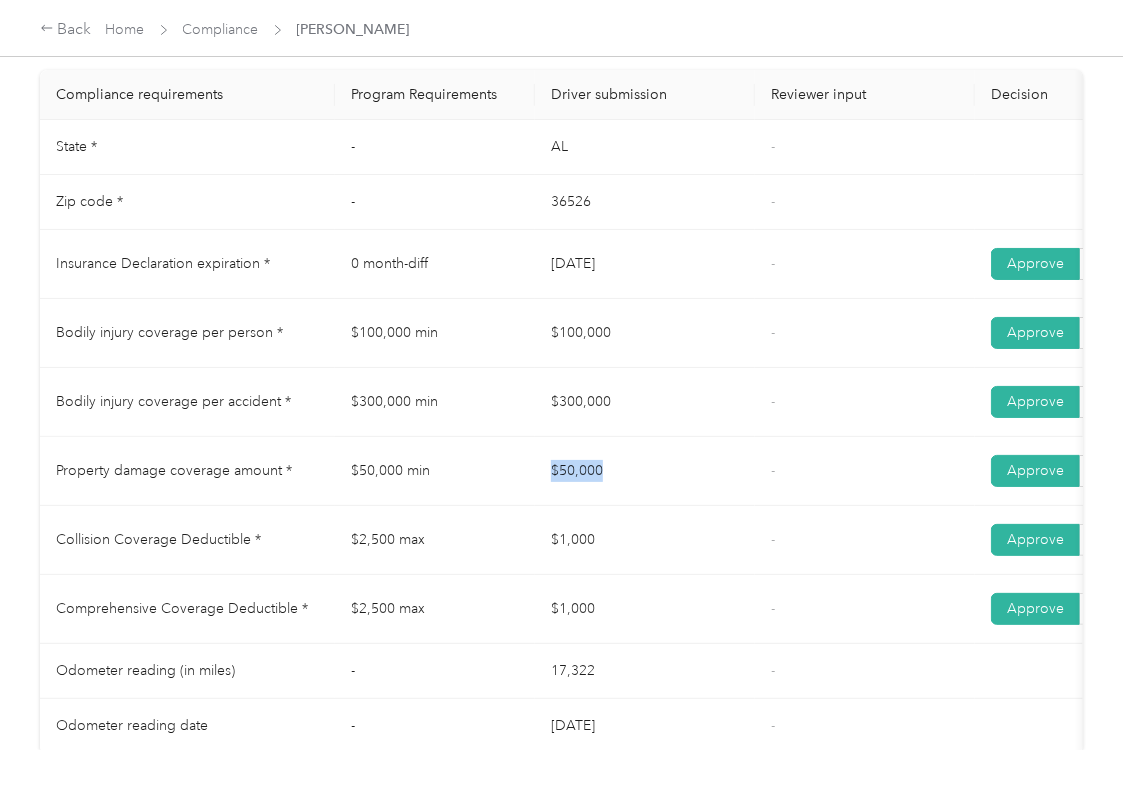 drag, startPoint x: 561, startPoint y: 488, endPoint x: 726, endPoint y: 484, distance: 165.04848 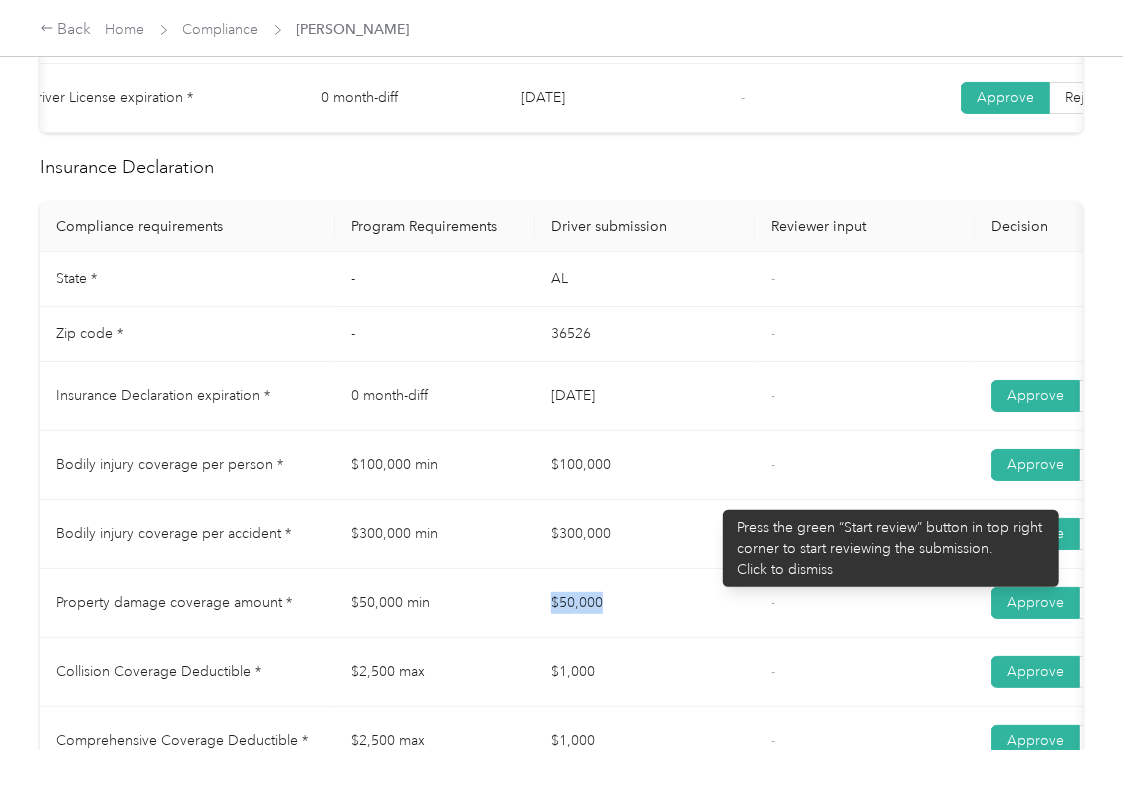 scroll, scrollTop: 800, scrollLeft: 0, axis: vertical 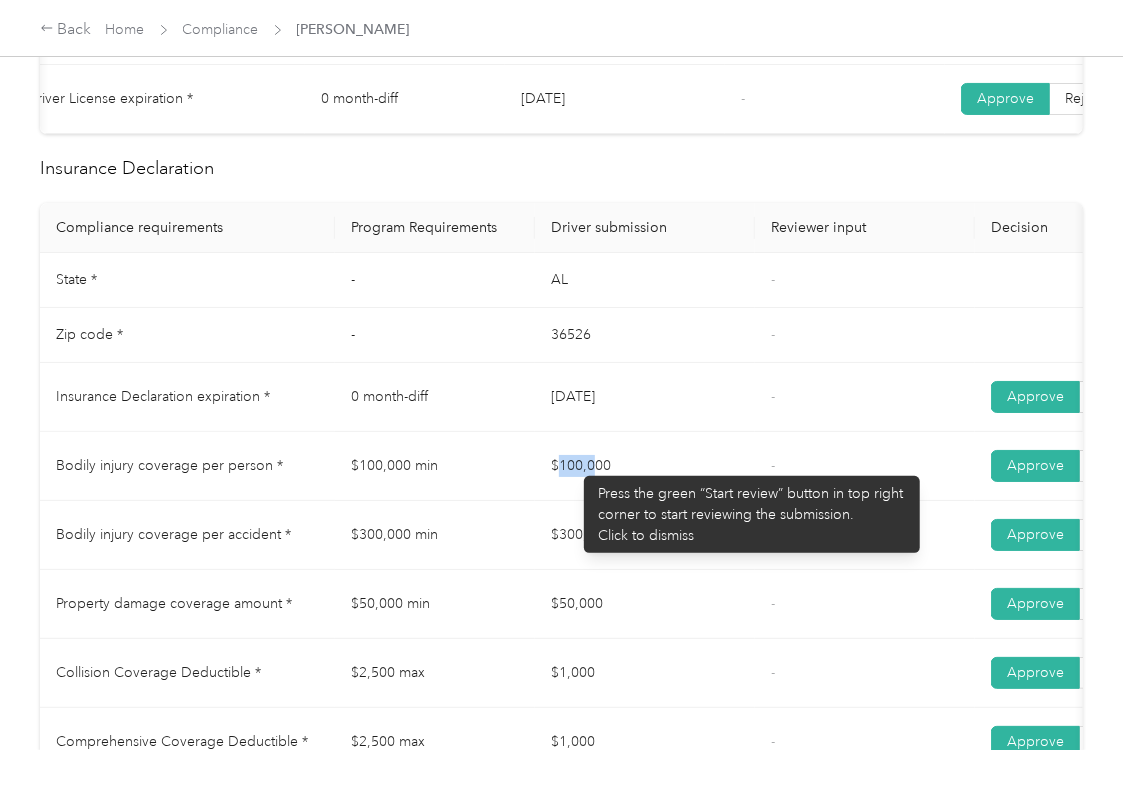 click on "$100,000" at bounding box center (645, 466) 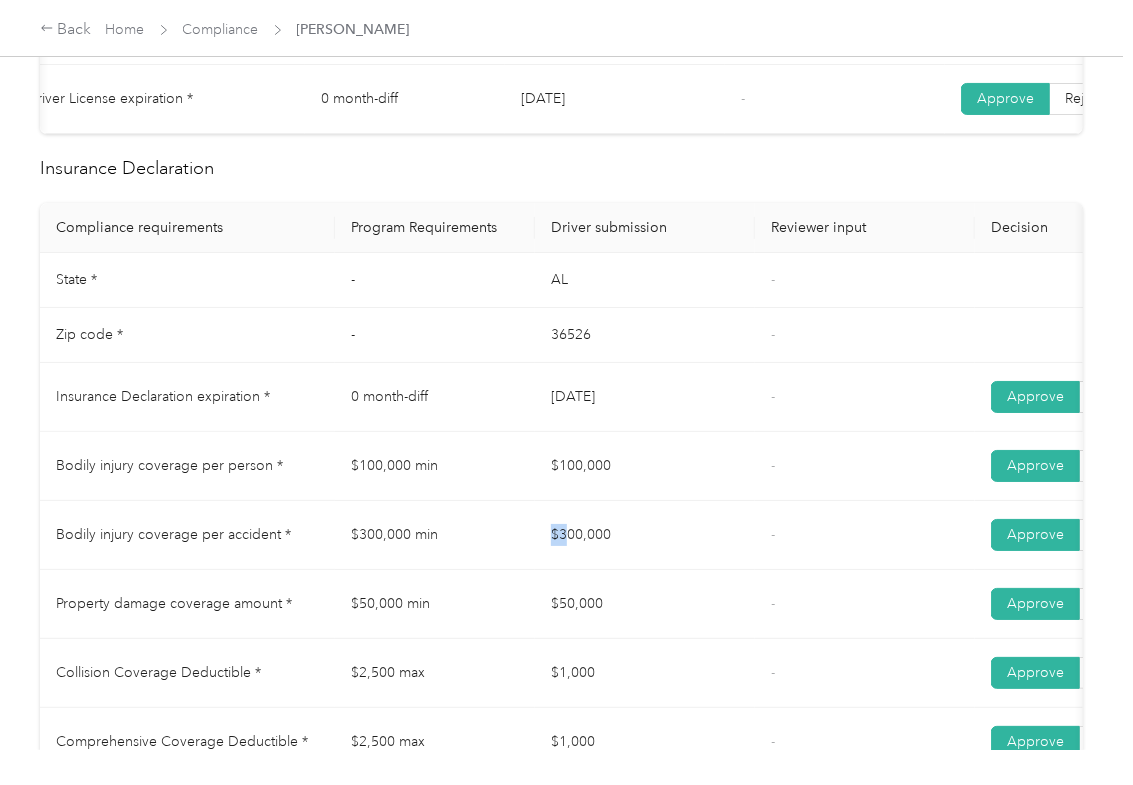 drag, startPoint x: 554, startPoint y: 541, endPoint x: 606, endPoint y: 568, distance: 58.59181 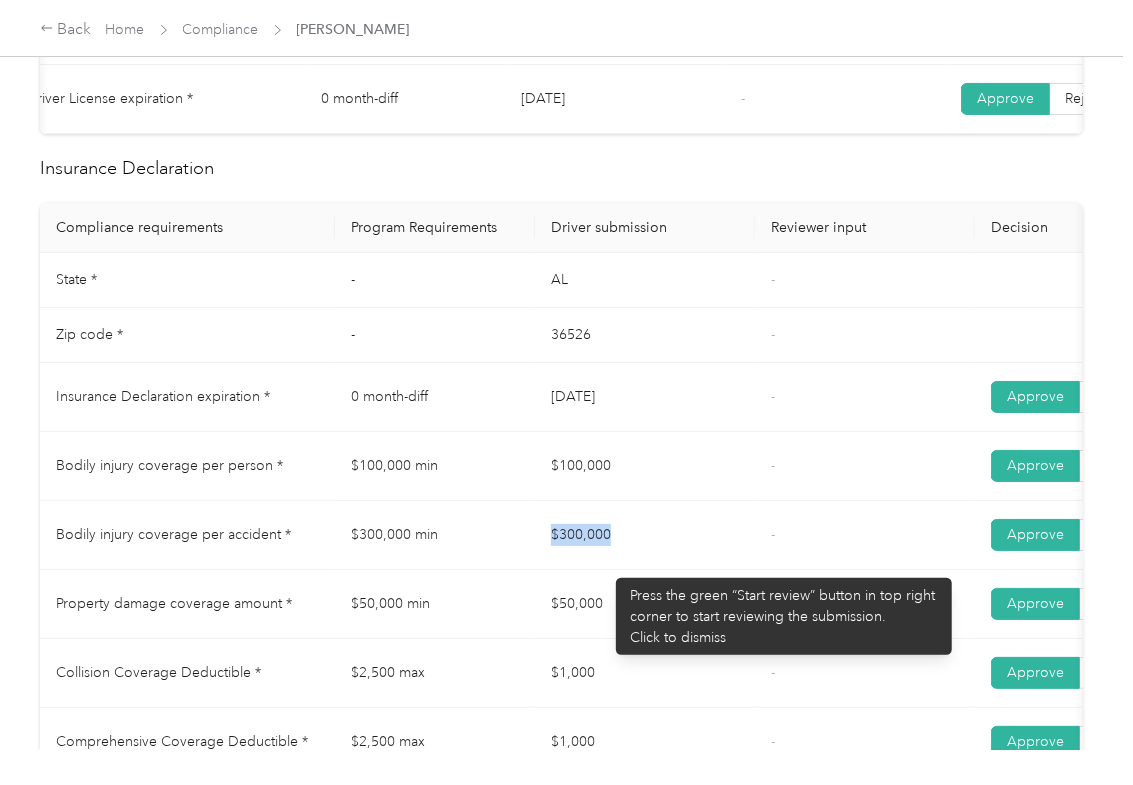 click on "$50,000" at bounding box center [645, 604] 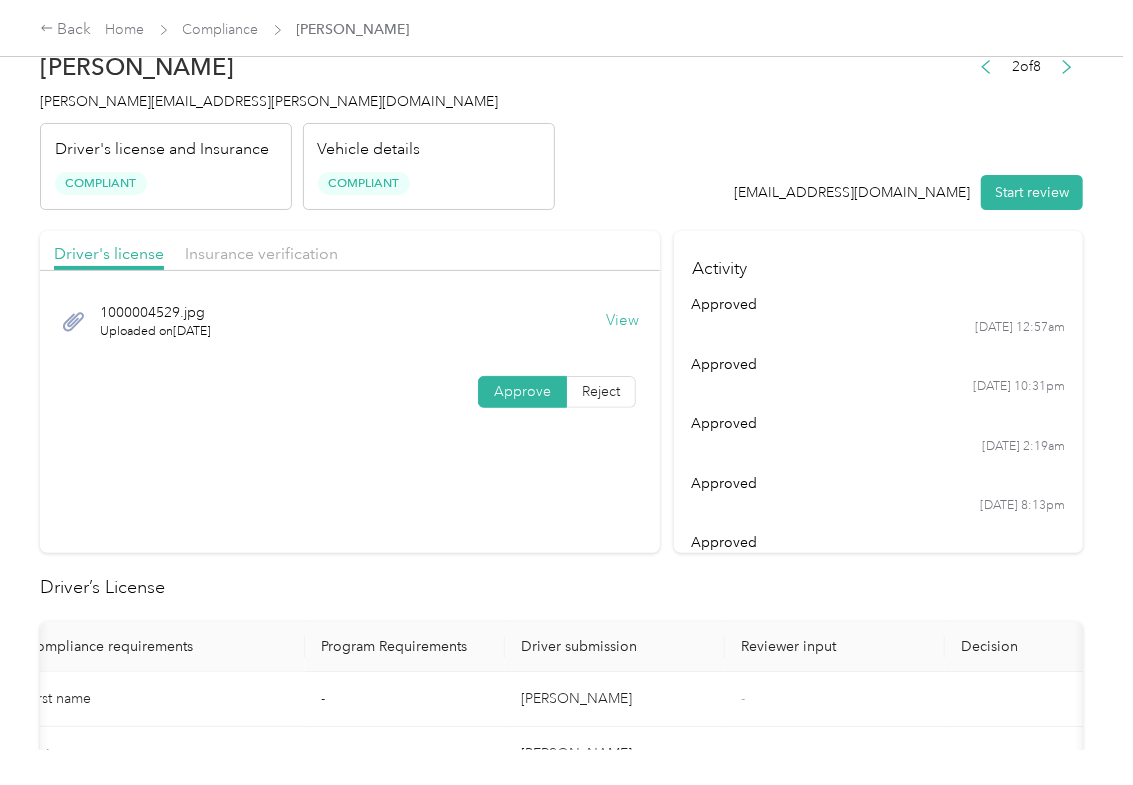 scroll, scrollTop: 0, scrollLeft: 0, axis: both 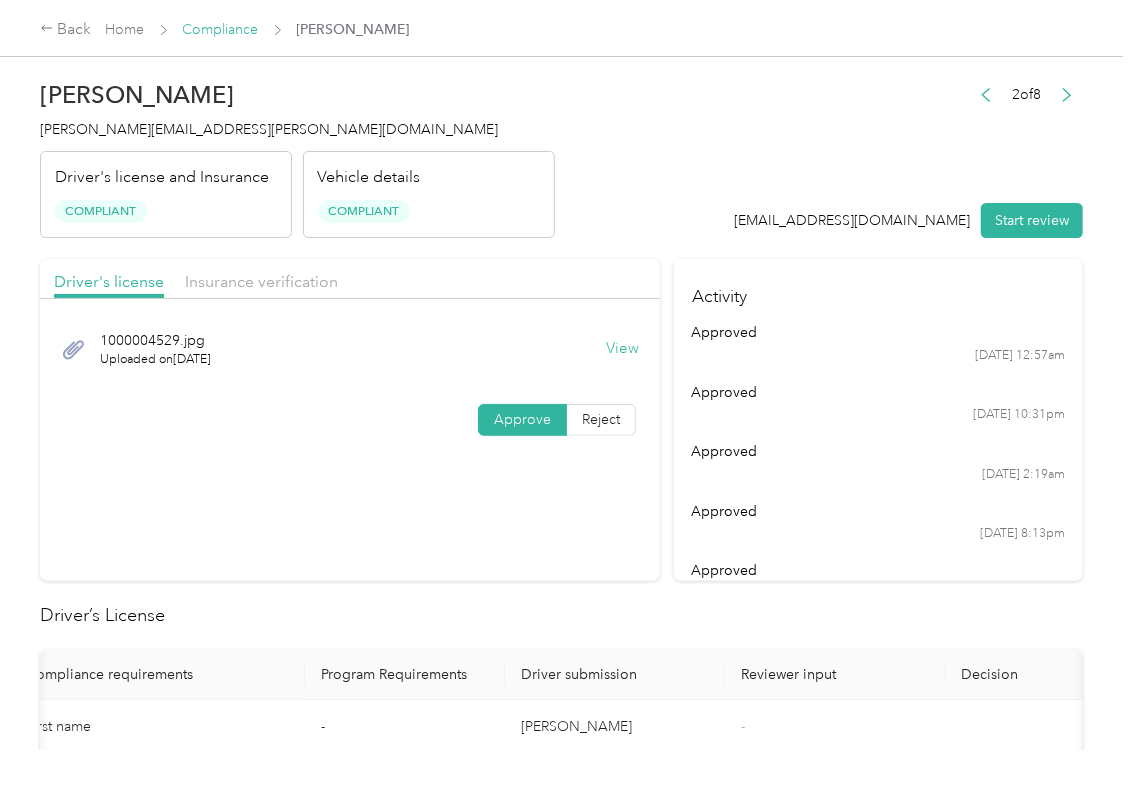 click on "Compliance" at bounding box center [221, 29] 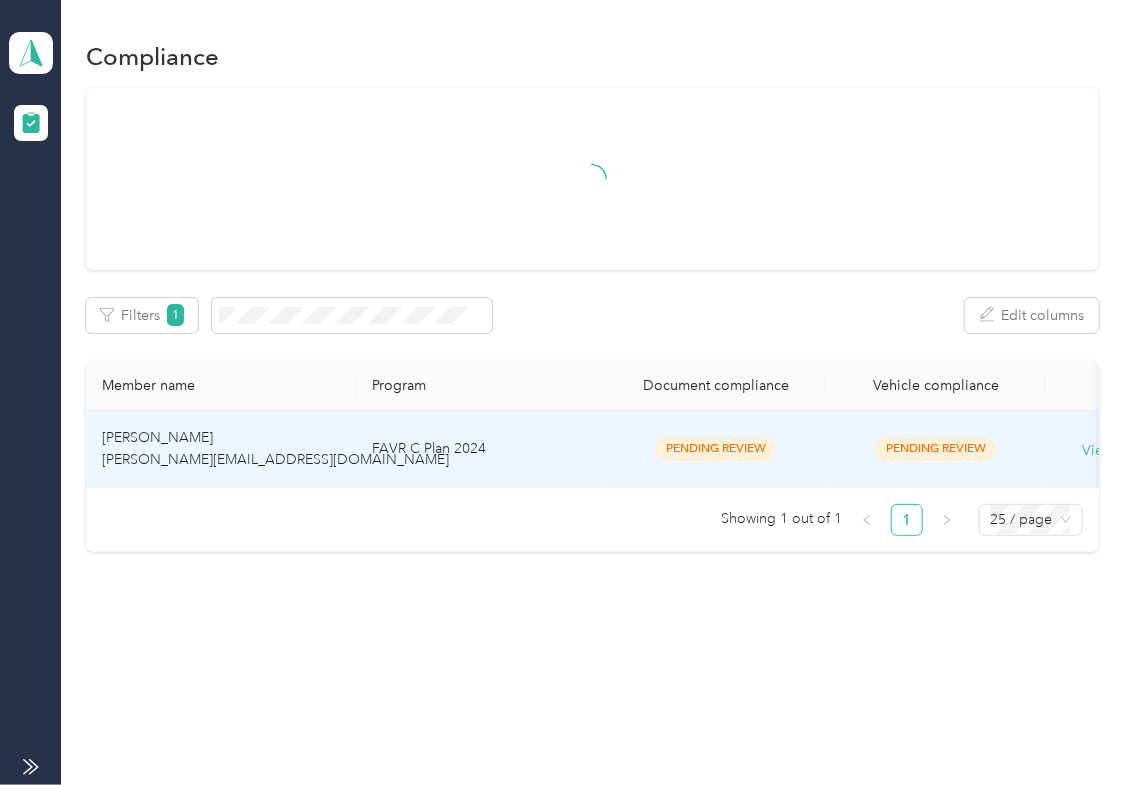 click on "[PERSON_NAME]
[PERSON_NAME][EMAIL_ADDRESS][DOMAIN_NAME]" at bounding box center [221, 449] 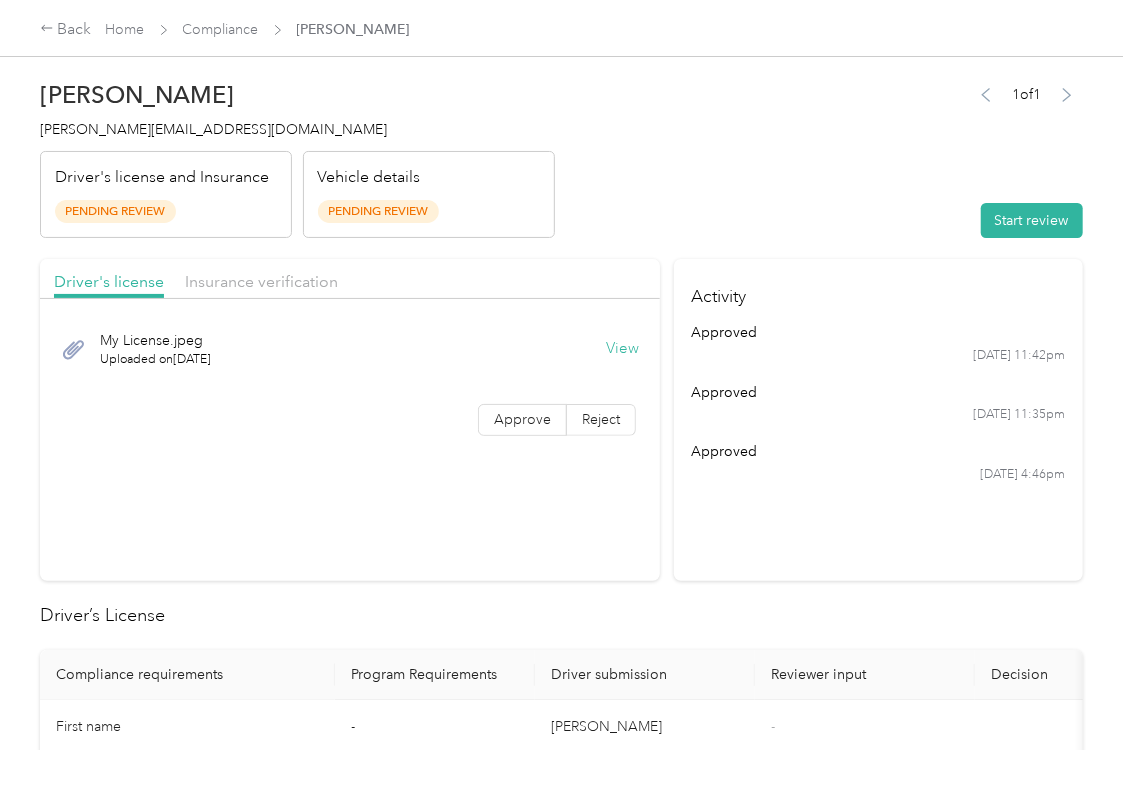 click on "View" at bounding box center [622, 349] 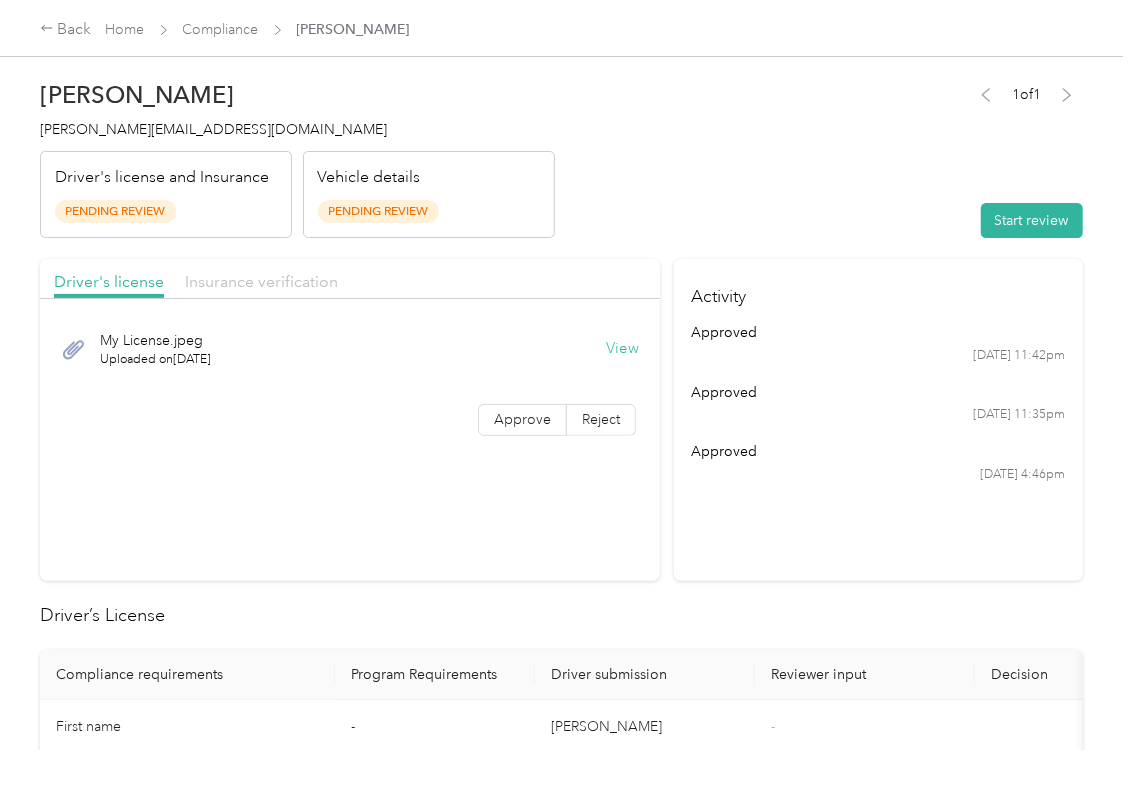 click on "Insurance verification" at bounding box center (261, 281) 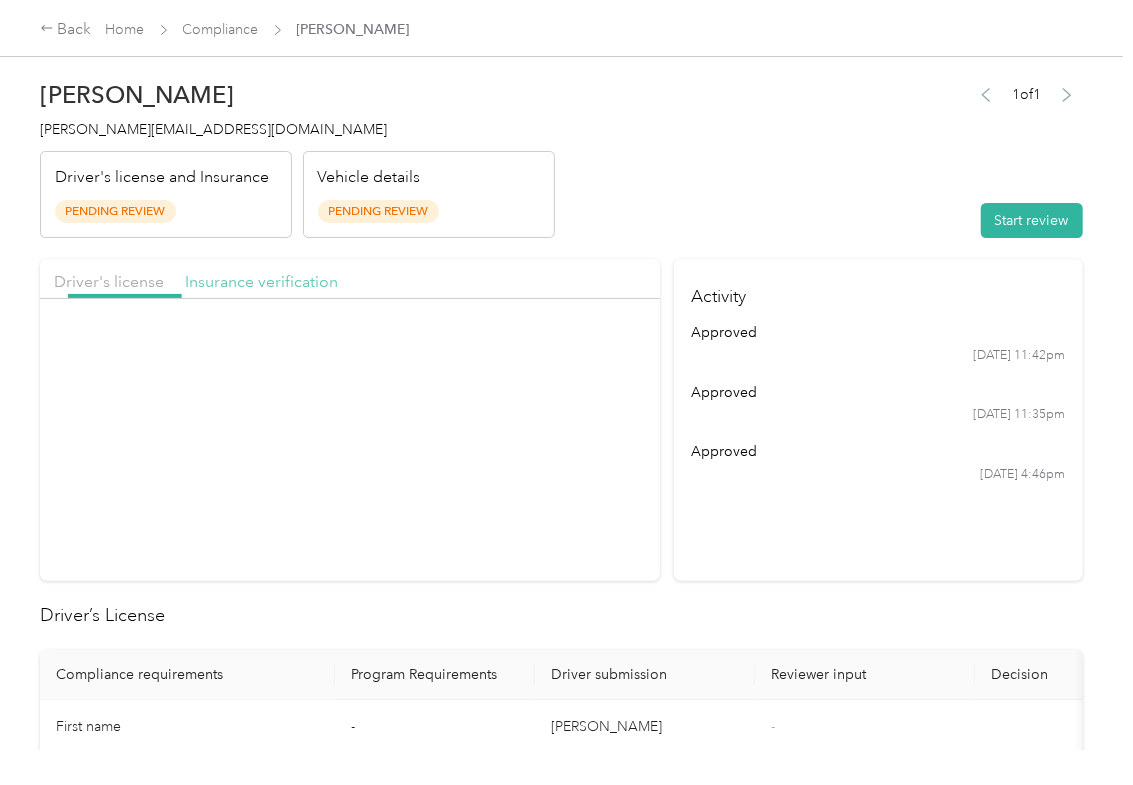 click on "Insurance verification" at bounding box center [261, 281] 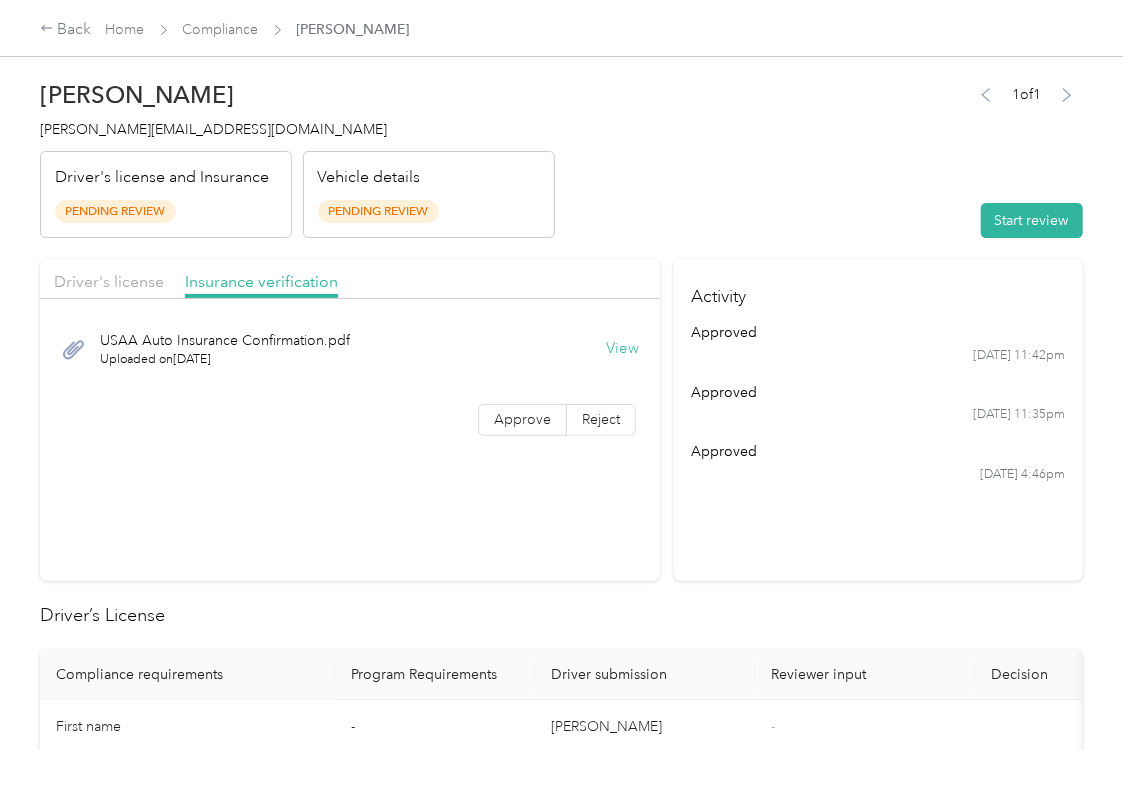 click on "View" at bounding box center [622, 349] 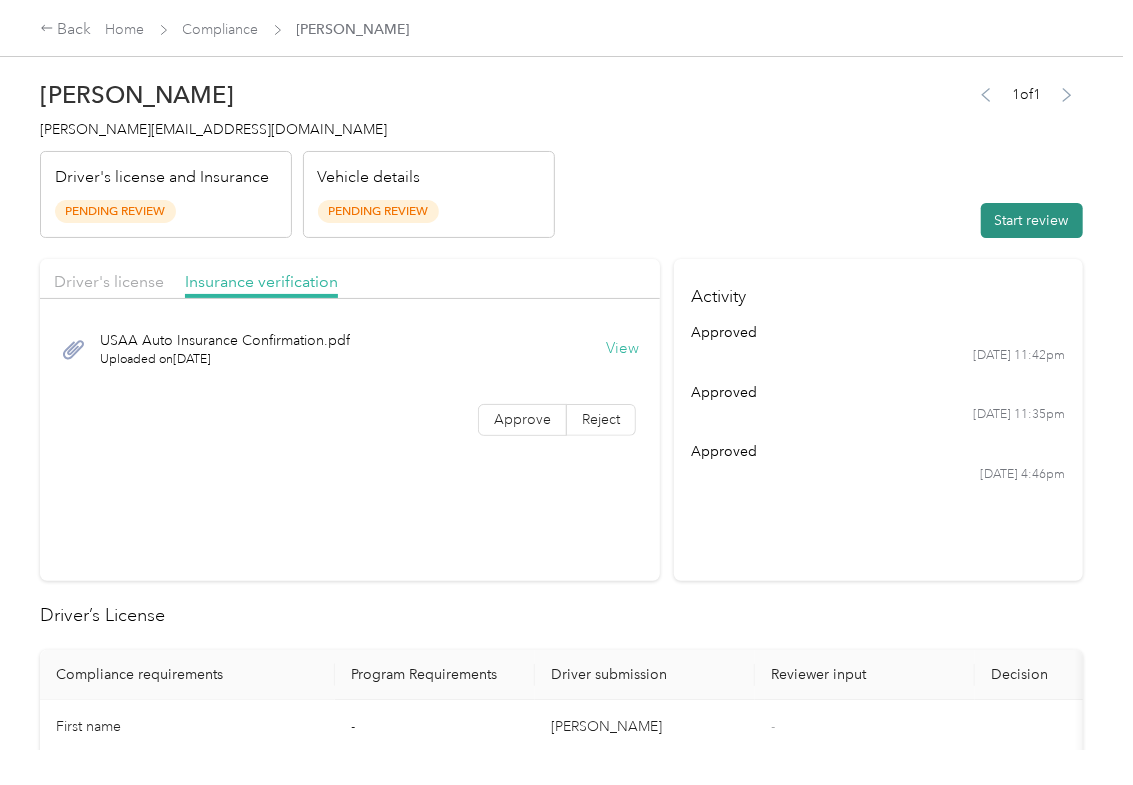 drag, startPoint x: 996, startPoint y: 216, endPoint x: 982, endPoint y: 225, distance: 16.643316 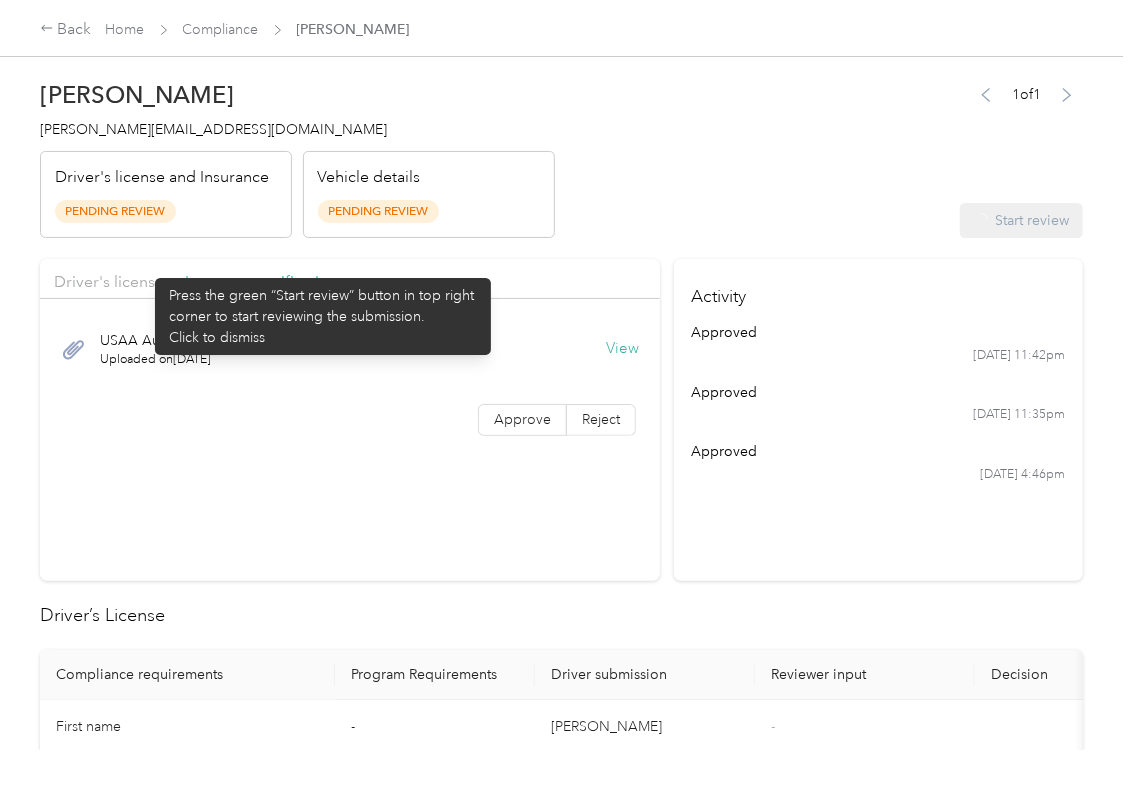 click on "Driver's license Insurance verification" at bounding box center (350, 279) 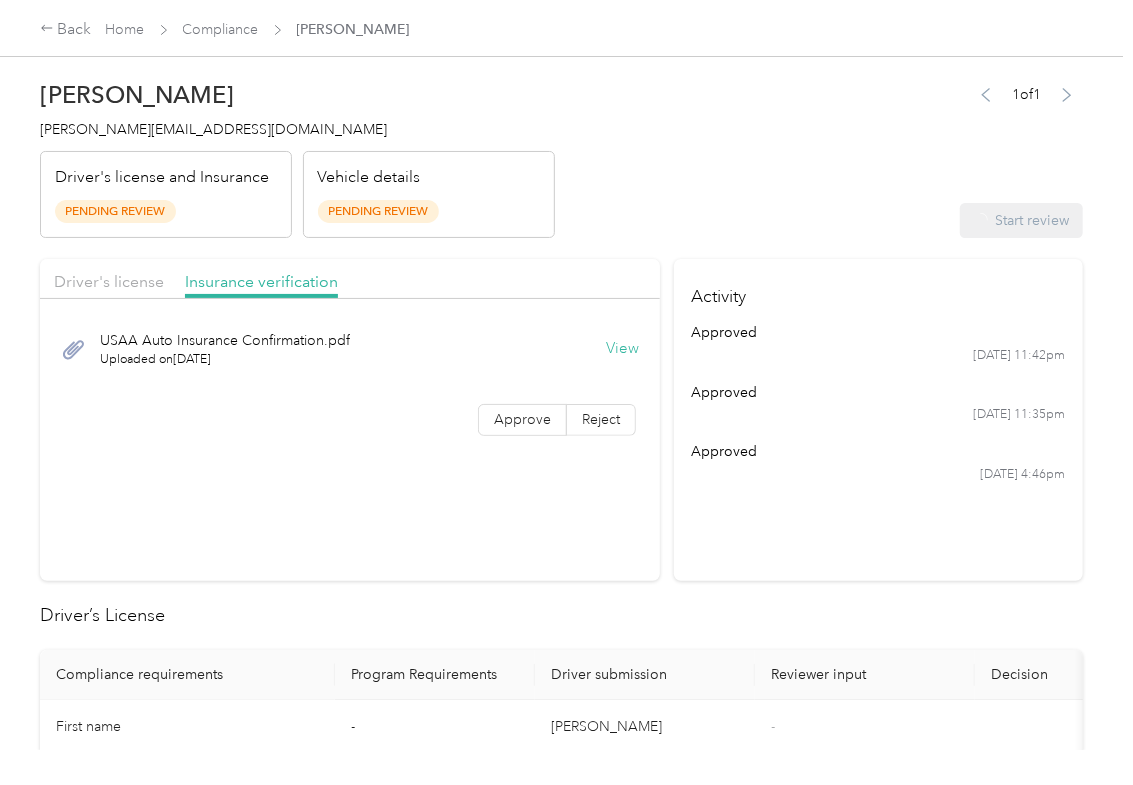 click on "Driver's license Insurance verification" at bounding box center (350, 279) 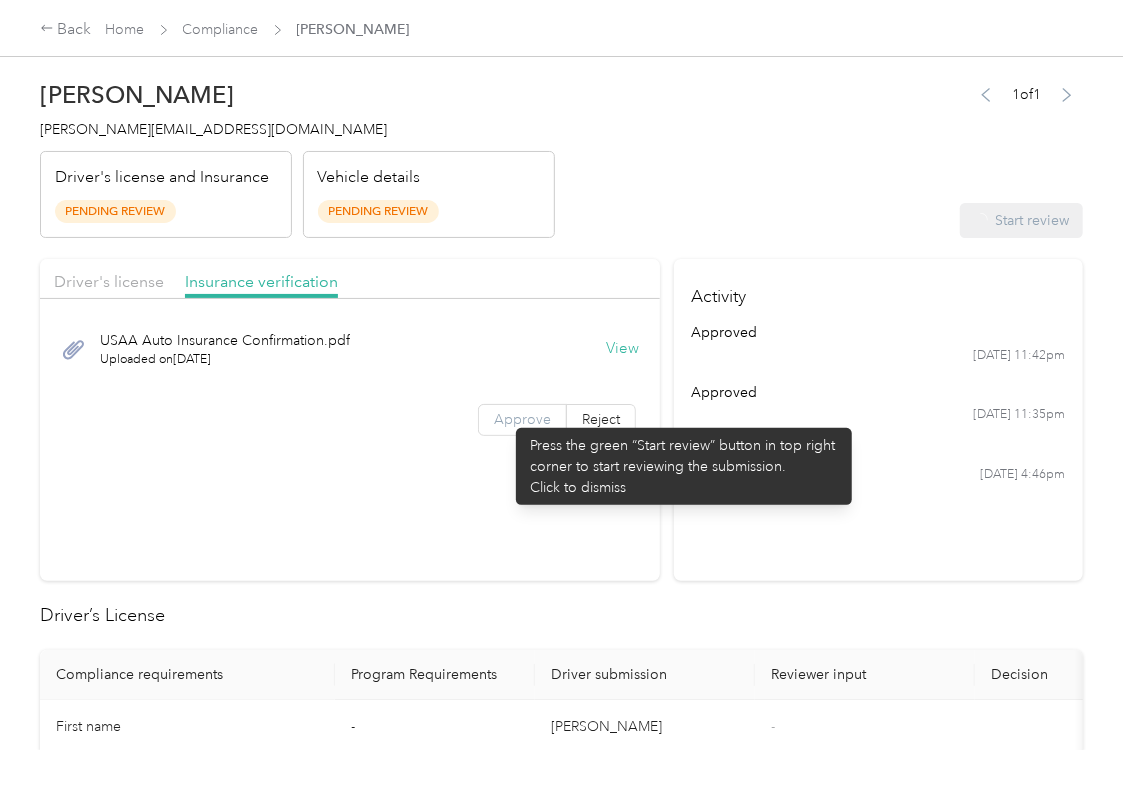 click on "Approve" at bounding box center (522, 419) 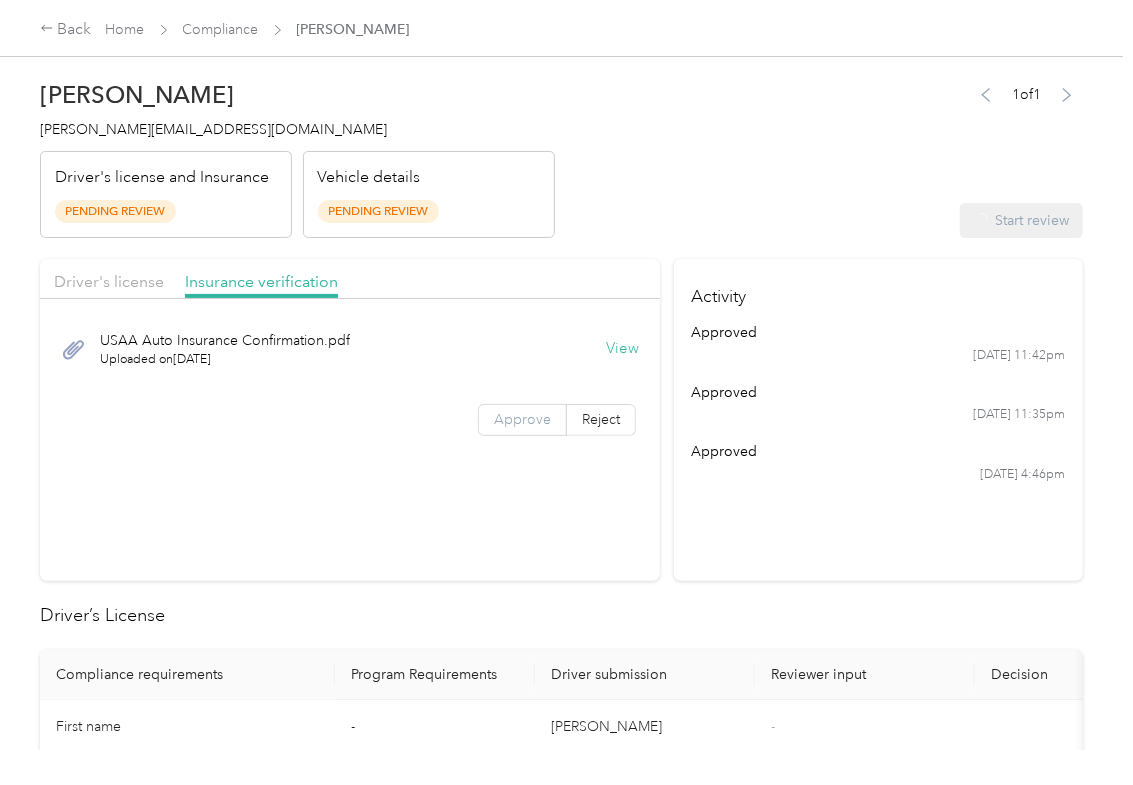 click on "Approve" at bounding box center [522, 419] 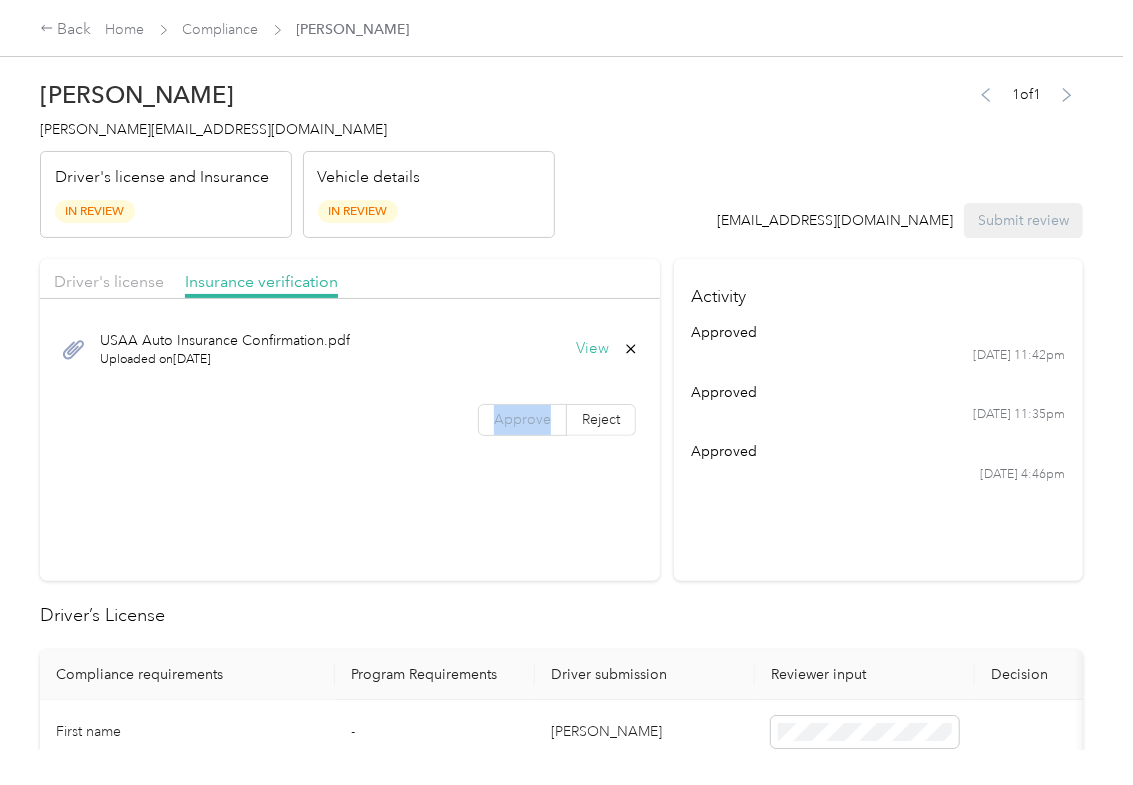 click on "Approve" at bounding box center (522, 419) 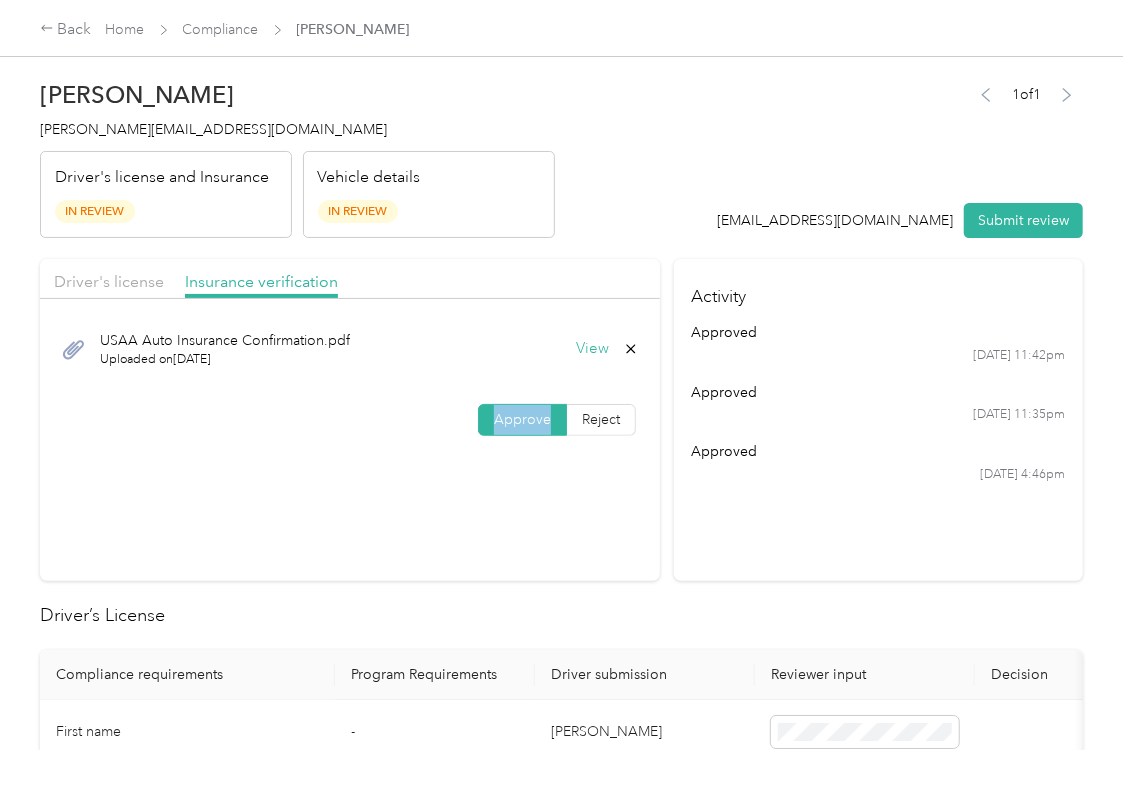 click on "Approve" at bounding box center [522, 419] 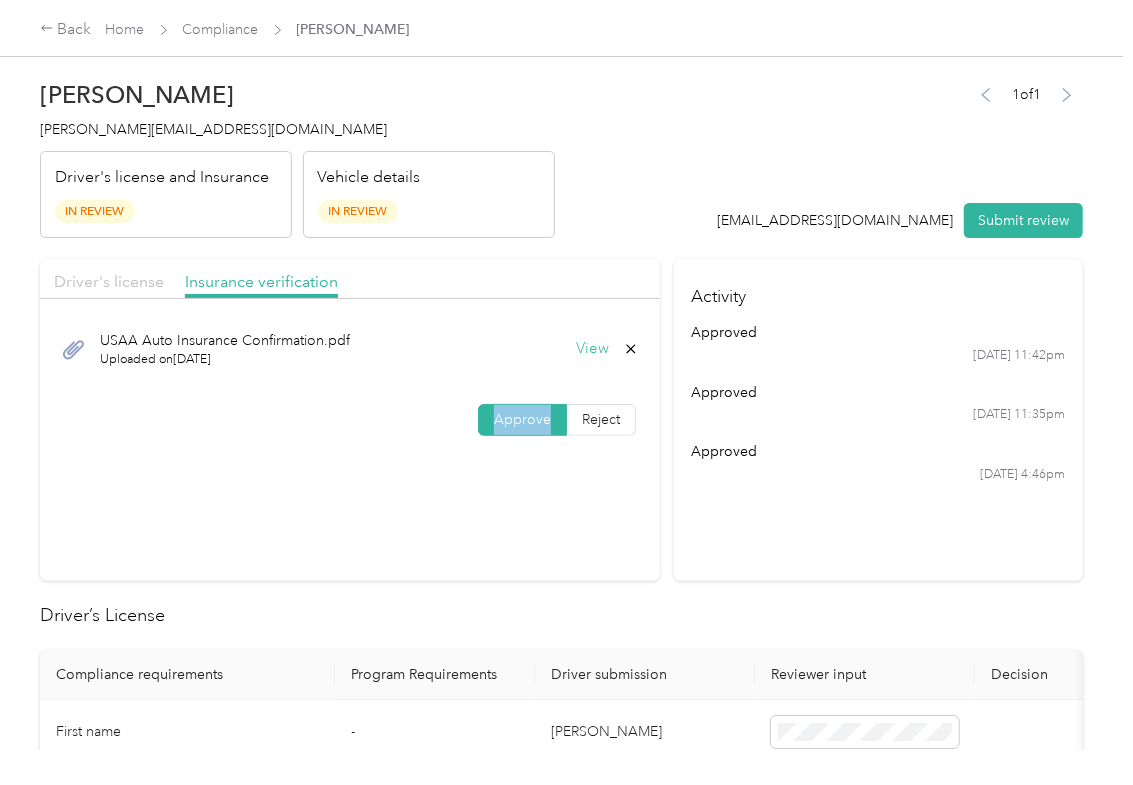 click on "Driver's license" at bounding box center [109, 281] 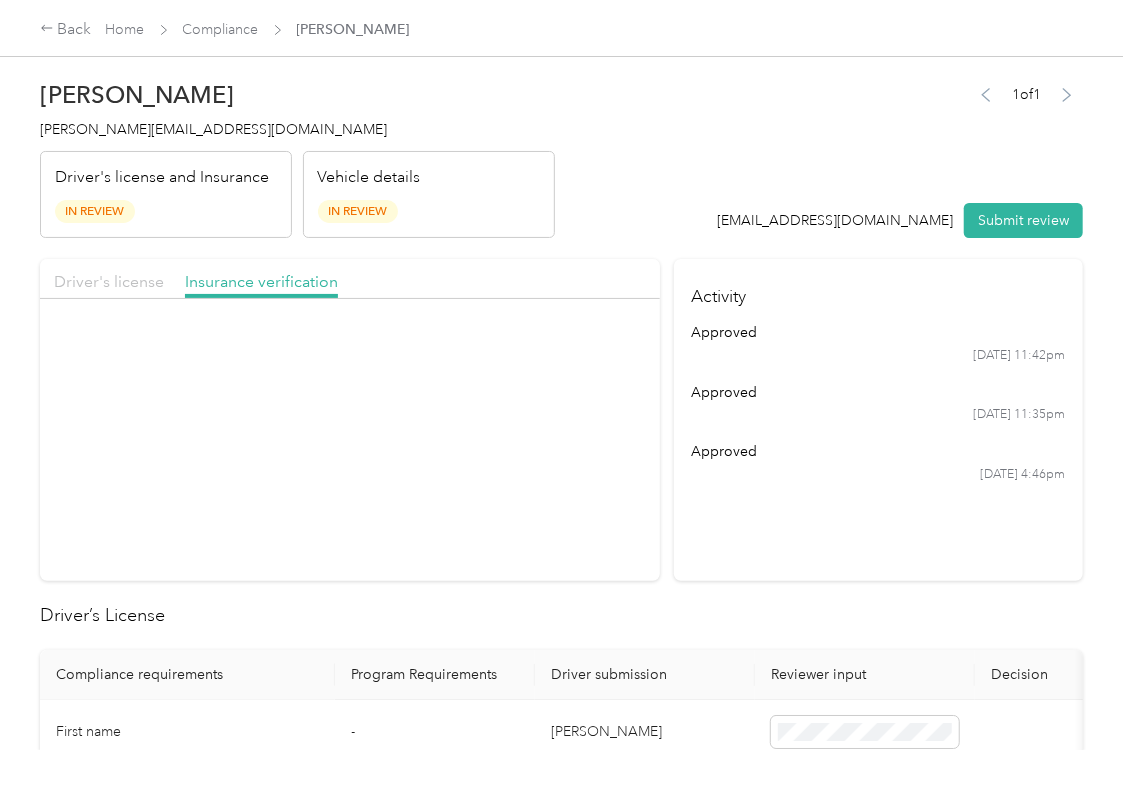 click on "Driver's license" at bounding box center (109, 281) 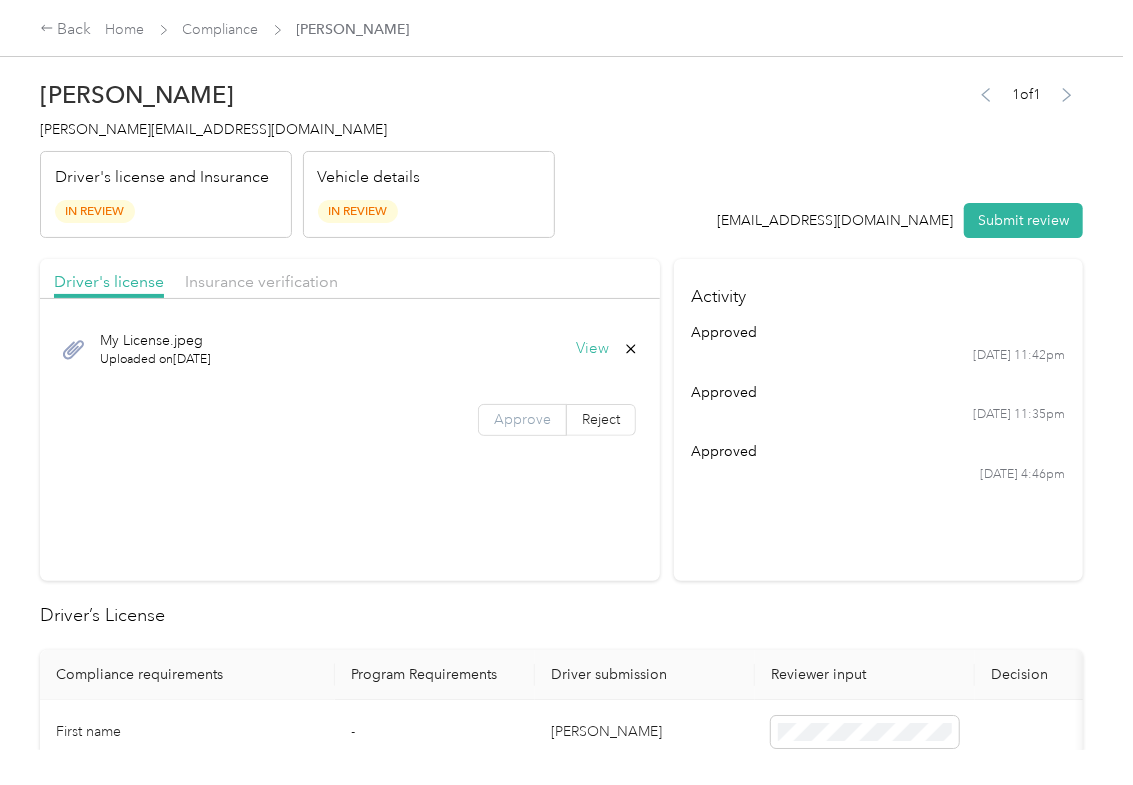 click on "Approve" at bounding box center (522, 419) 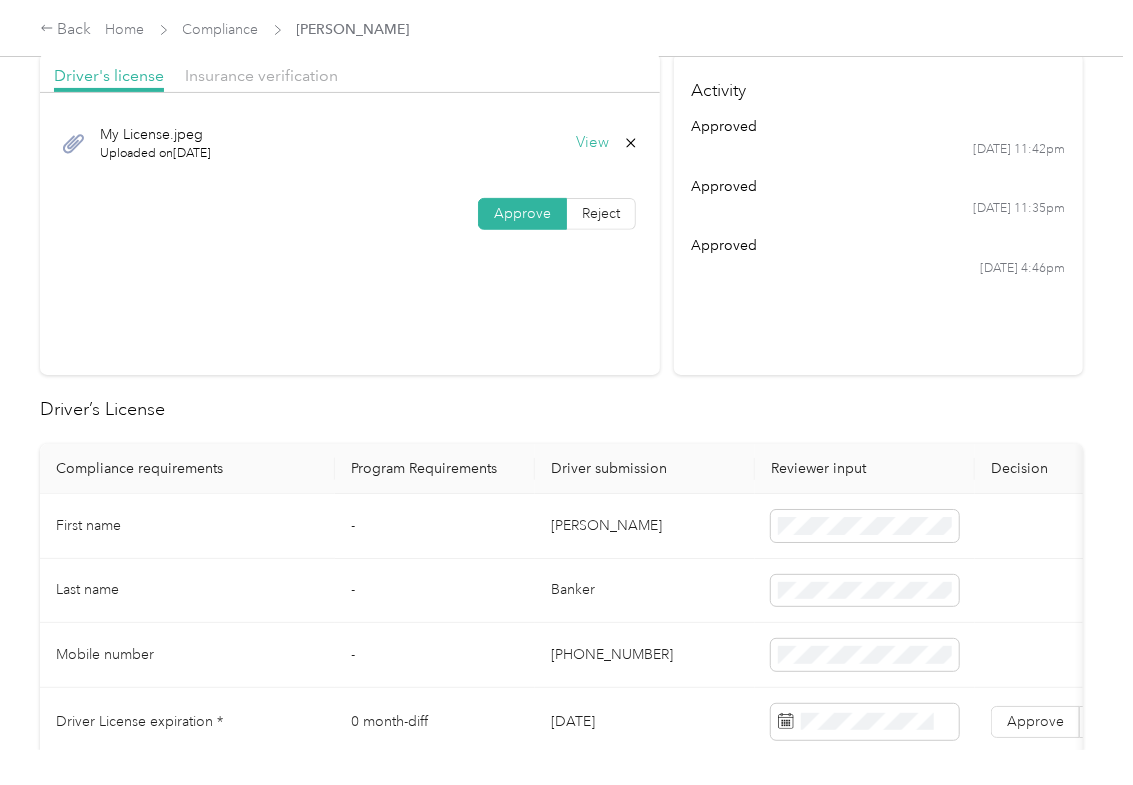 scroll, scrollTop: 400, scrollLeft: 0, axis: vertical 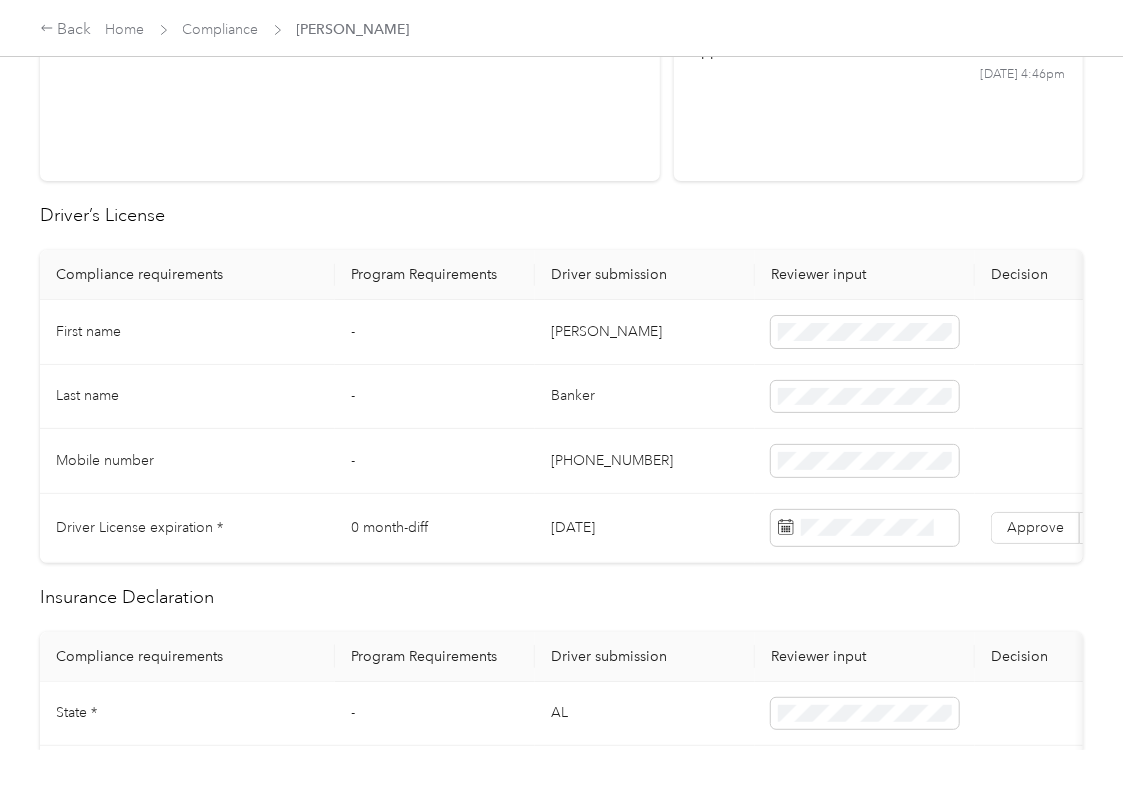 click on "[PERSON_NAME]" at bounding box center (645, 332) 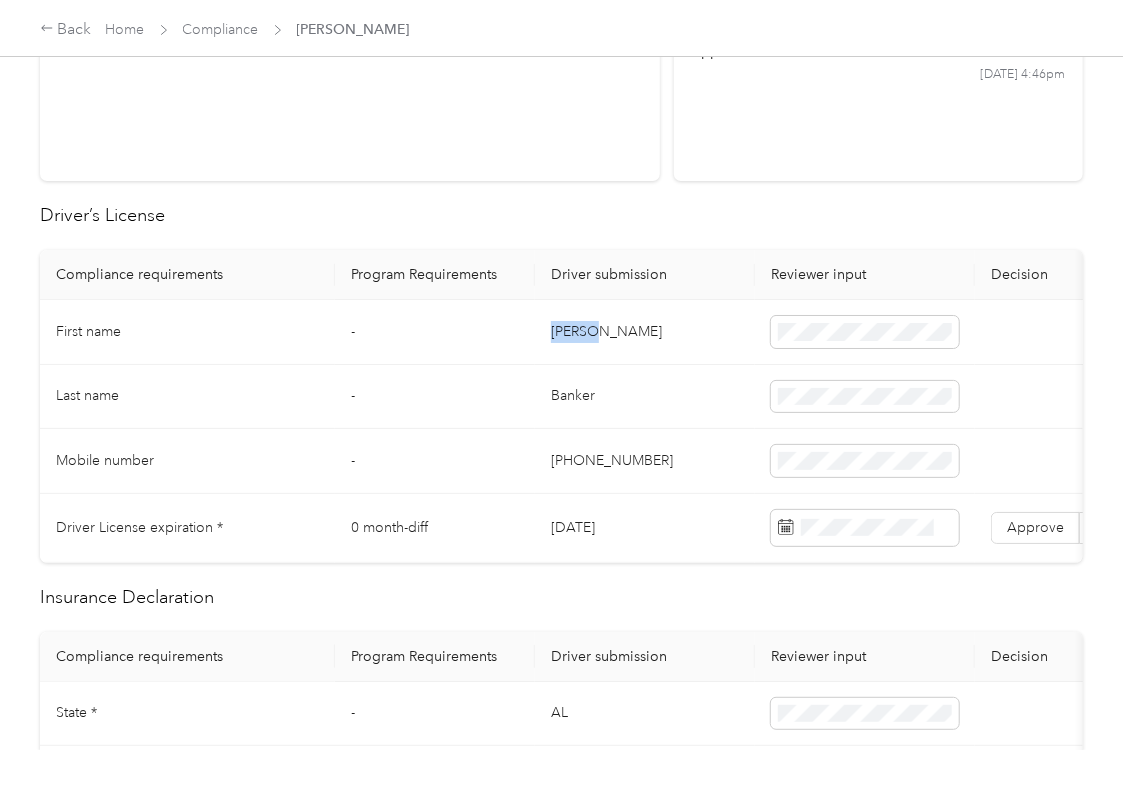 click on "[PERSON_NAME]" at bounding box center (645, 332) 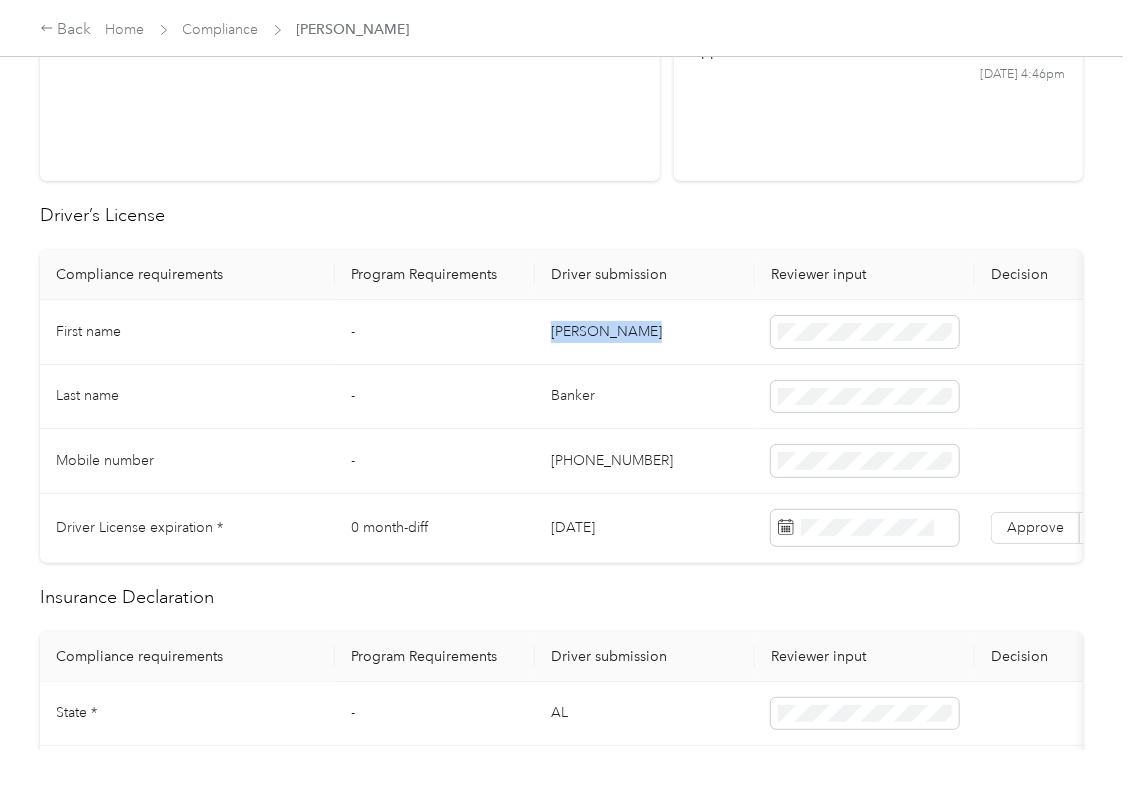 click on "[PERSON_NAME]" at bounding box center [645, 332] 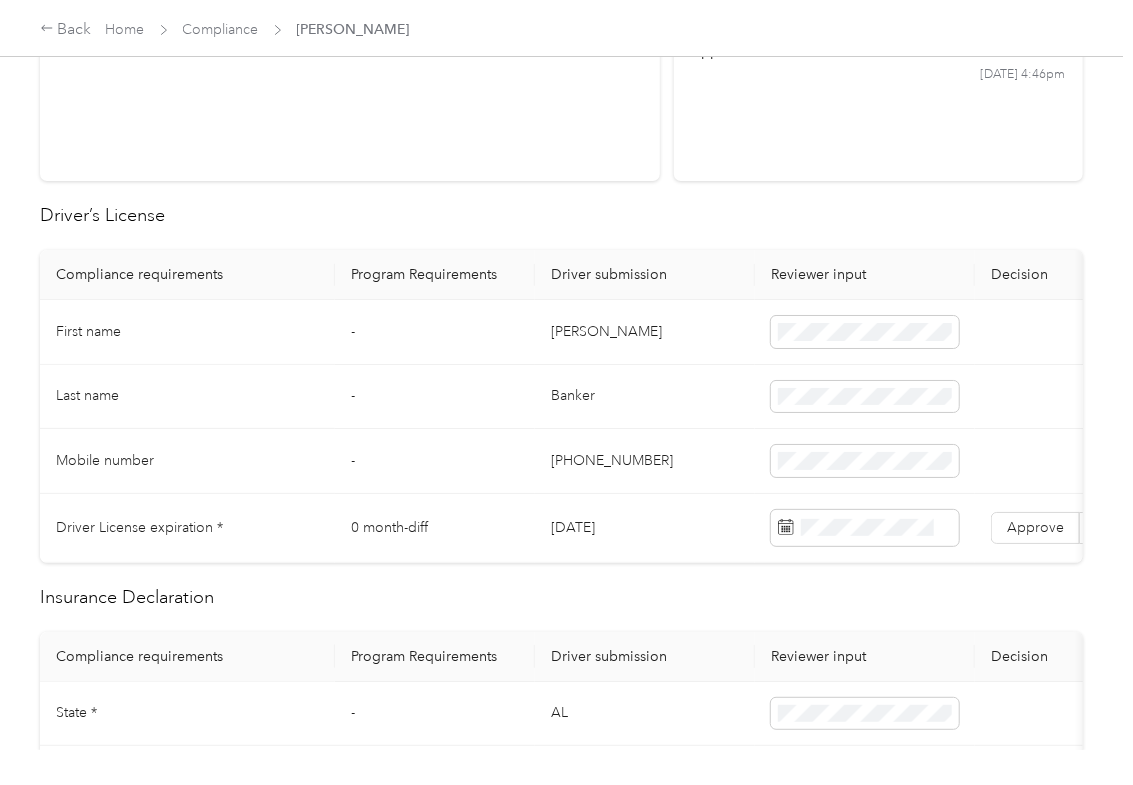 click on "Banker" at bounding box center [645, 397] 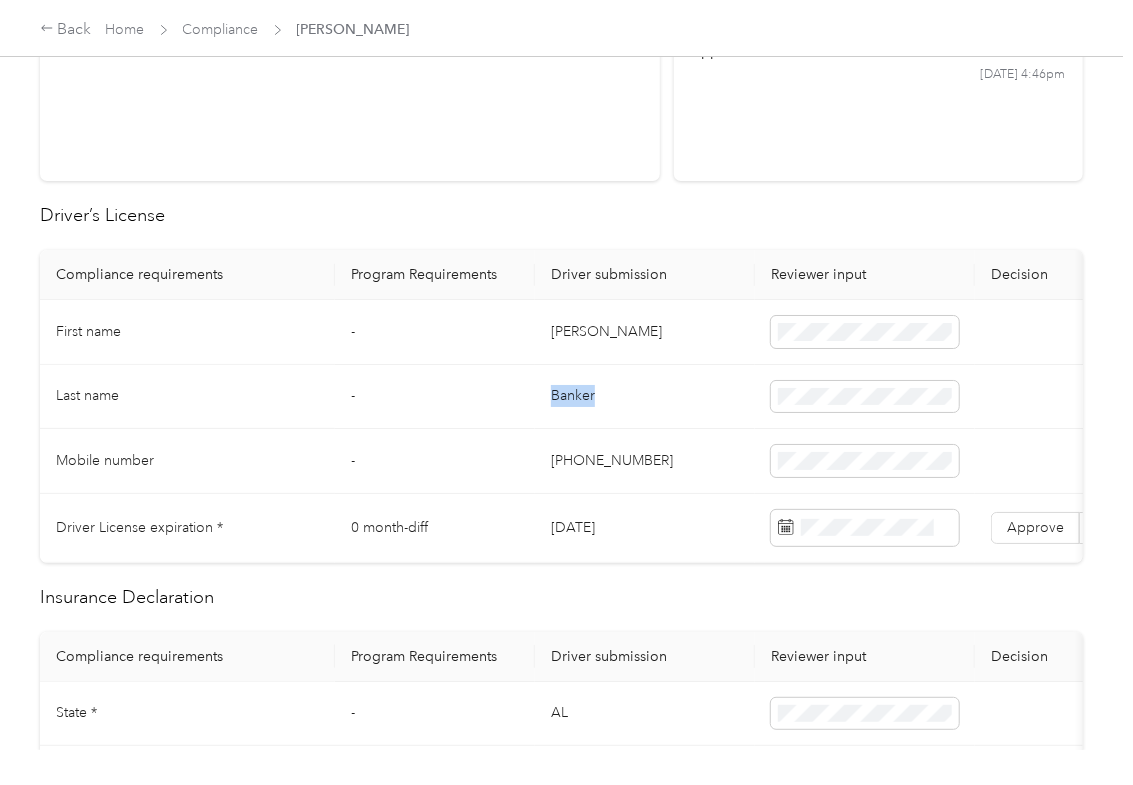 click on "Banker" at bounding box center [645, 397] 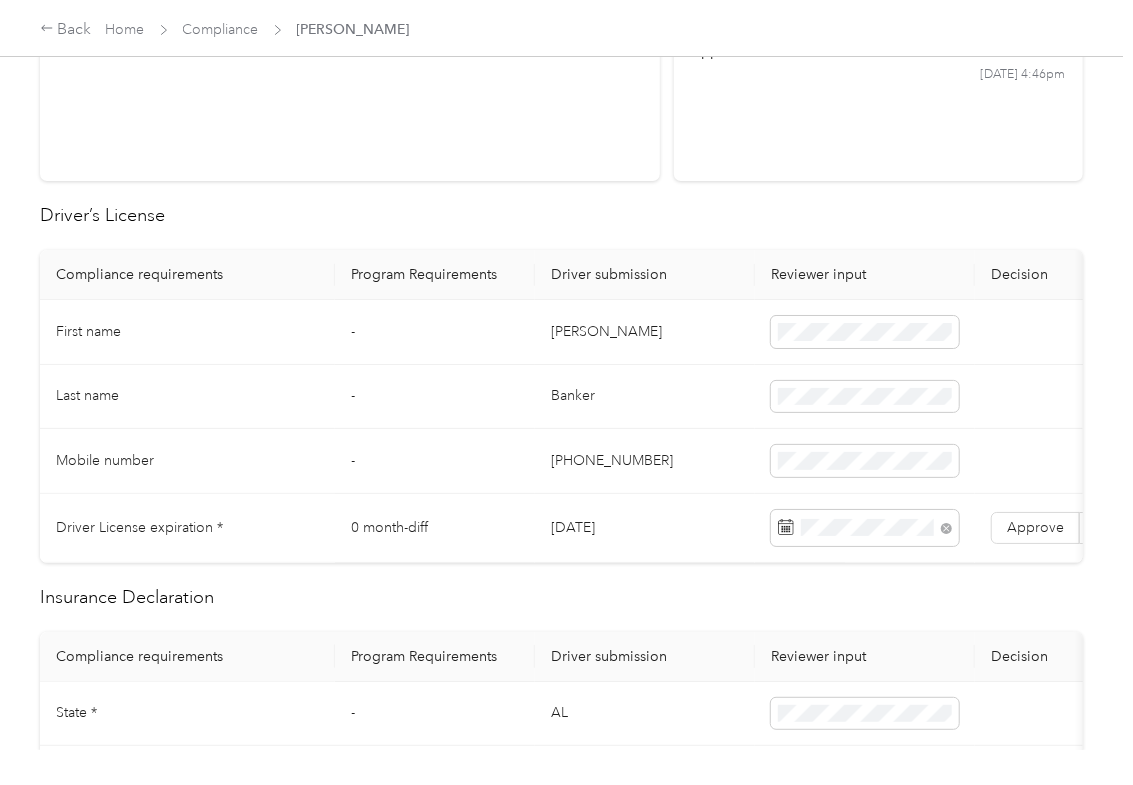 click on "Driver’s License" at bounding box center [561, 215] 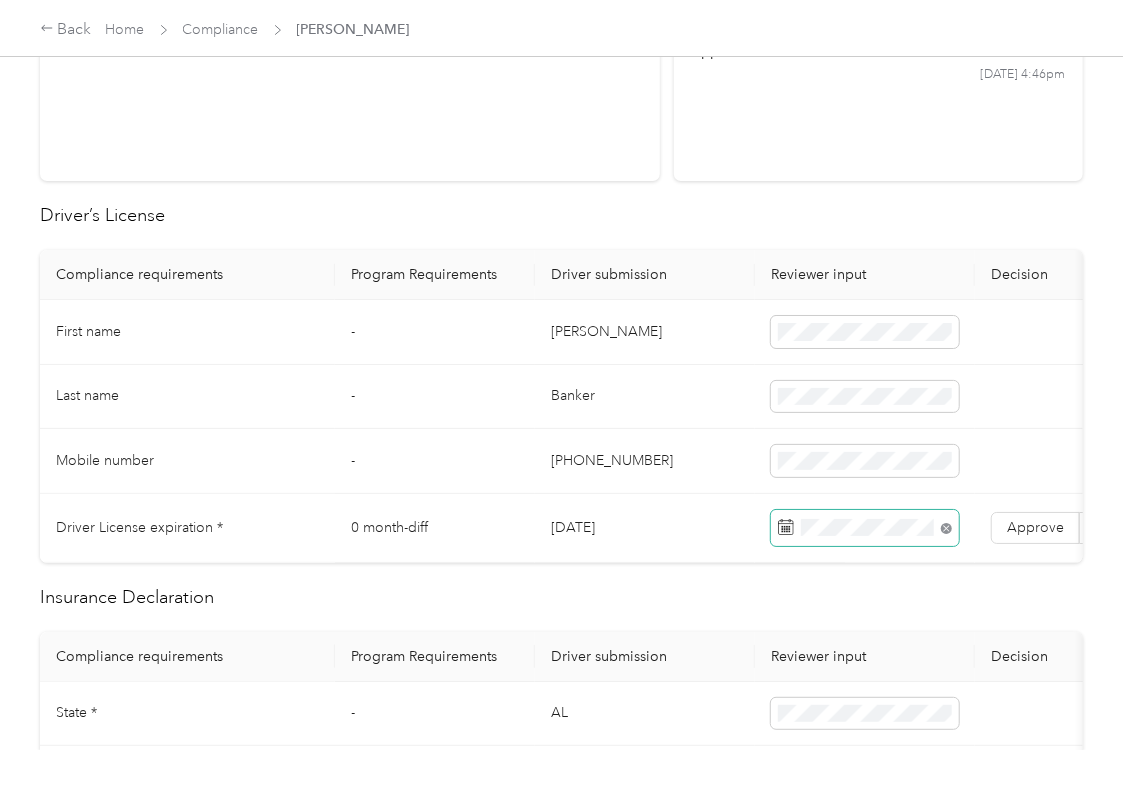 drag, startPoint x: 1026, startPoint y: 524, endPoint x: 946, endPoint y: 530, distance: 80.224686 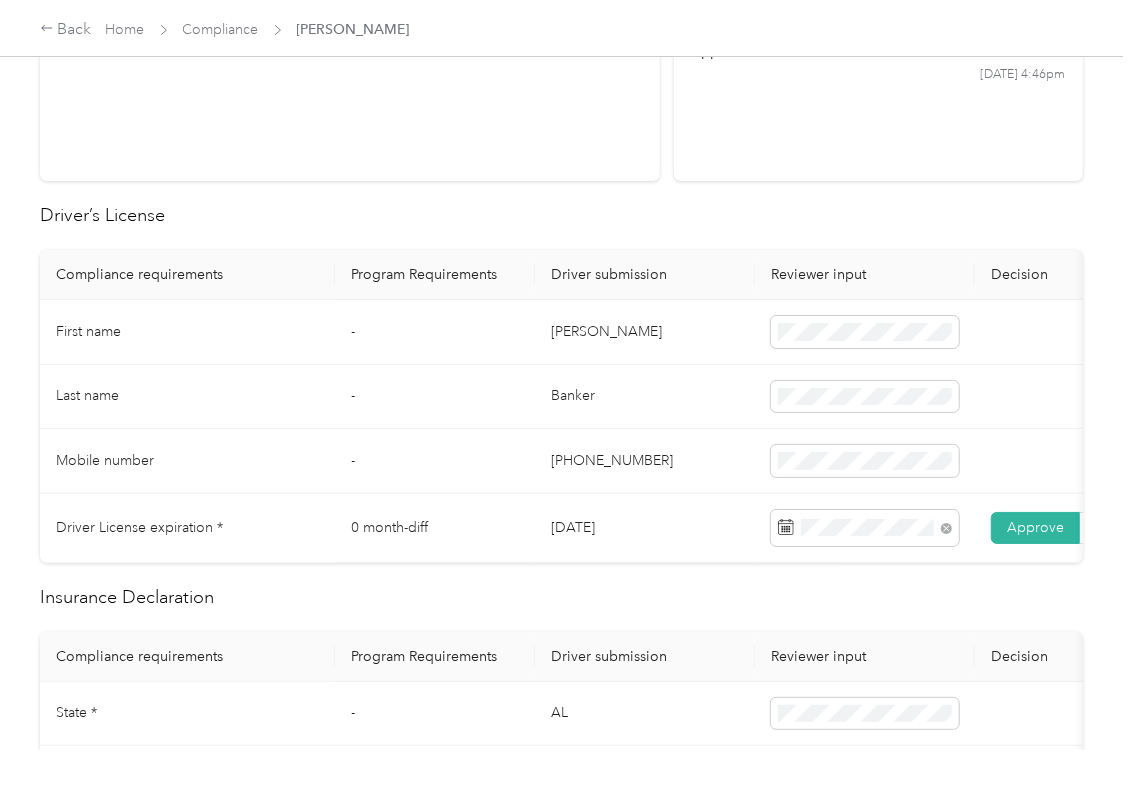 drag, startPoint x: 716, startPoint y: 561, endPoint x: 801, endPoint y: 573, distance: 85.84288 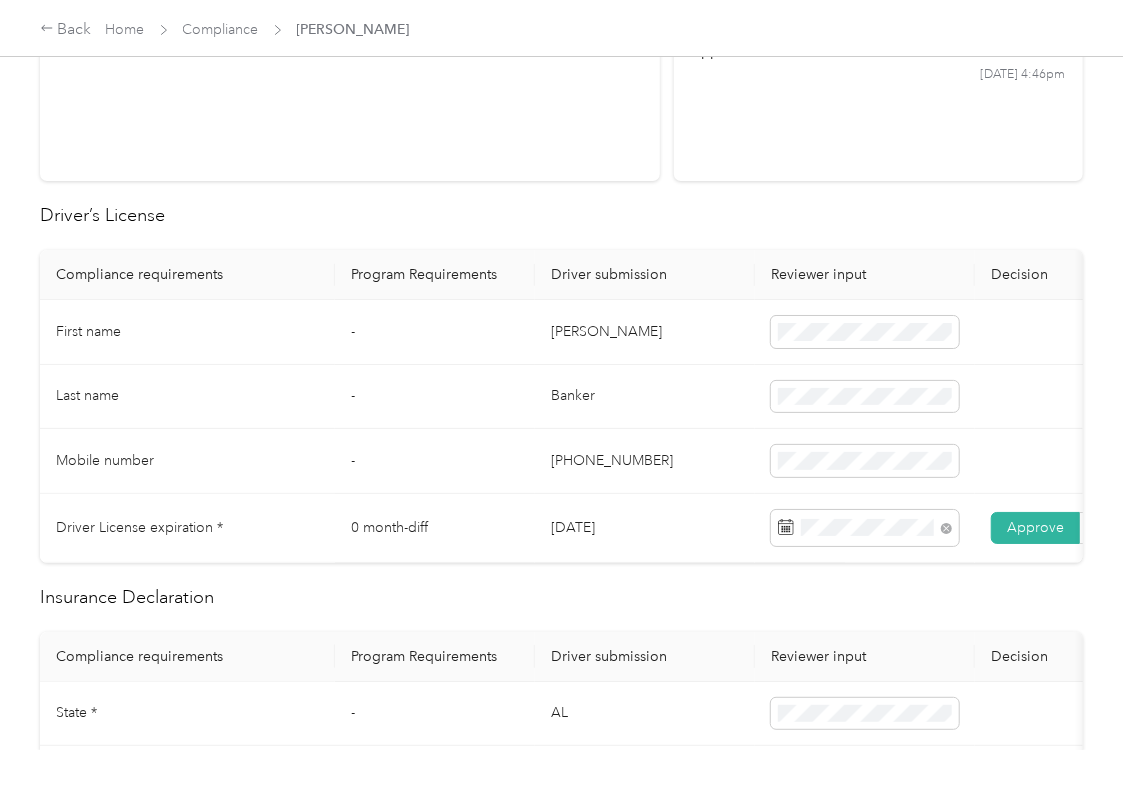 click on "[DATE]" at bounding box center (645, 528) 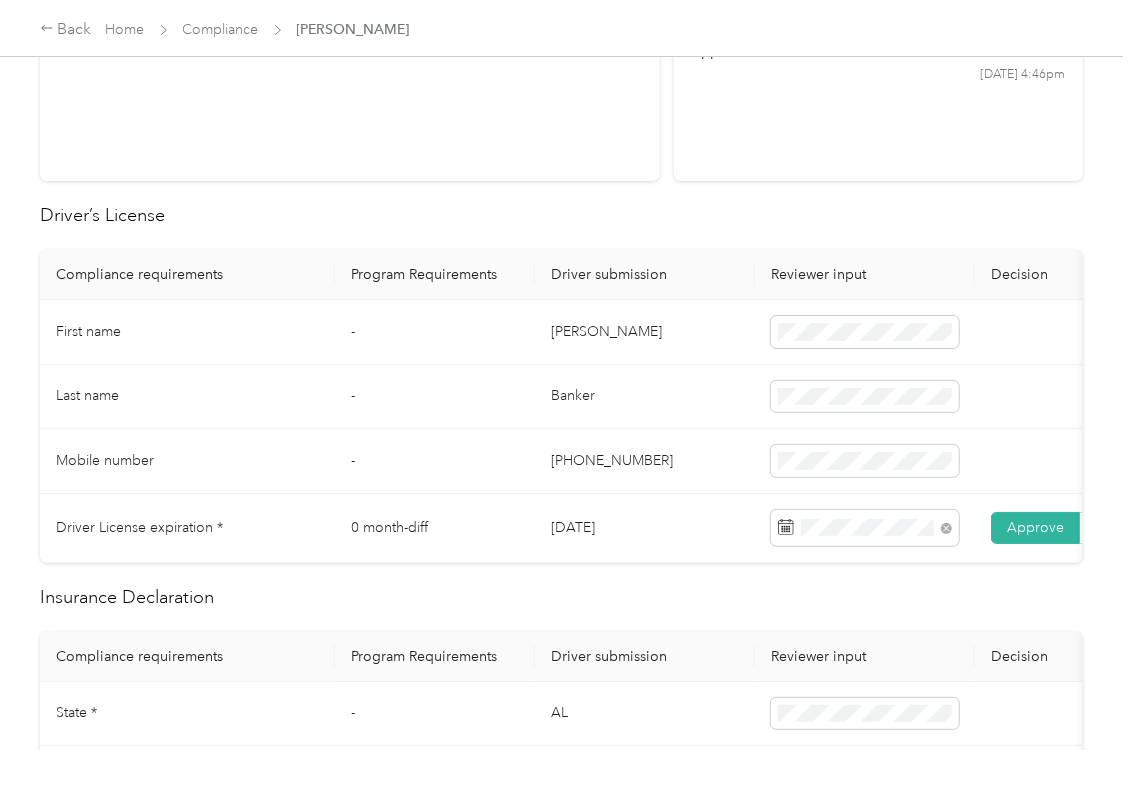 scroll, scrollTop: 0, scrollLeft: 57, axis: horizontal 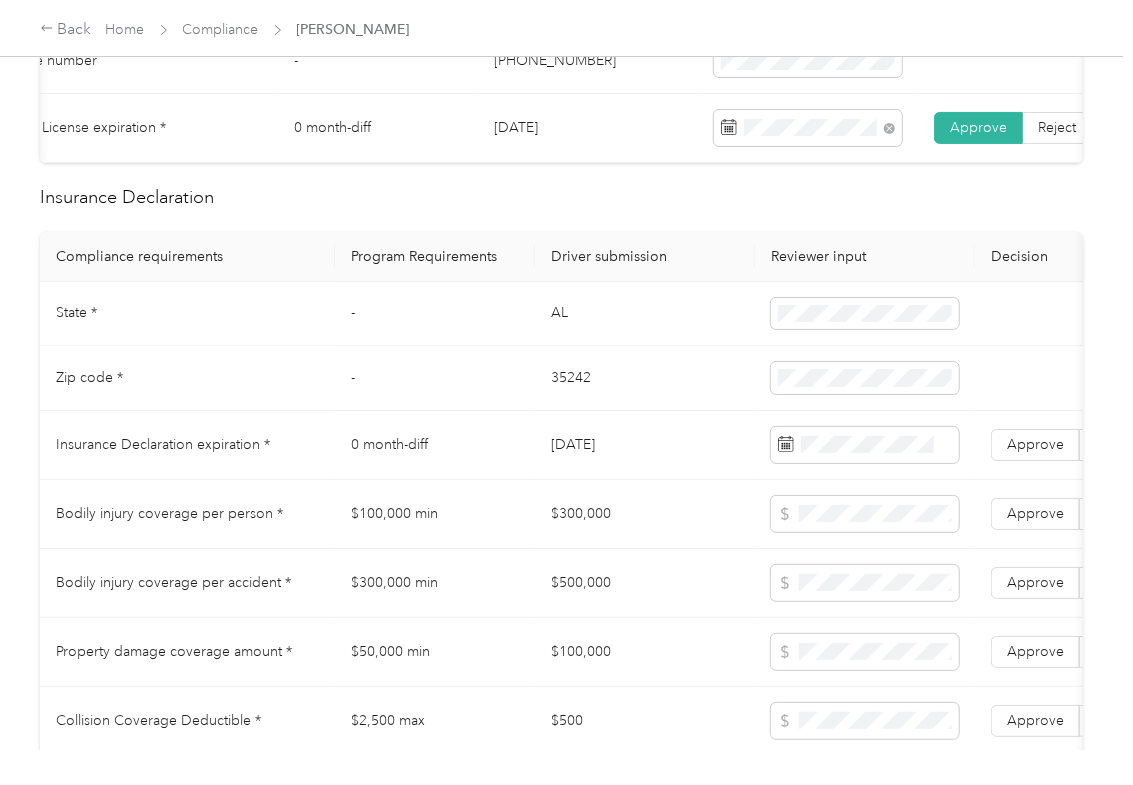 click on "35242" at bounding box center (645, 378) 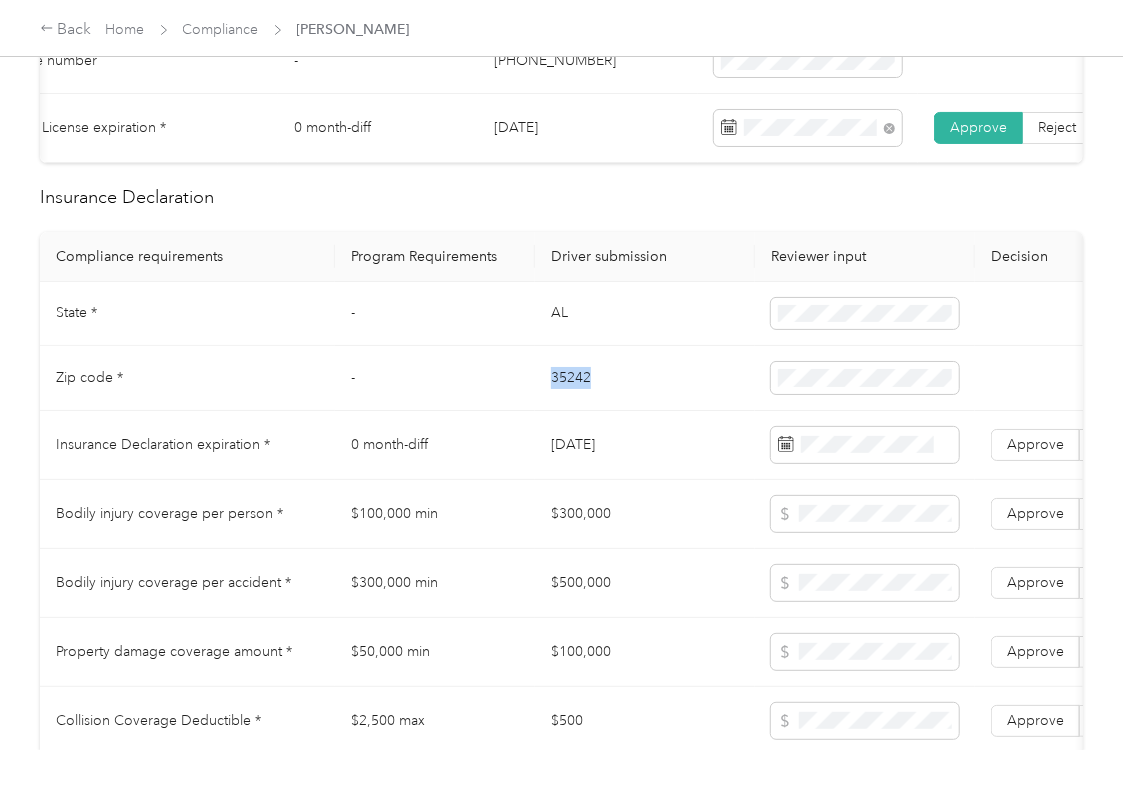 click on "35242" at bounding box center (645, 378) 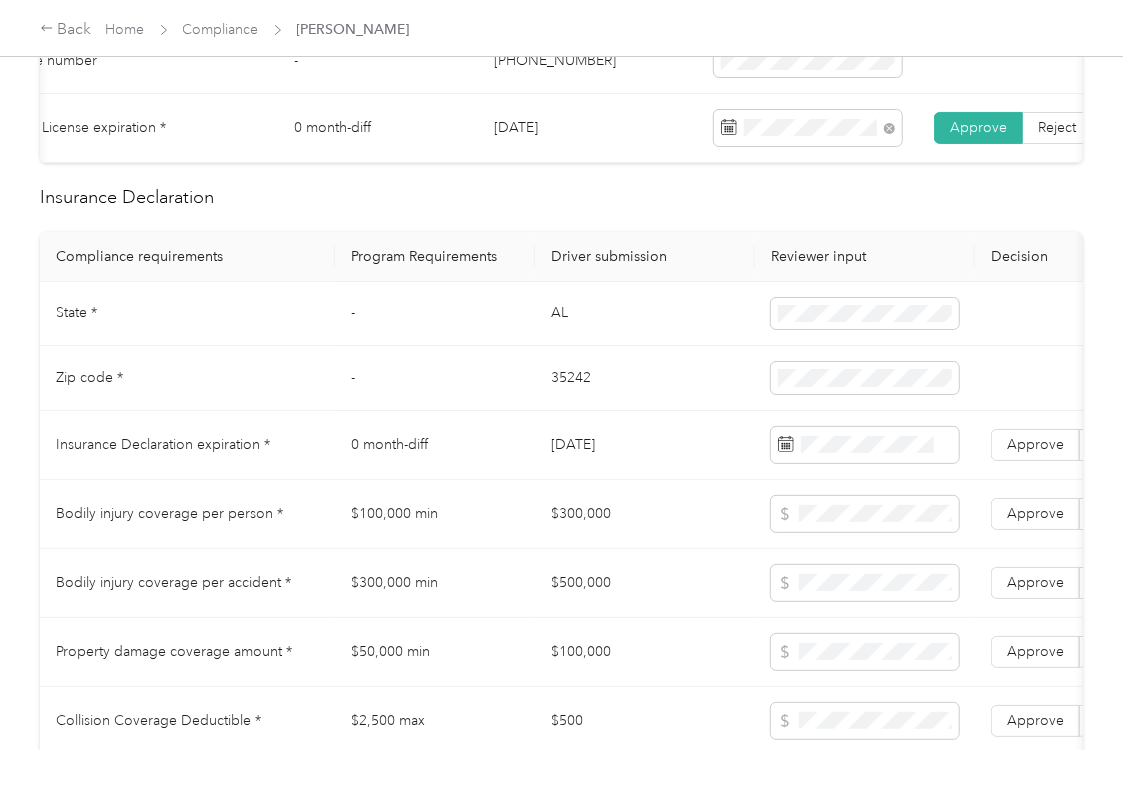 click on "AL" at bounding box center (645, 314) 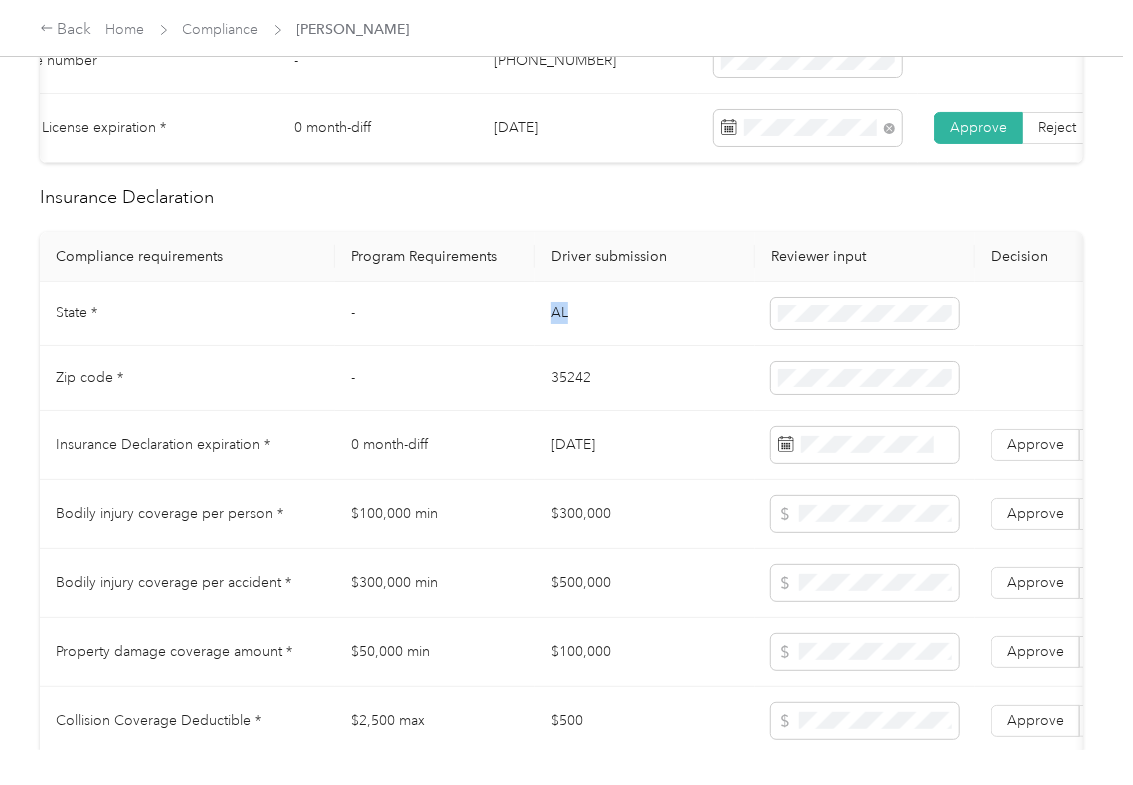 click on "AL" at bounding box center (645, 314) 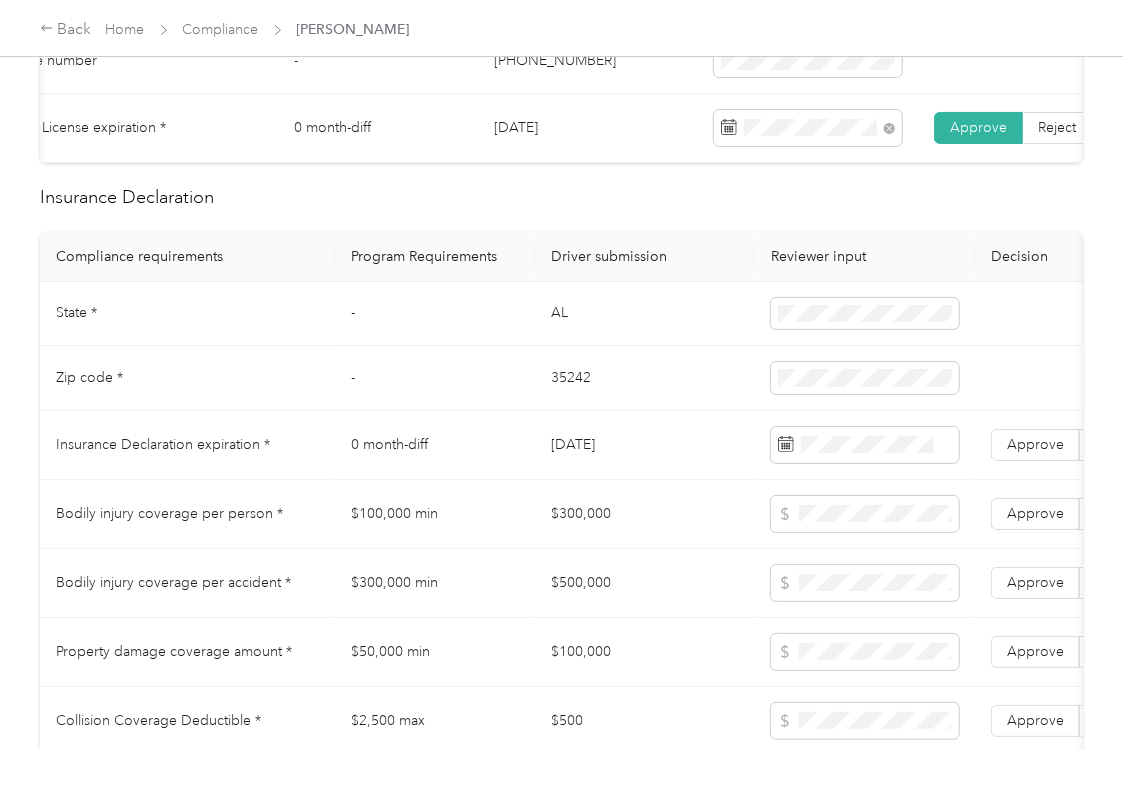 click on "35242" at bounding box center [645, 378] 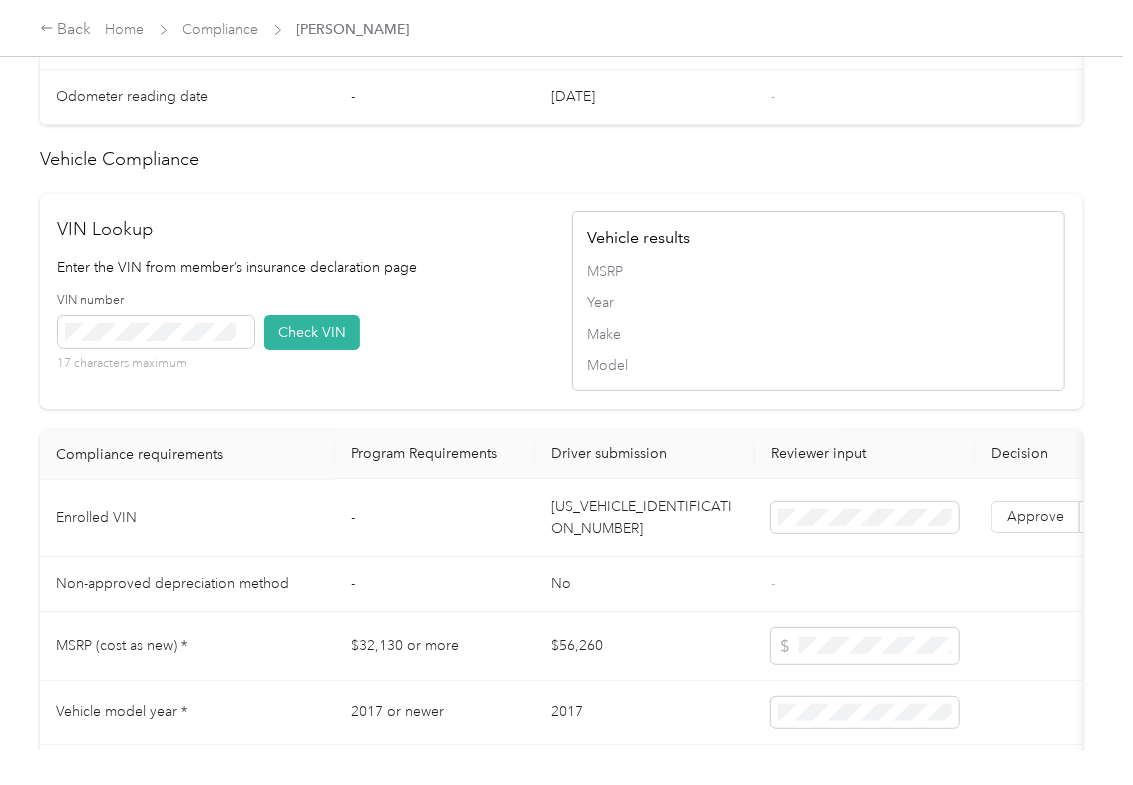 scroll, scrollTop: 1733, scrollLeft: 0, axis: vertical 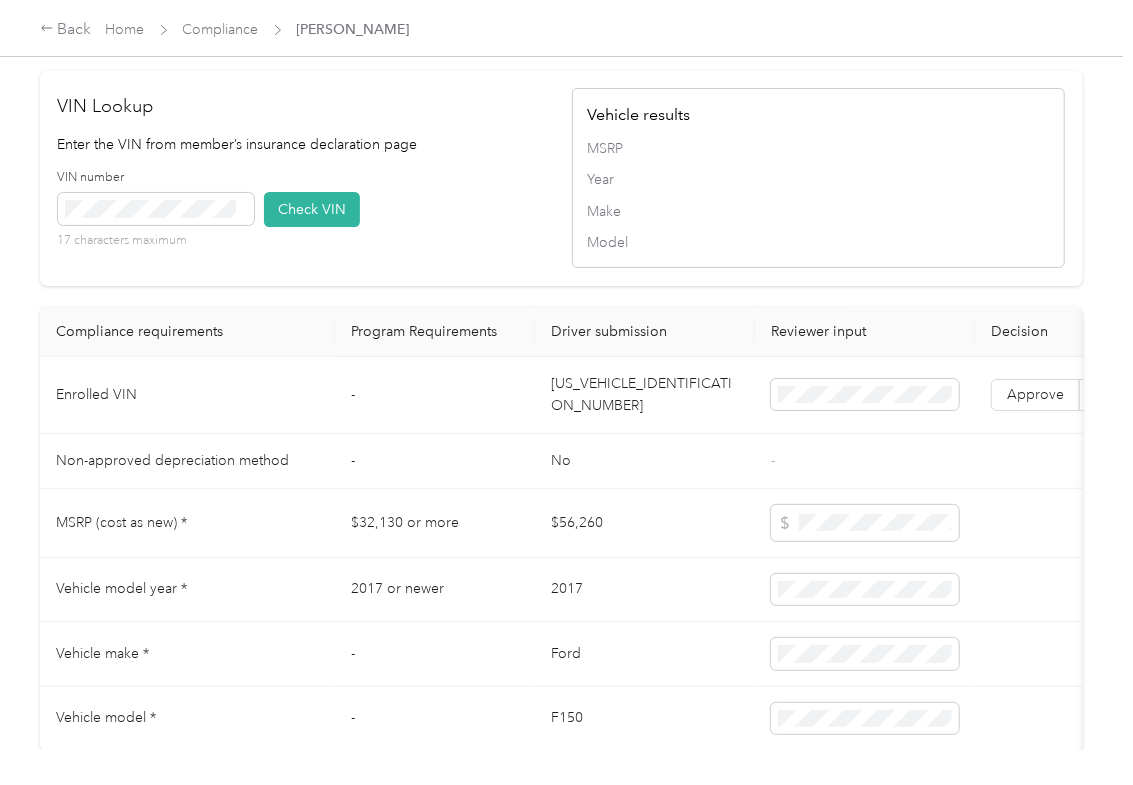 click on "[US_VEHICLE_IDENTIFICATION_NUMBER]" at bounding box center (645, 395) 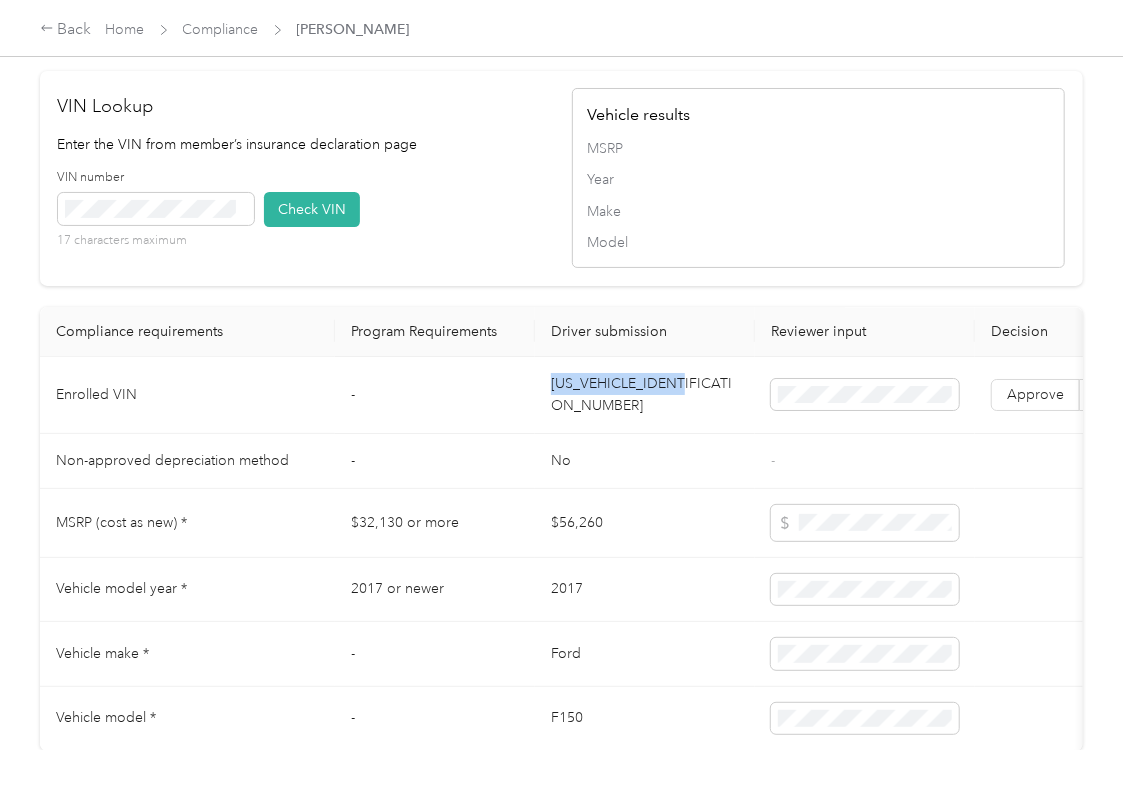click on "[US_VEHICLE_IDENTIFICATION_NUMBER]" at bounding box center (645, 395) 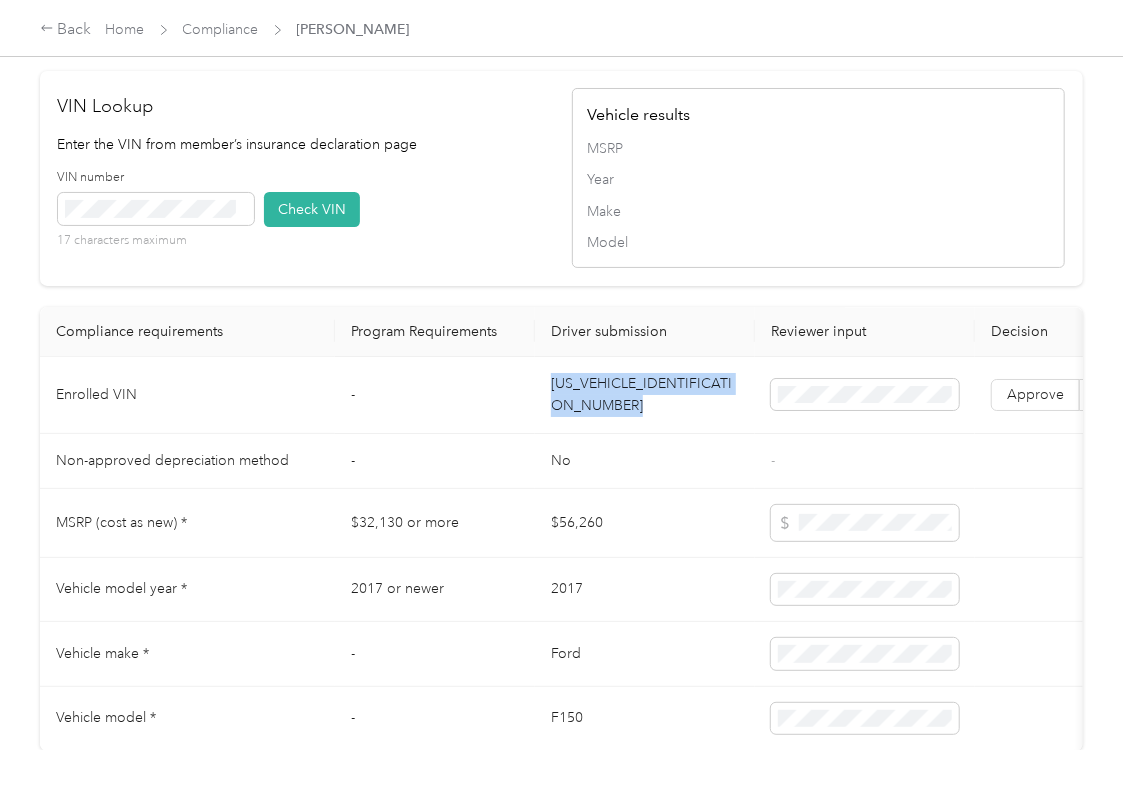 drag, startPoint x: 608, startPoint y: 430, endPoint x: 588, endPoint y: 432, distance: 20.09975 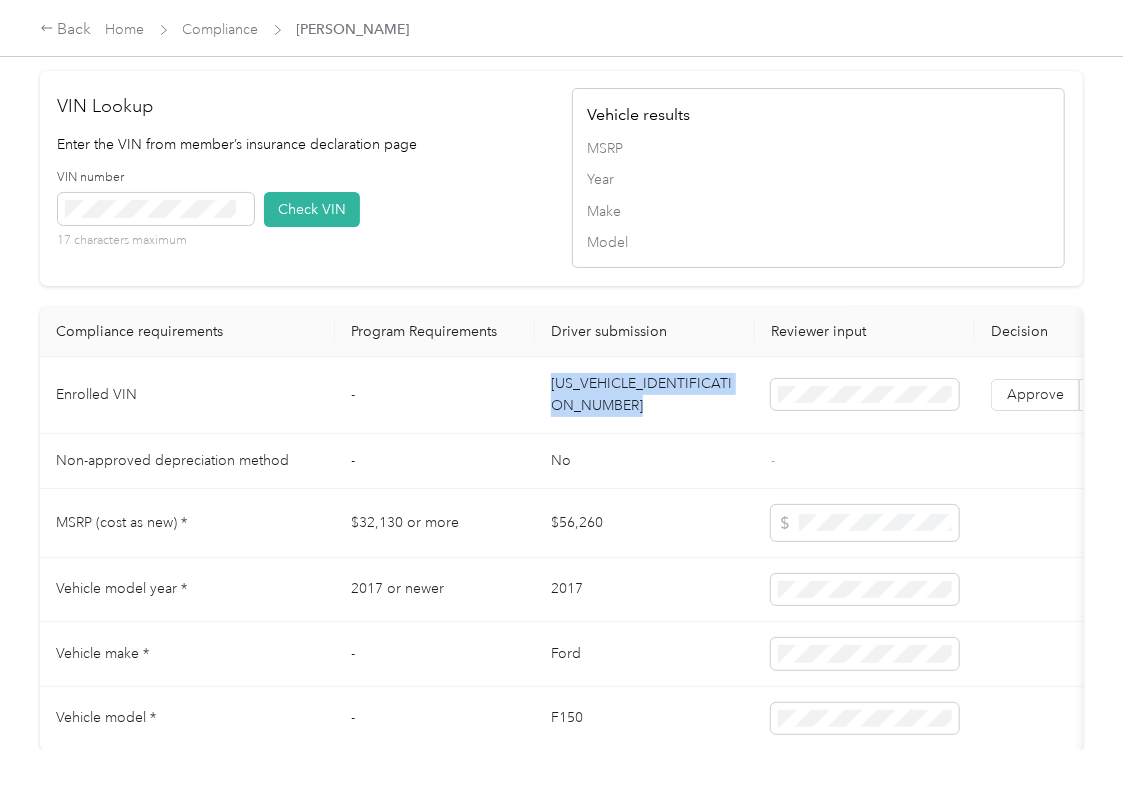 click on "VIN number   17 characters maximum Check VIN" at bounding box center (304, 216) 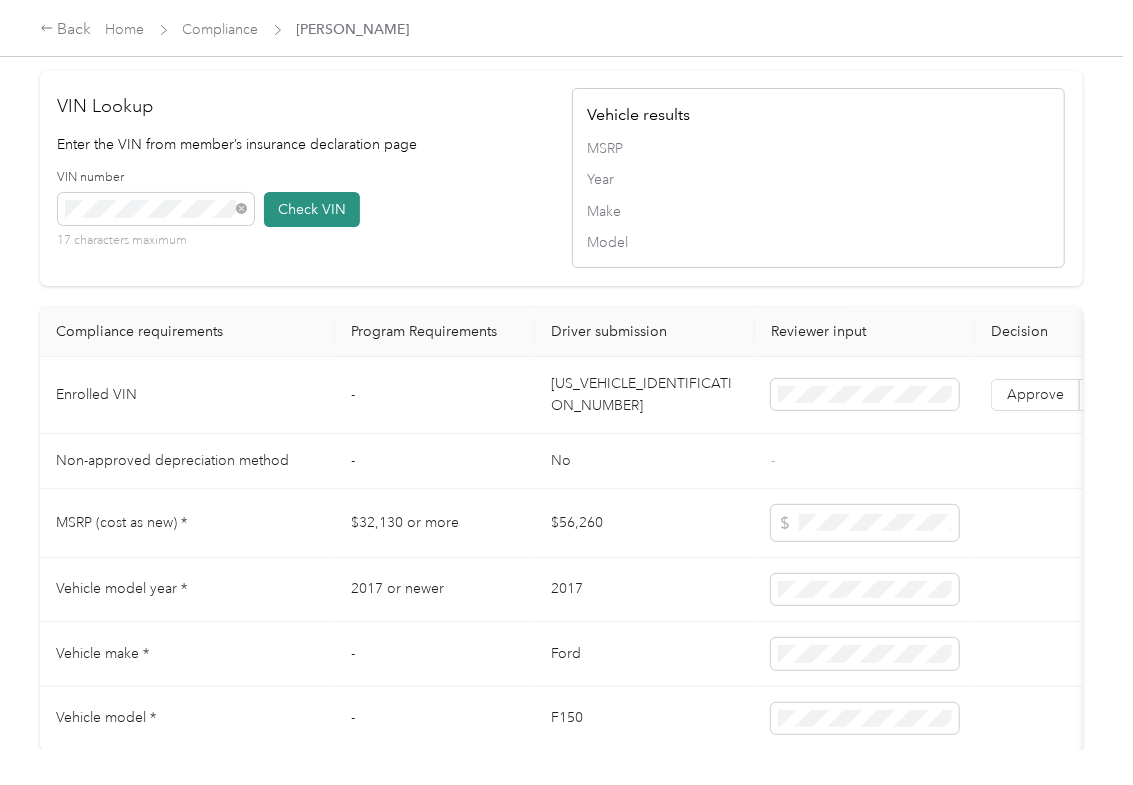 type 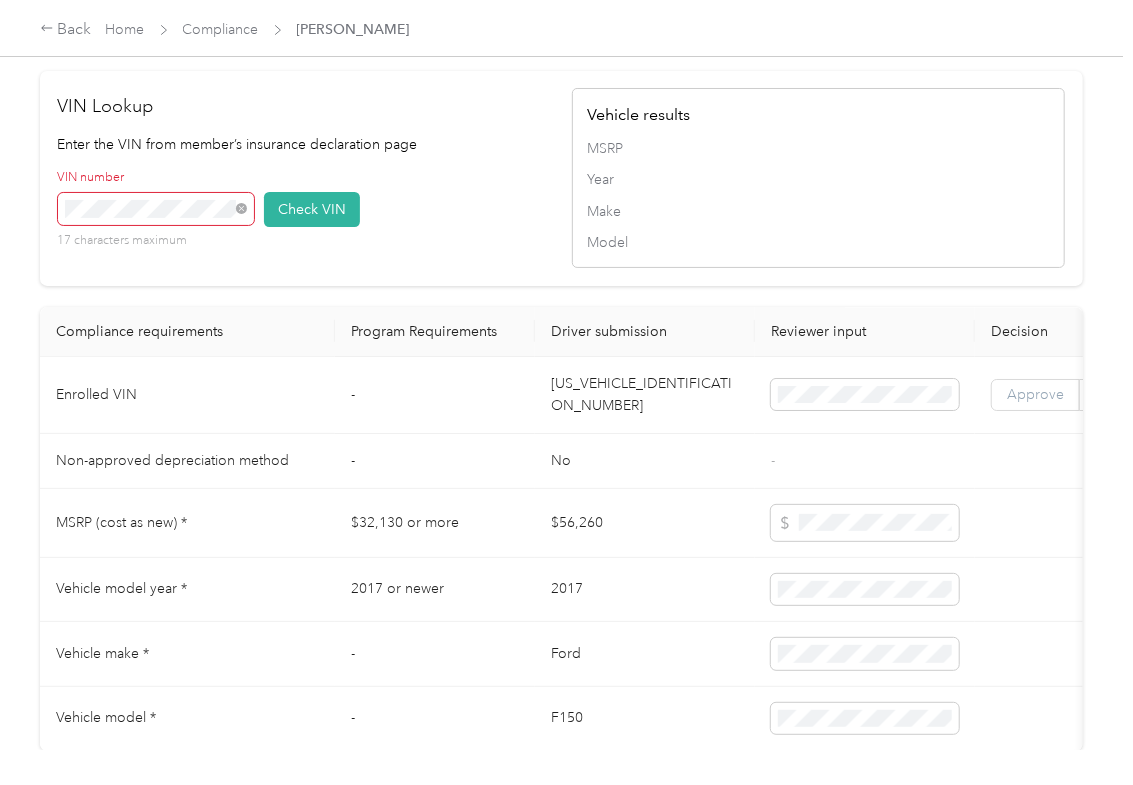 click on "Approve" at bounding box center [1035, 395] 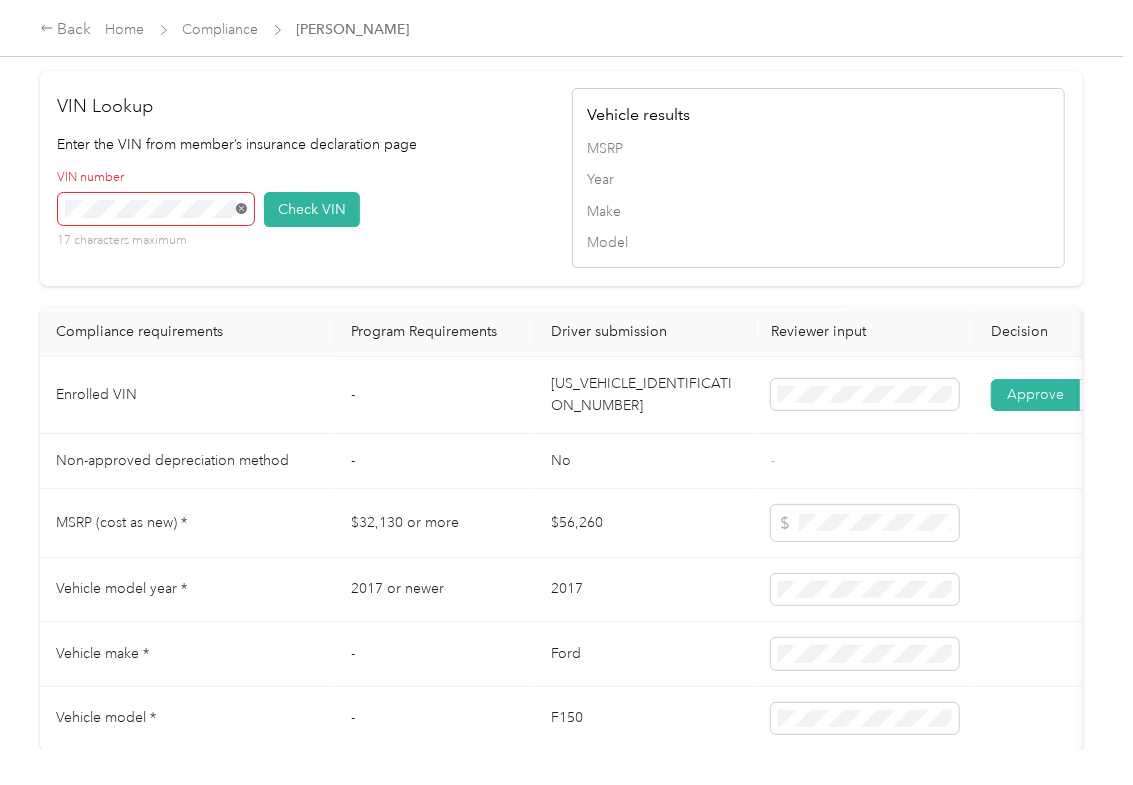 click 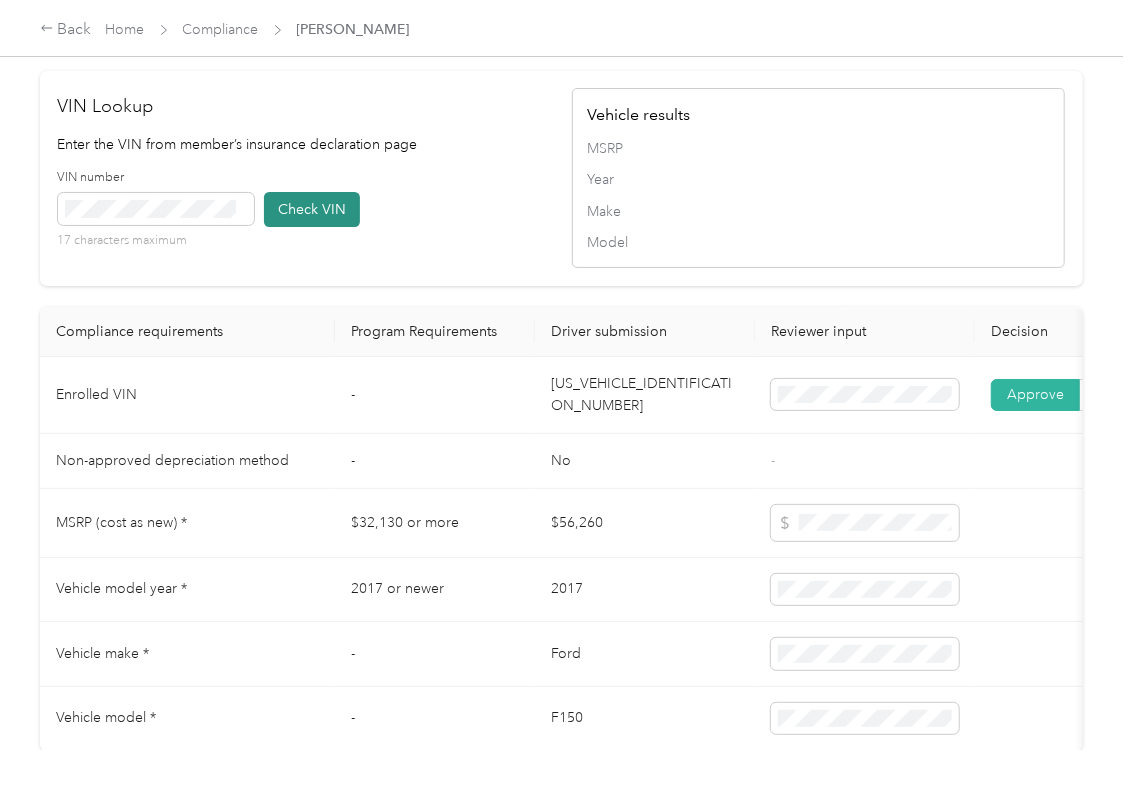 click on "Check VIN" at bounding box center [312, 209] 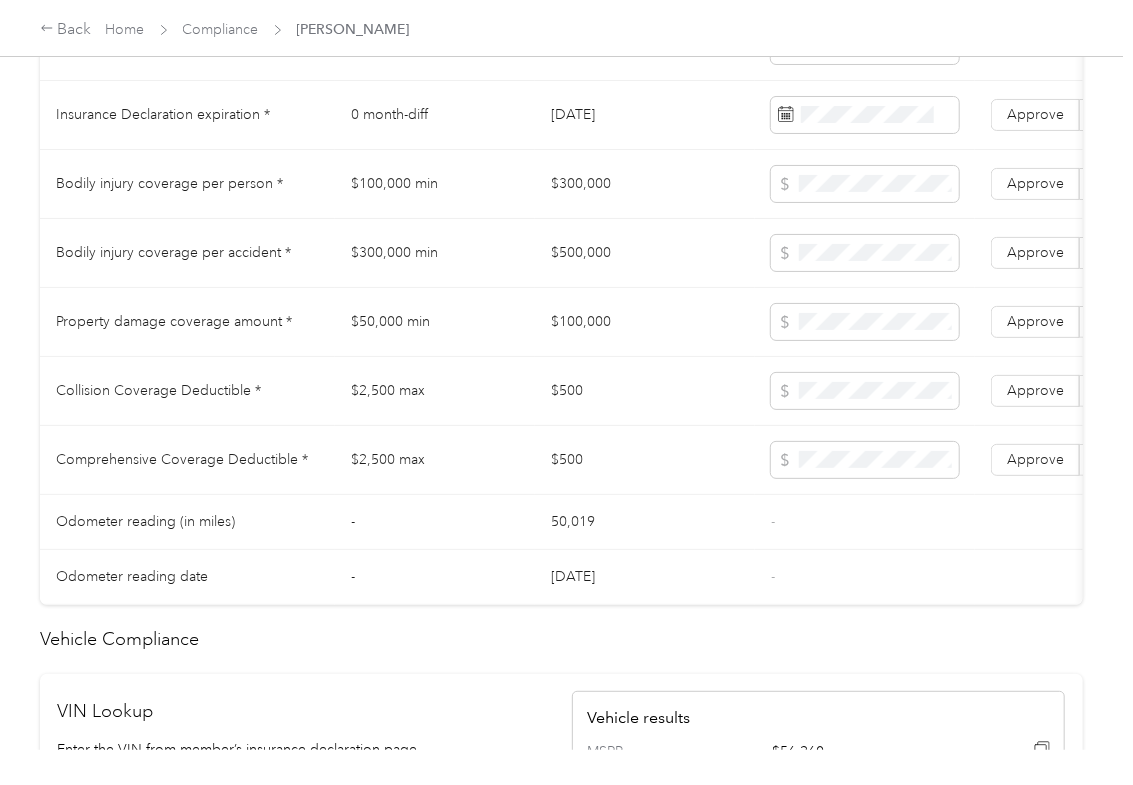 scroll, scrollTop: 1066, scrollLeft: 0, axis: vertical 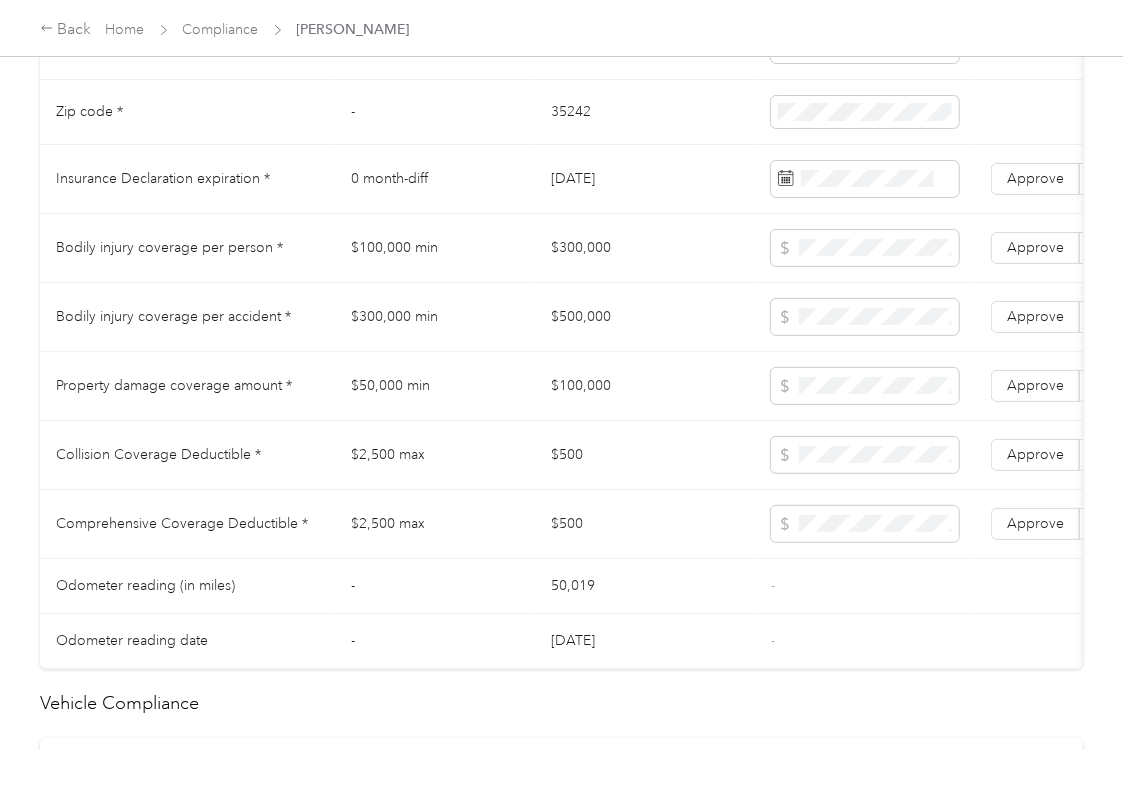 click on "$300,000" at bounding box center [645, 248] 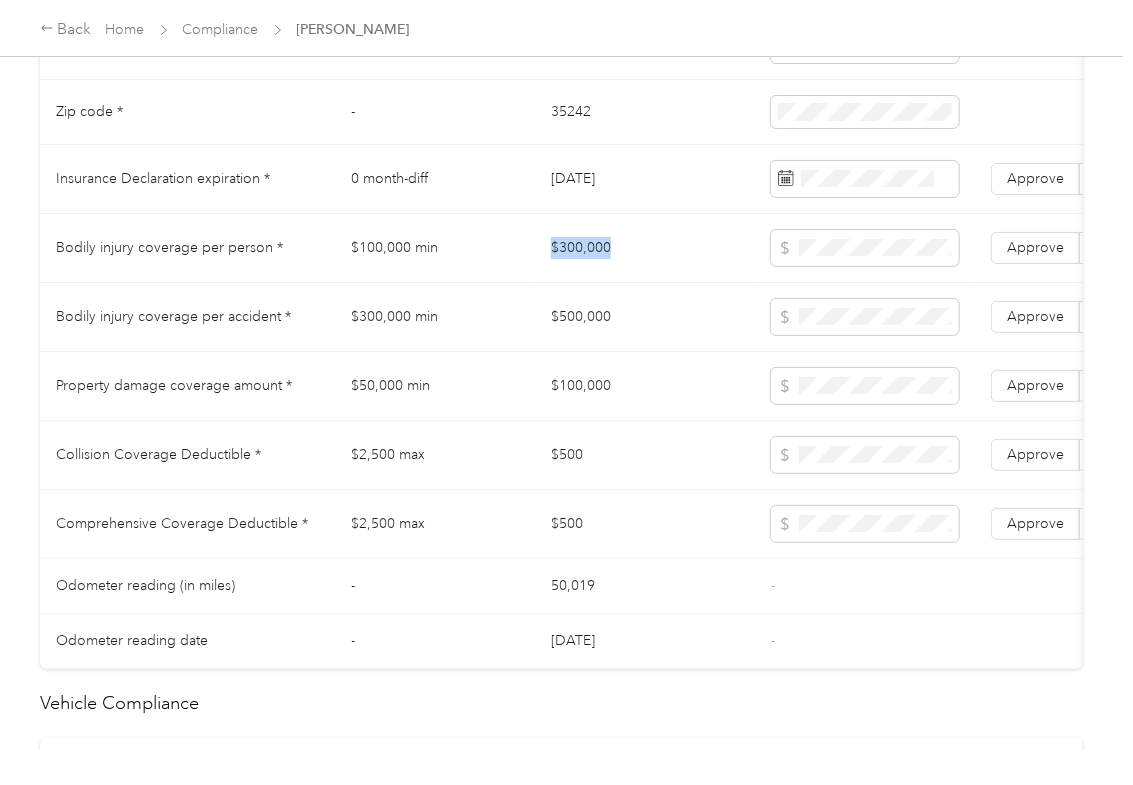 click on "$300,000" at bounding box center (645, 248) 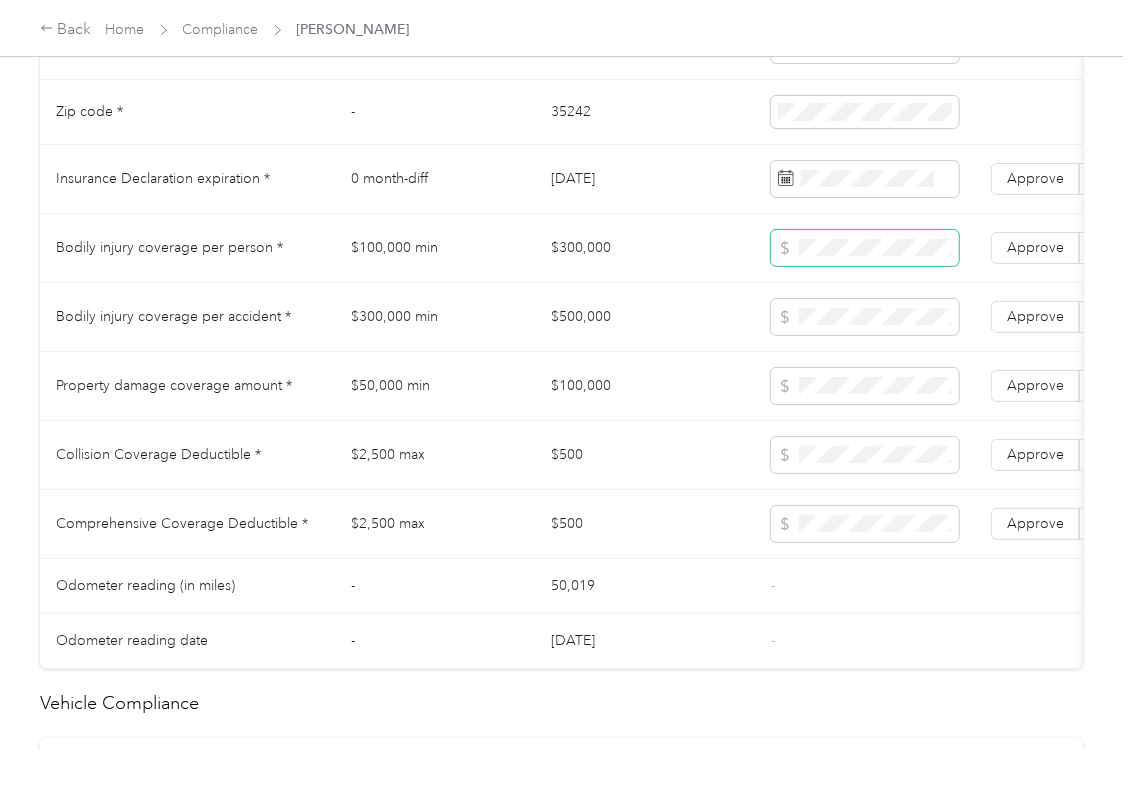 click at bounding box center (865, 248) 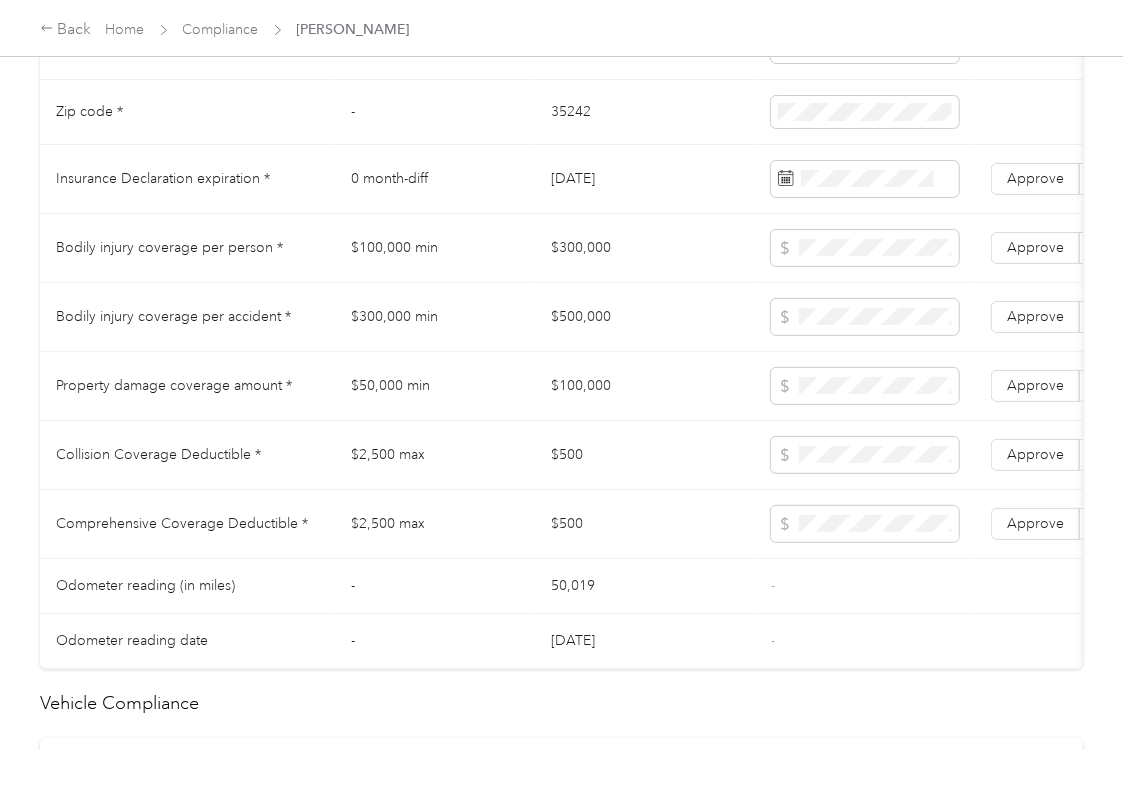 click on "$500,000" at bounding box center (645, 317) 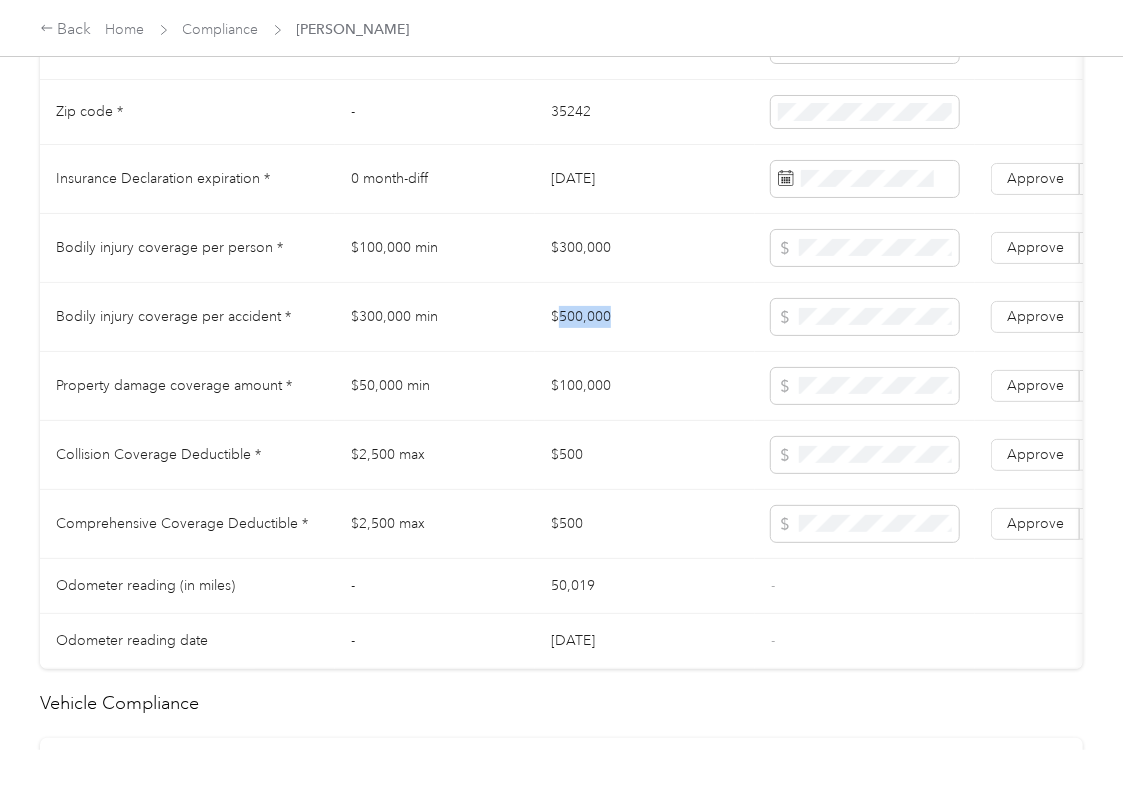 click on "$500,000" at bounding box center (645, 317) 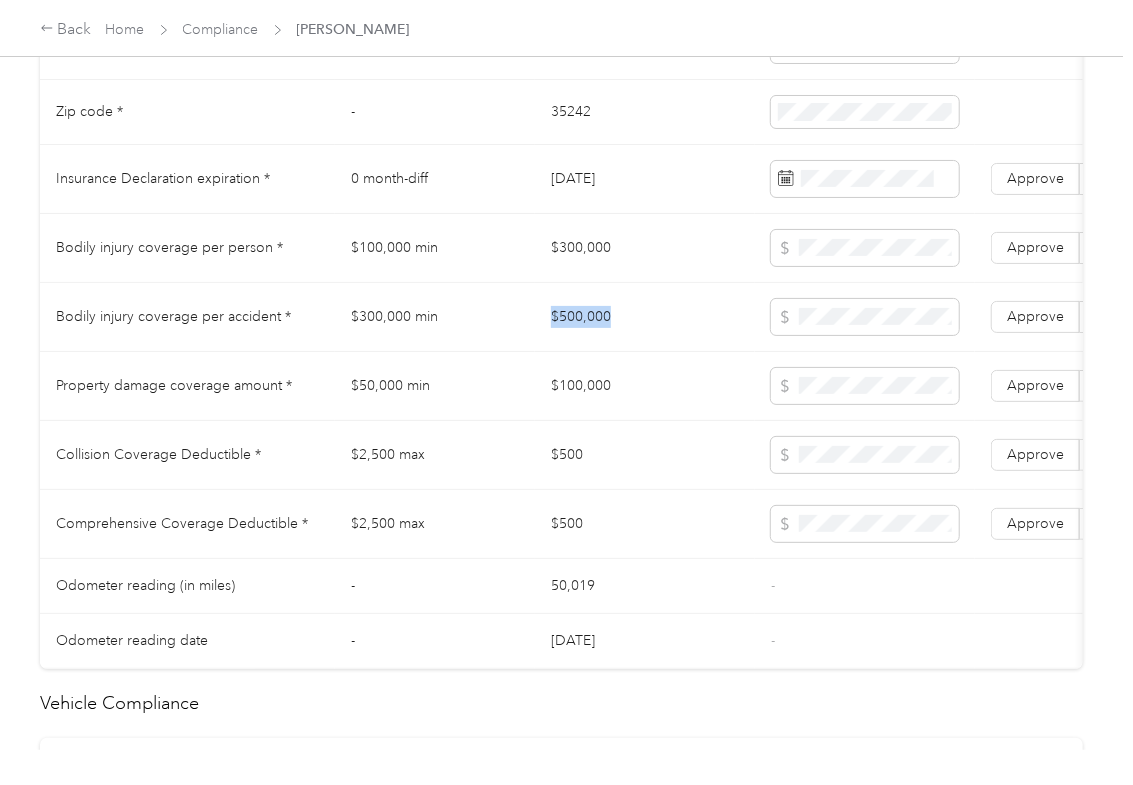 click on "$500,000" at bounding box center [645, 317] 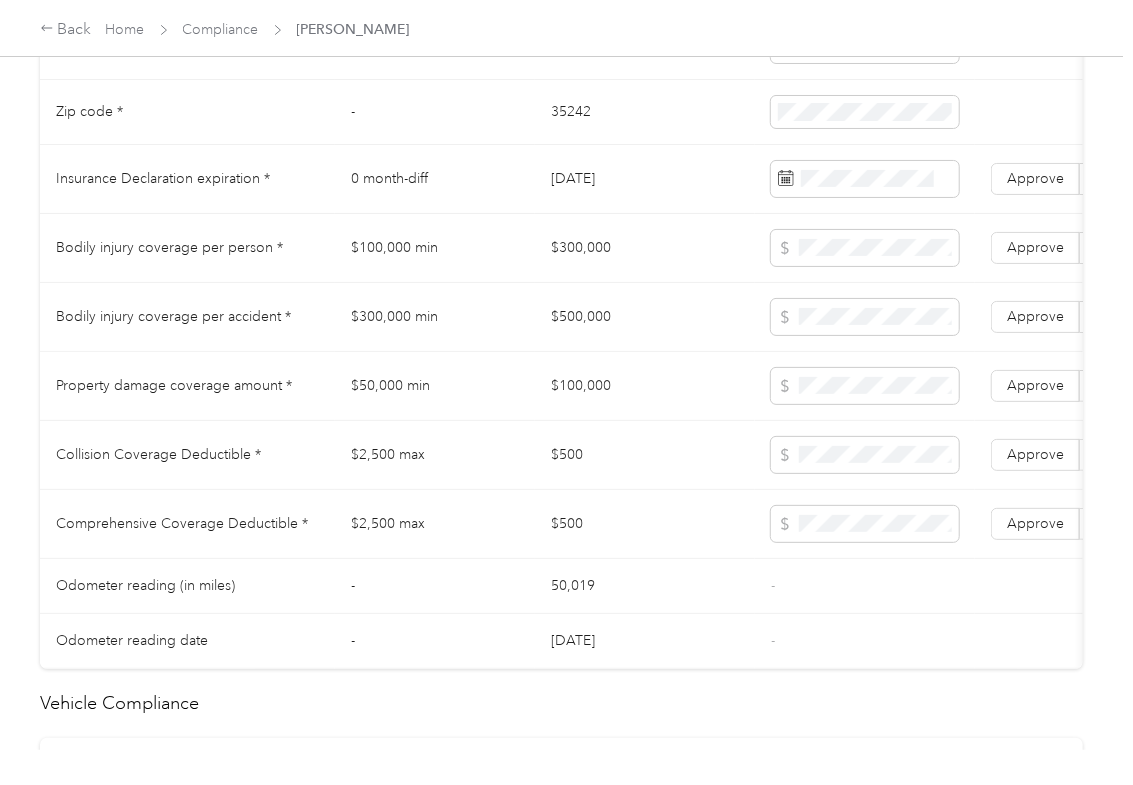 click on "$100,000" at bounding box center (645, 386) 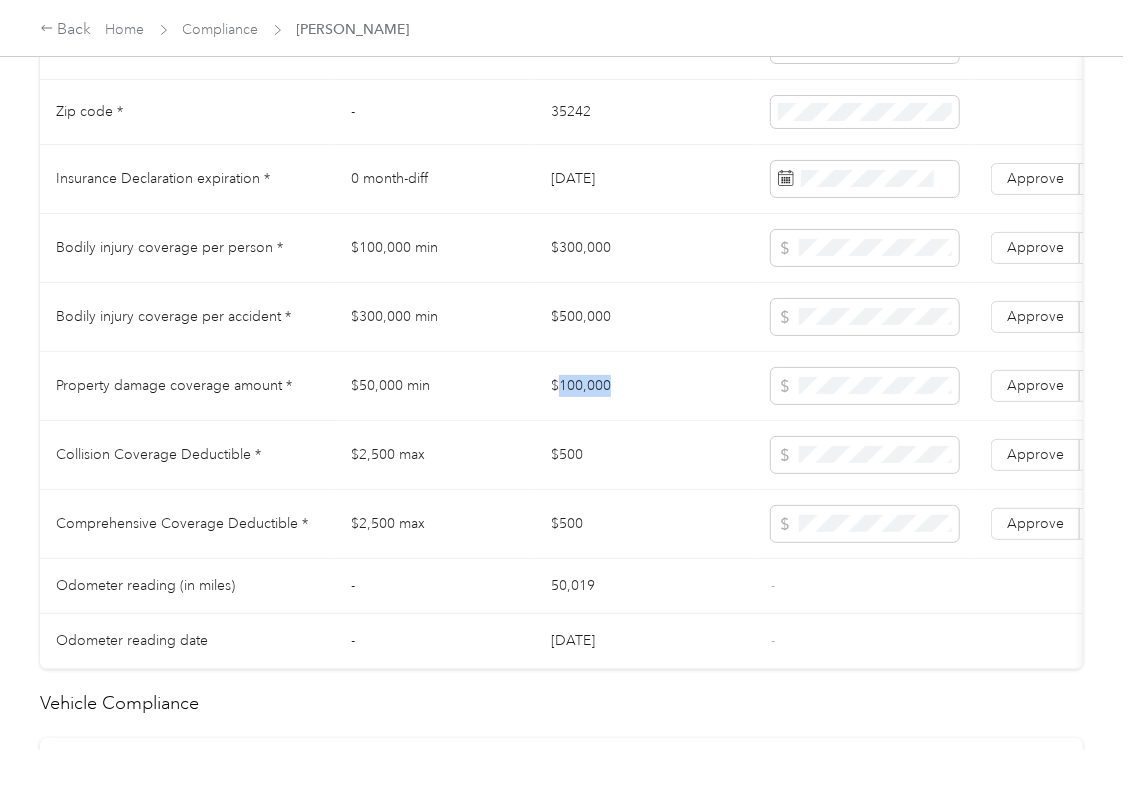 click on "$100,000" at bounding box center [645, 386] 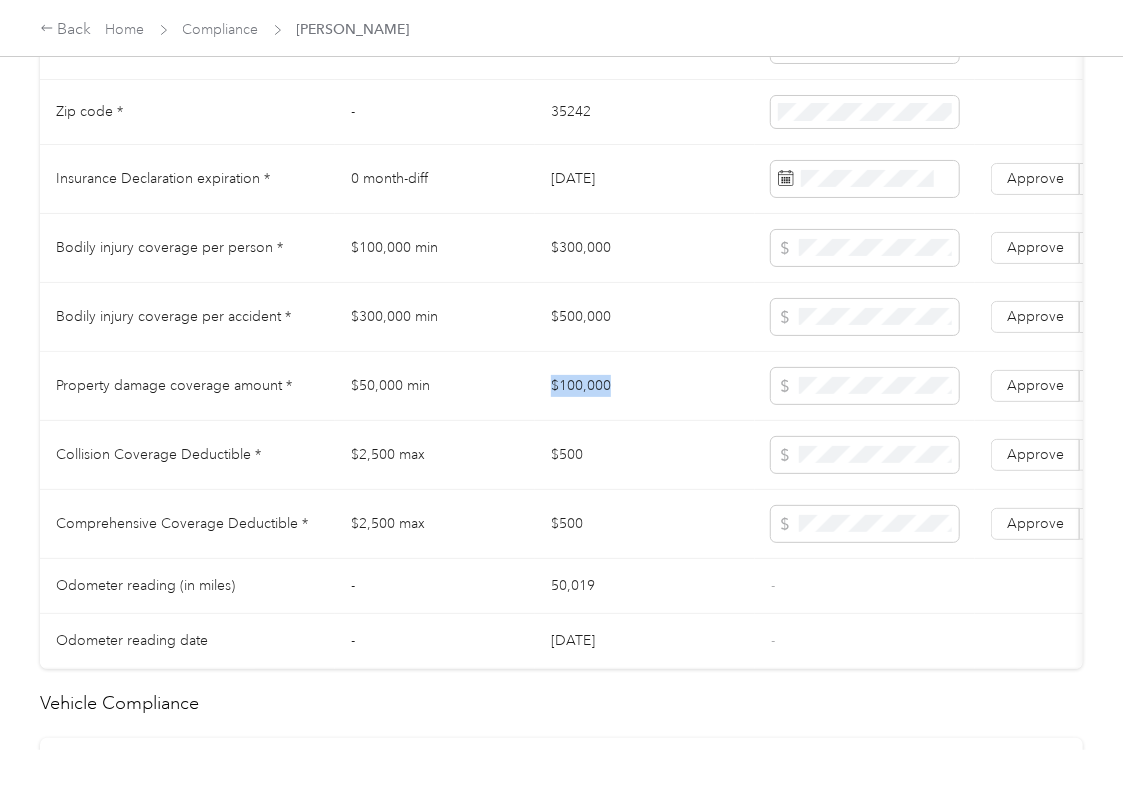 click on "$100,000" at bounding box center [645, 386] 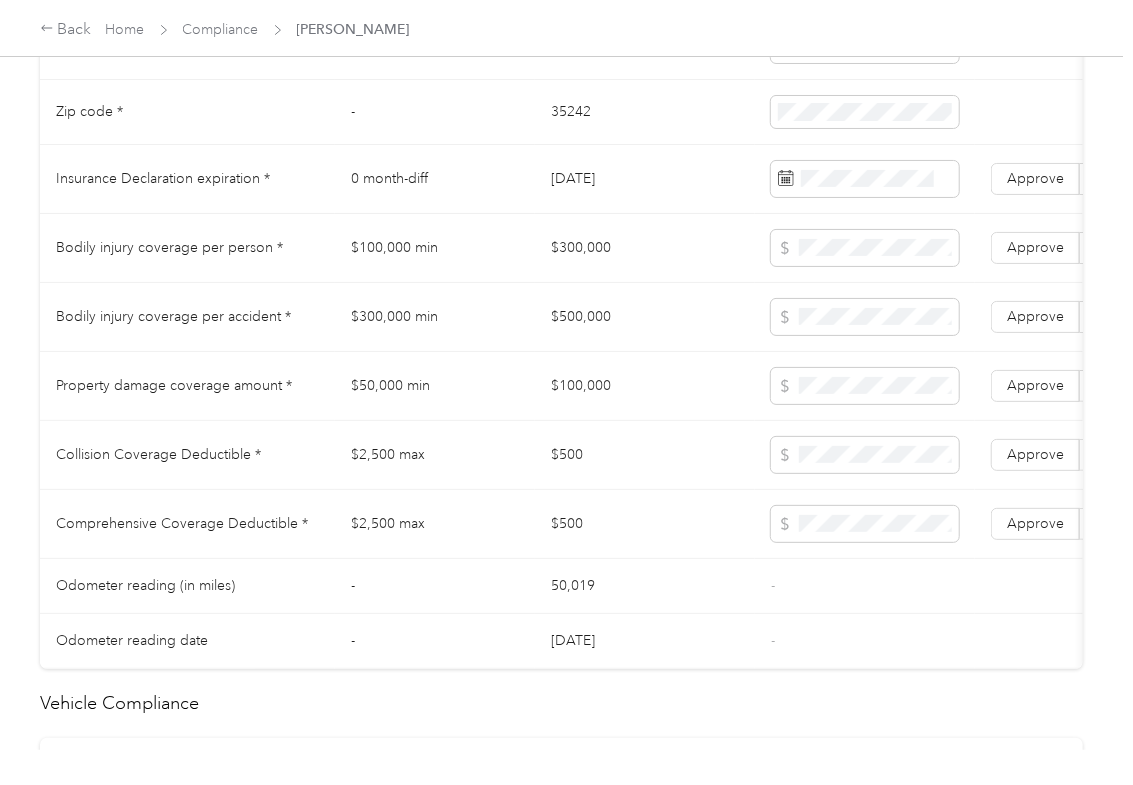 click on "$500" at bounding box center (645, 455) 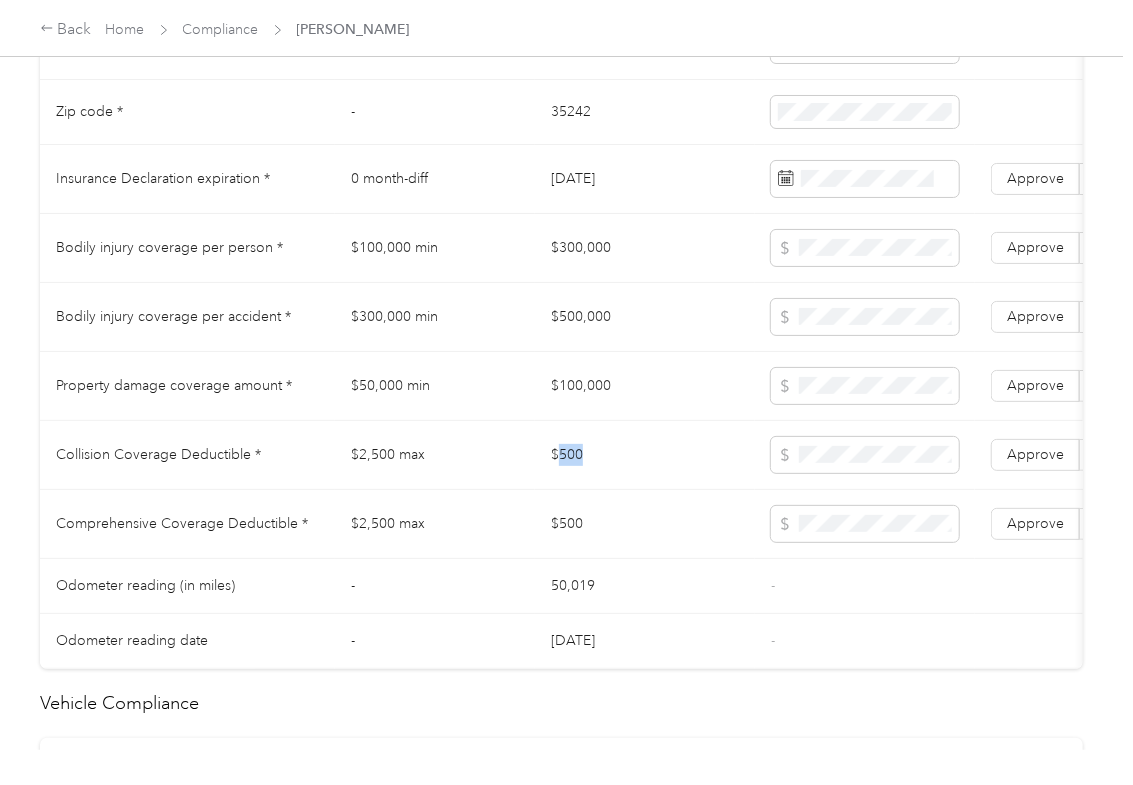 click on "$500" at bounding box center [645, 455] 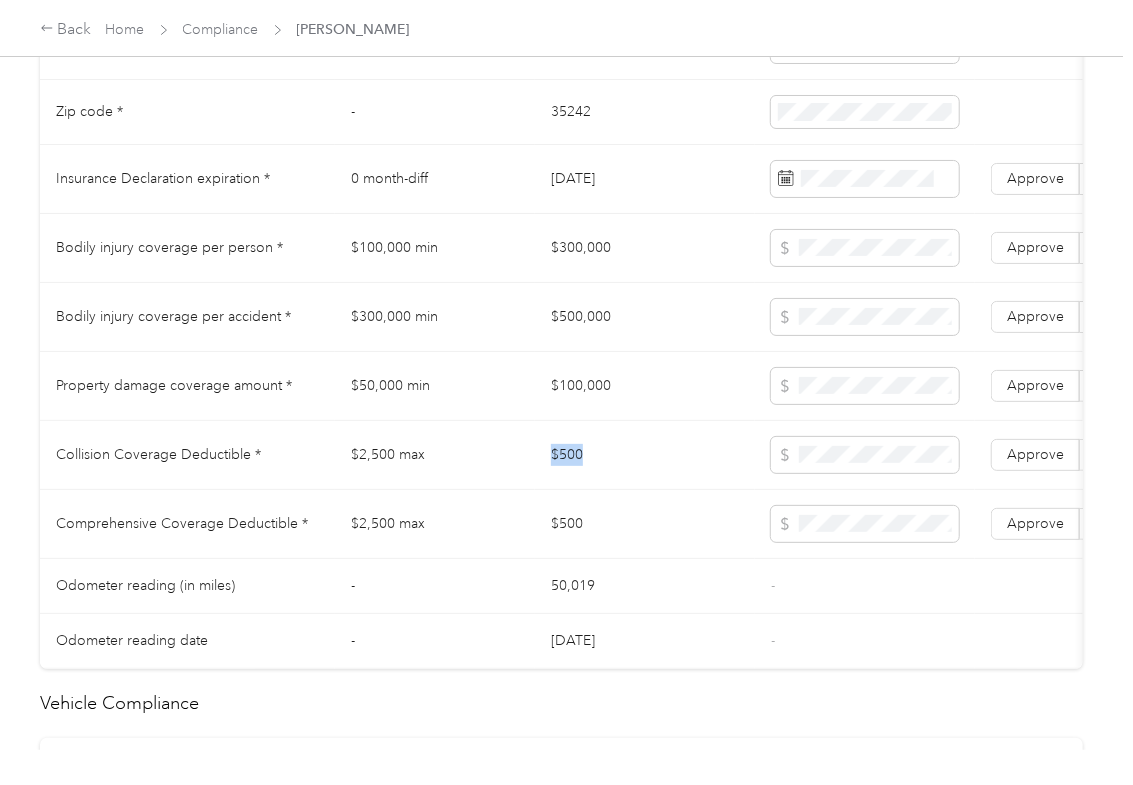 click on "$500" at bounding box center (645, 455) 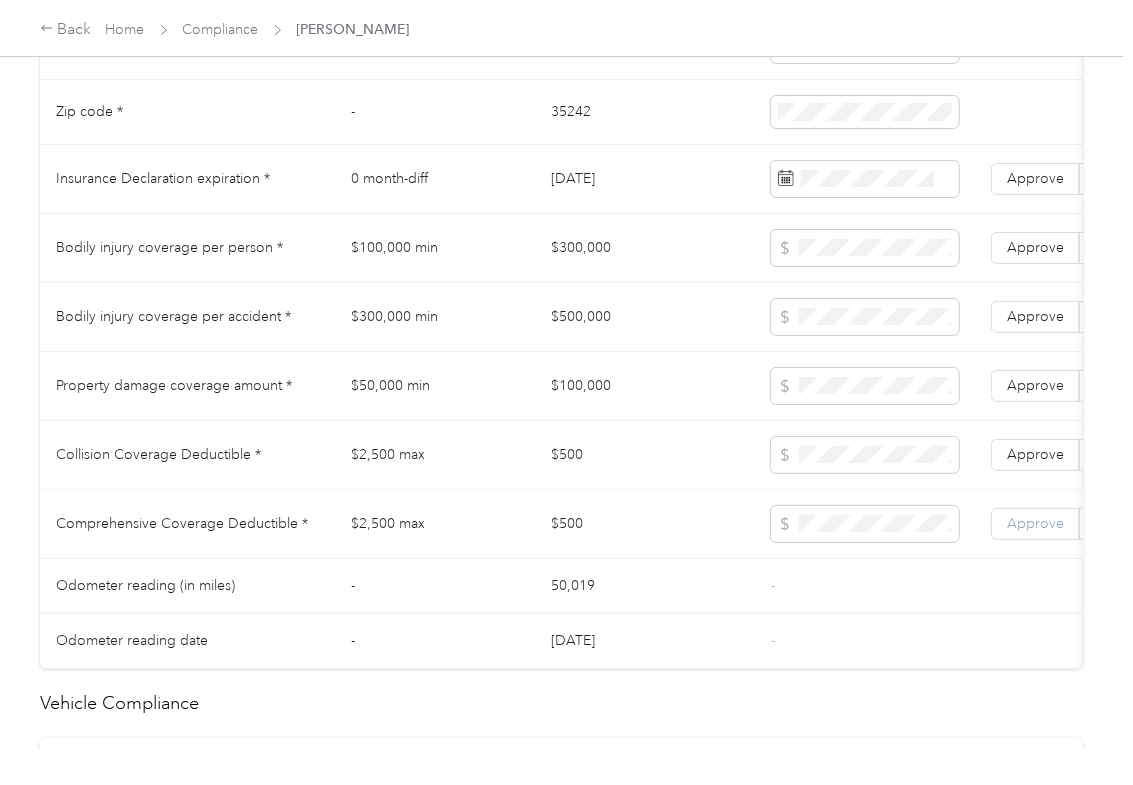 click on "Approve" at bounding box center (1035, 523) 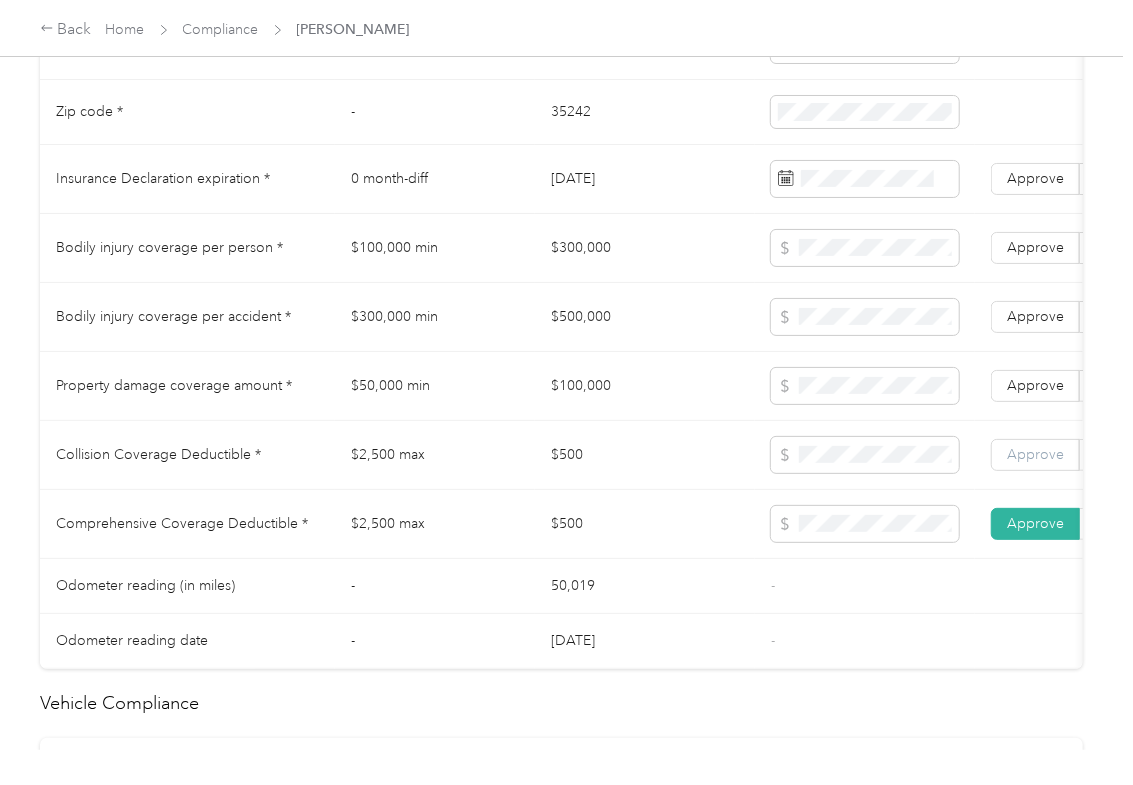 click on "Approve" at bounding box center (1035, 455) 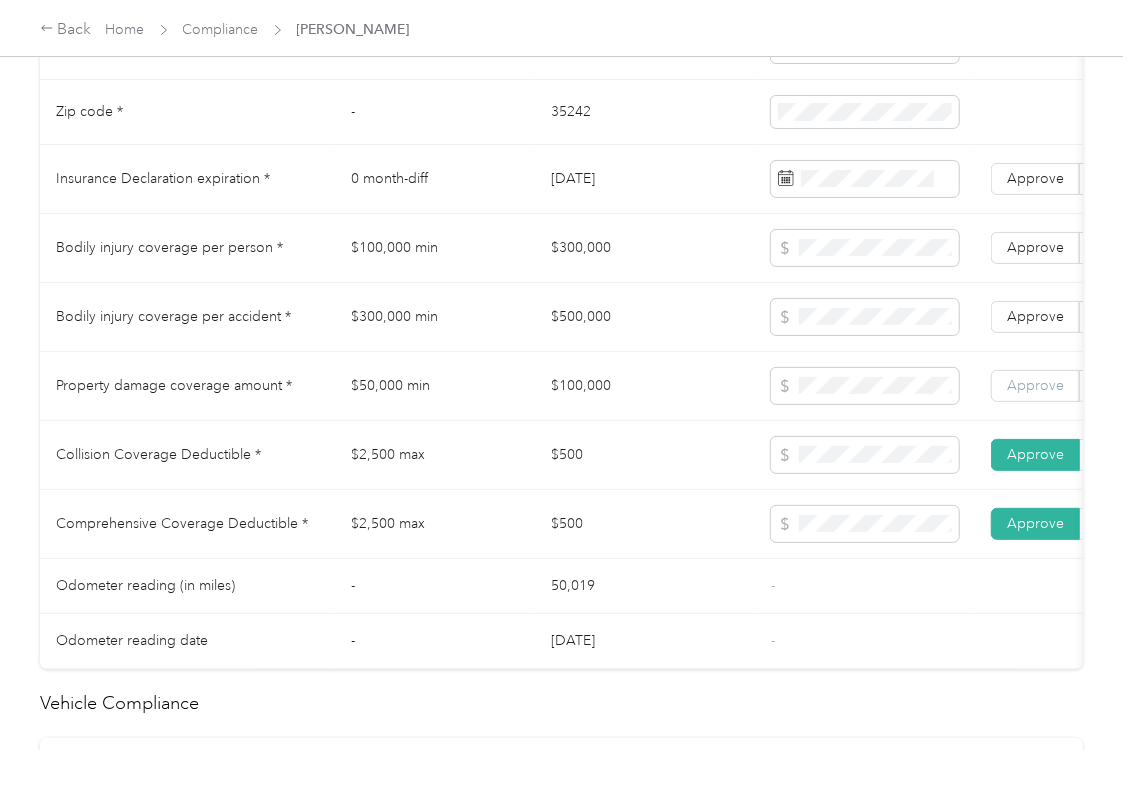 click on "Approve" at bounding box center [1035, 385] 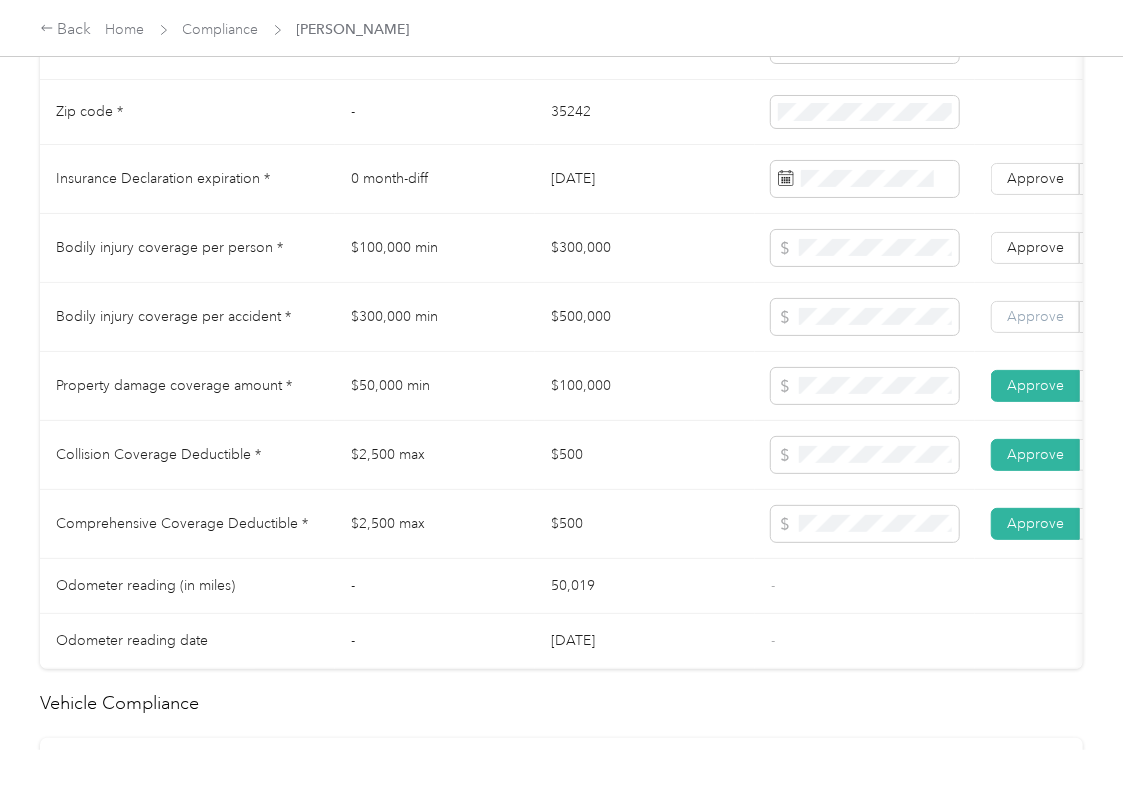 click on "Approve" at bounding box center [1035, 316] 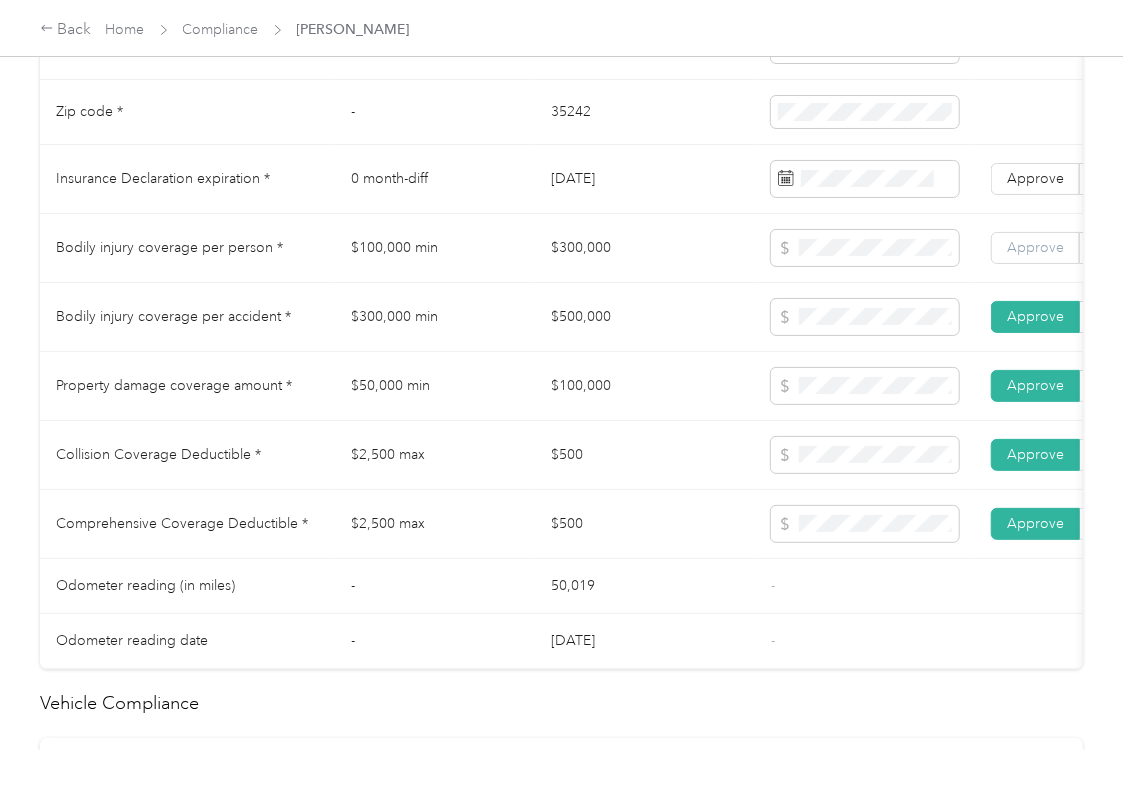 click on "Approve" at bounding box center (1035, 247) 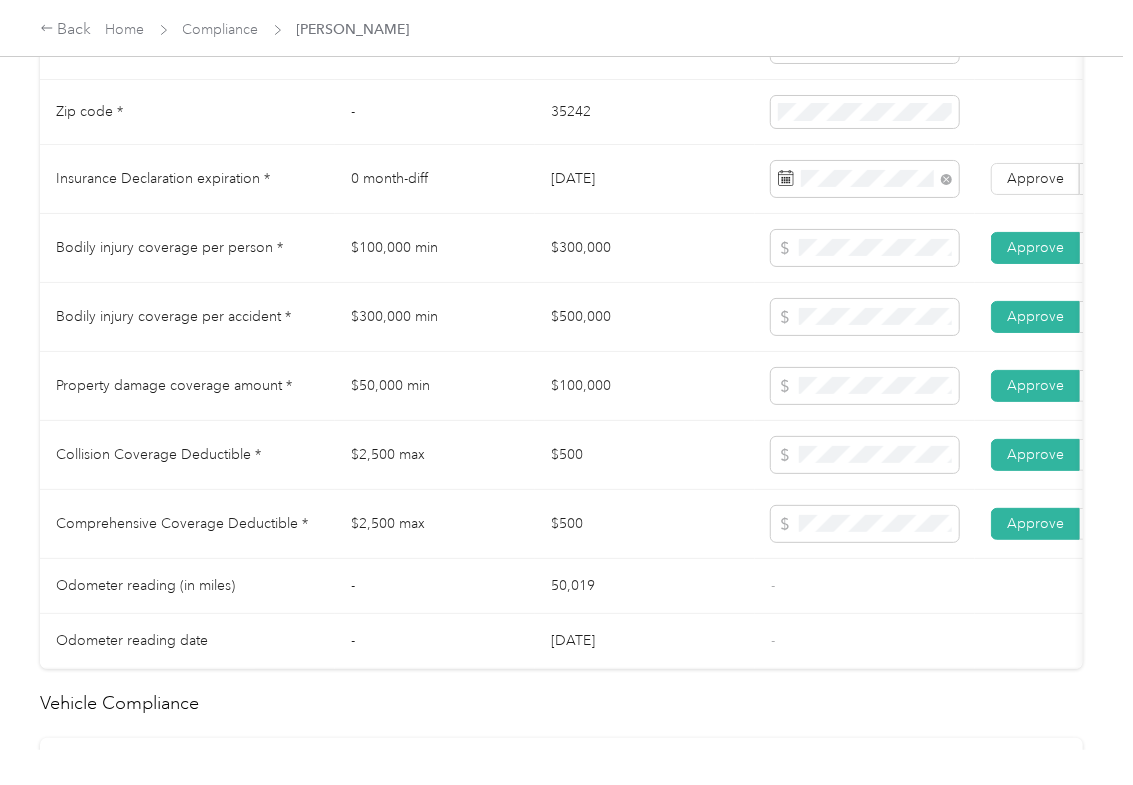 click on "$300,000" at bounding box center [645, 248] 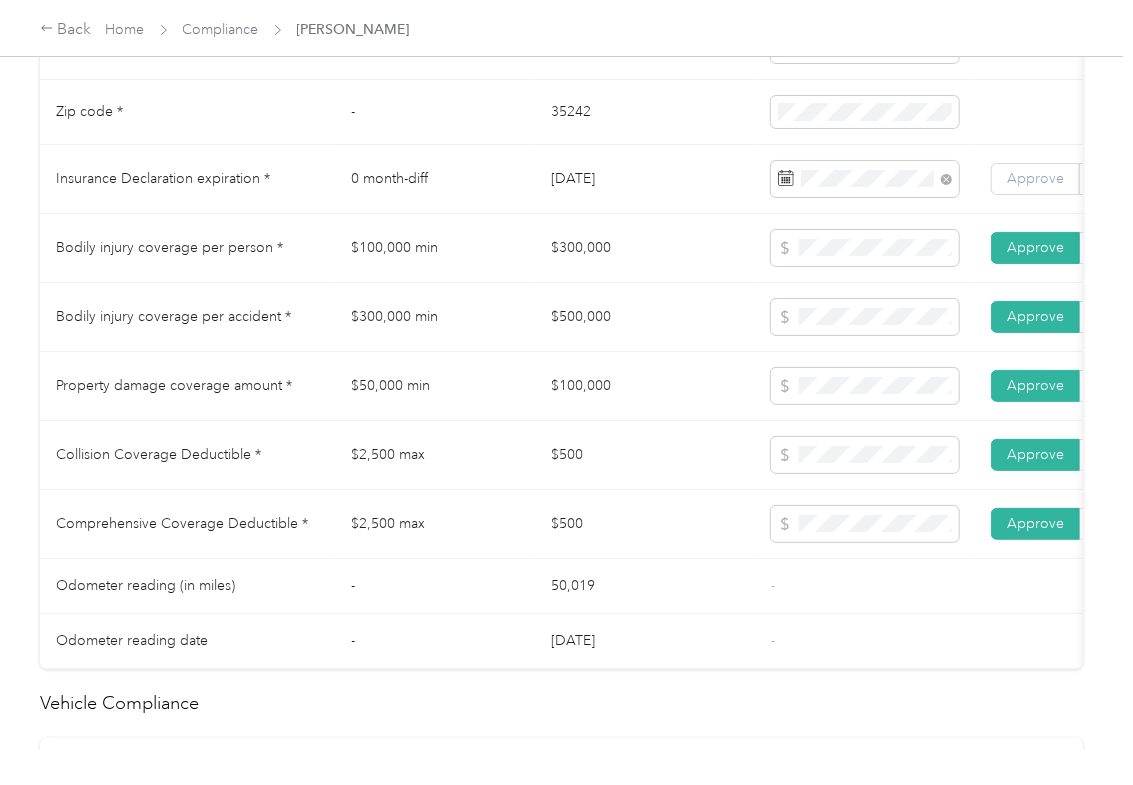 click on "Approve" at bounding box center [1035, 178] 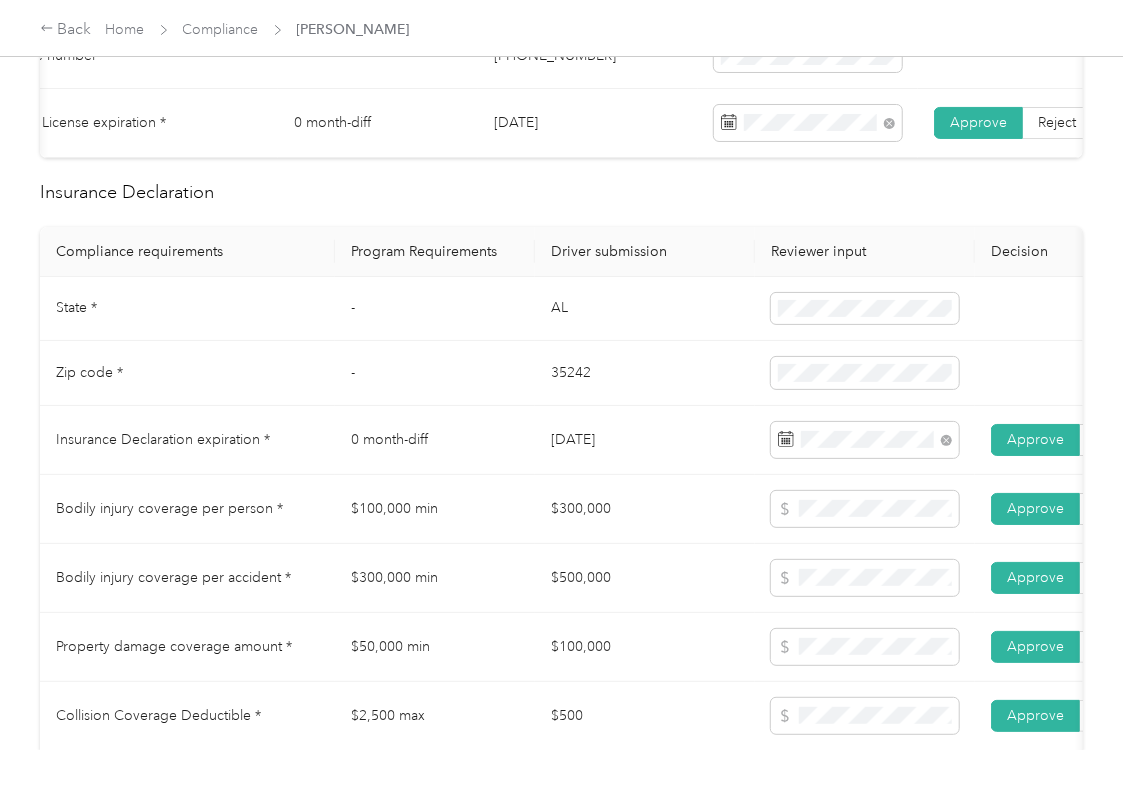 scroll, scrollTop: 800, scrollLeft: 0, axis: vertical 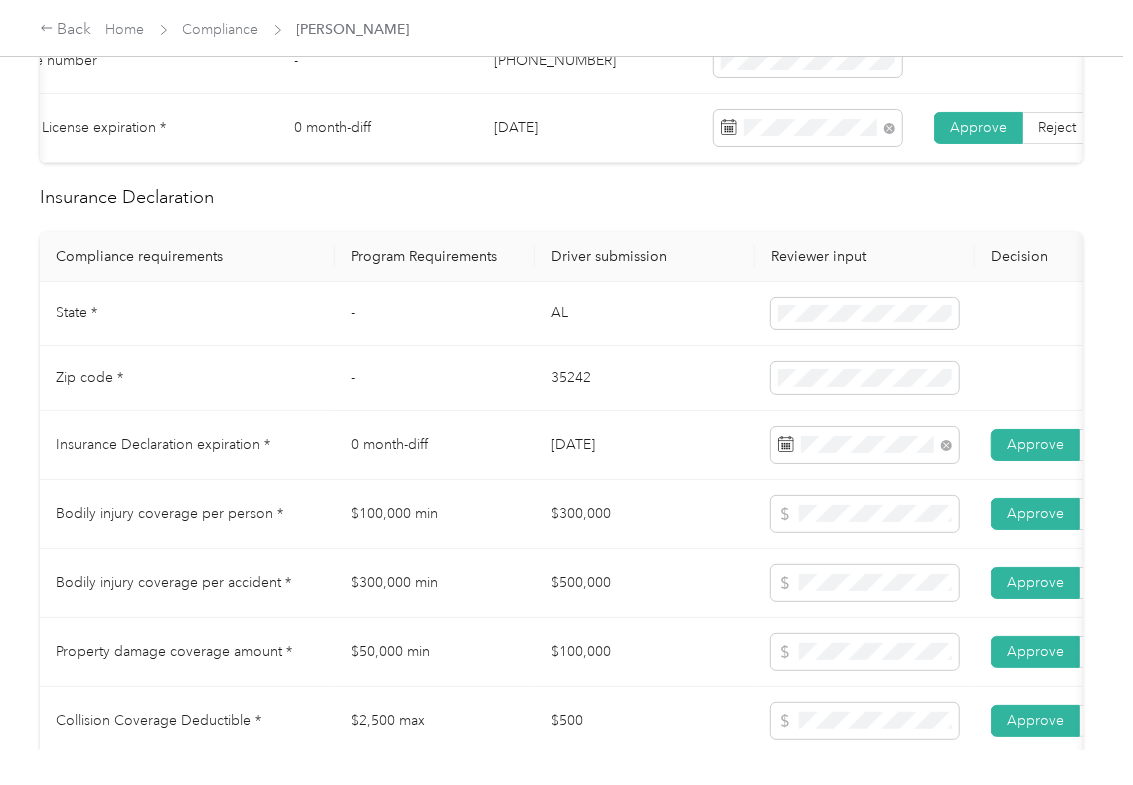 click on "[DATE]" at bounding box center (645, 445) 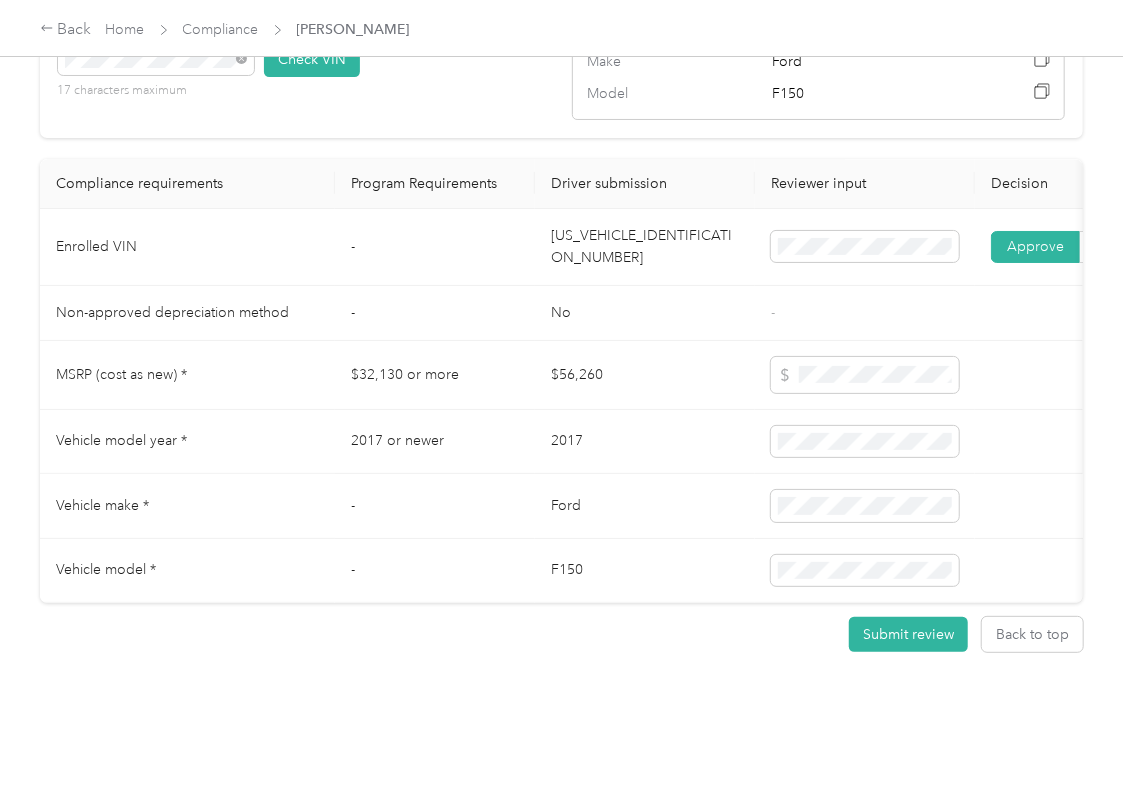 scroll, scrollTop: 1968, scrollLeft: 0, axis: vertical 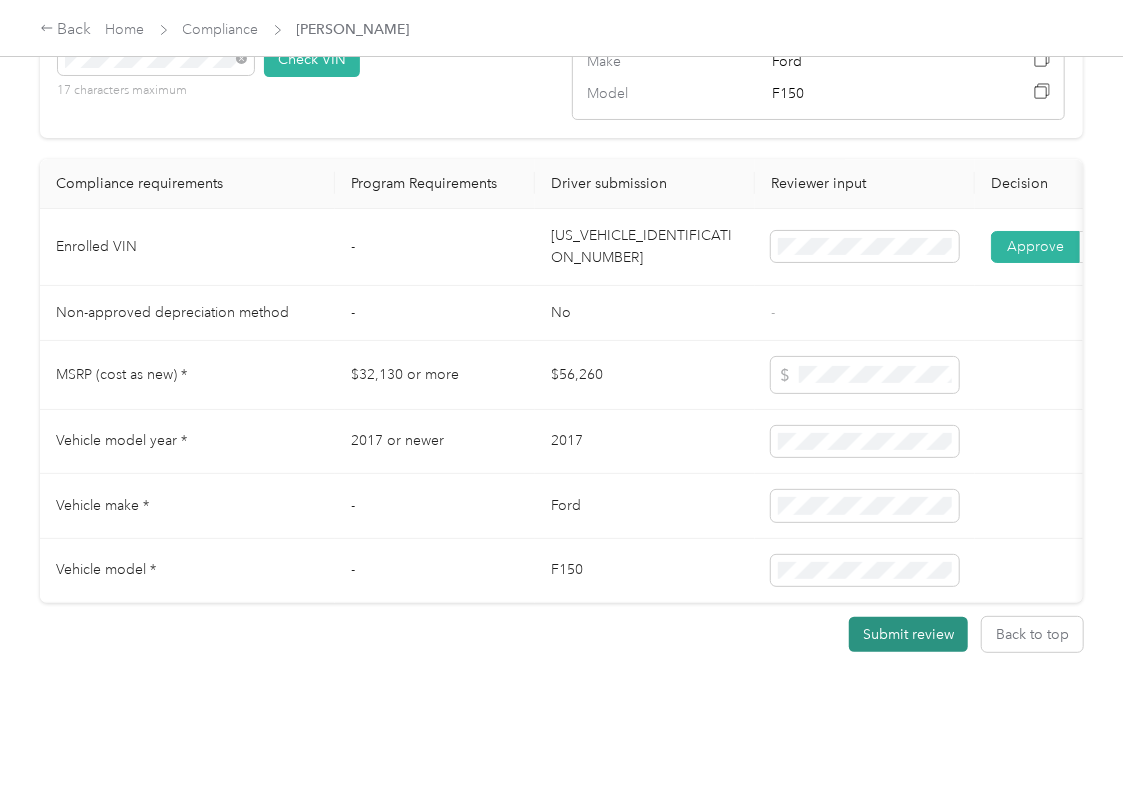 click on "Submit review" at bounding box center [908, 634] 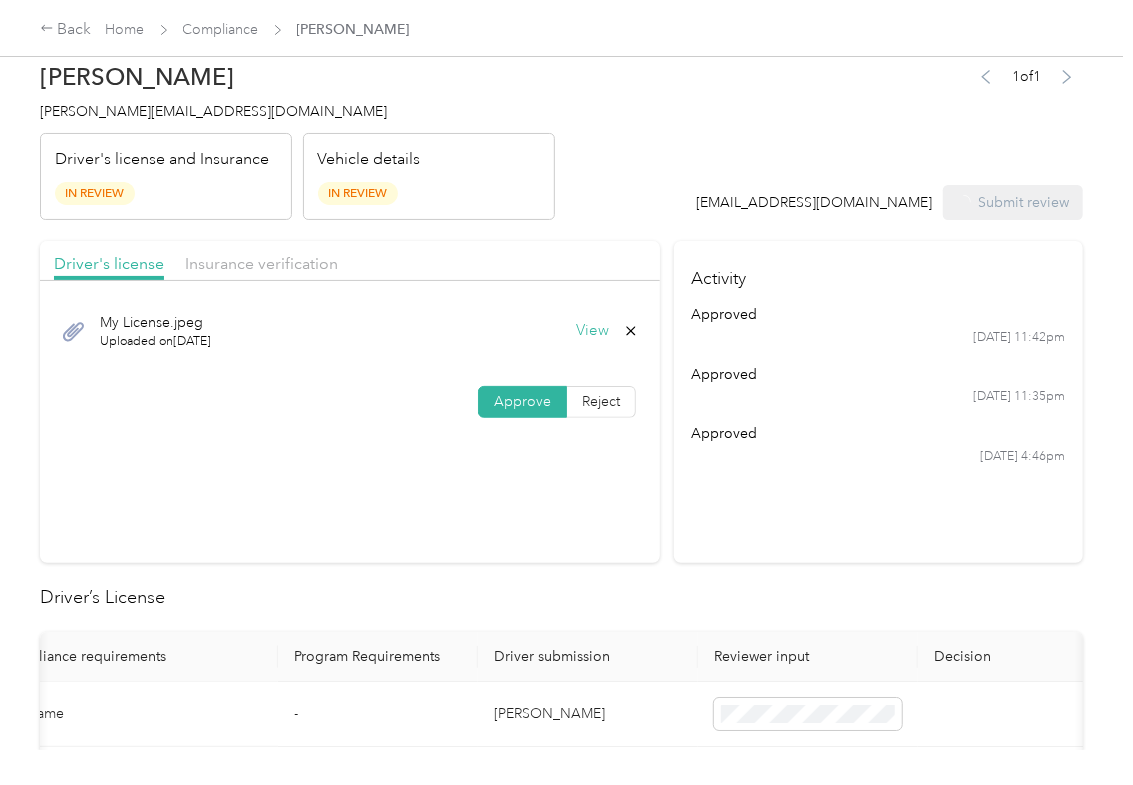 scroll, scrollTop: 0, scrollLeft: 0, axis: both 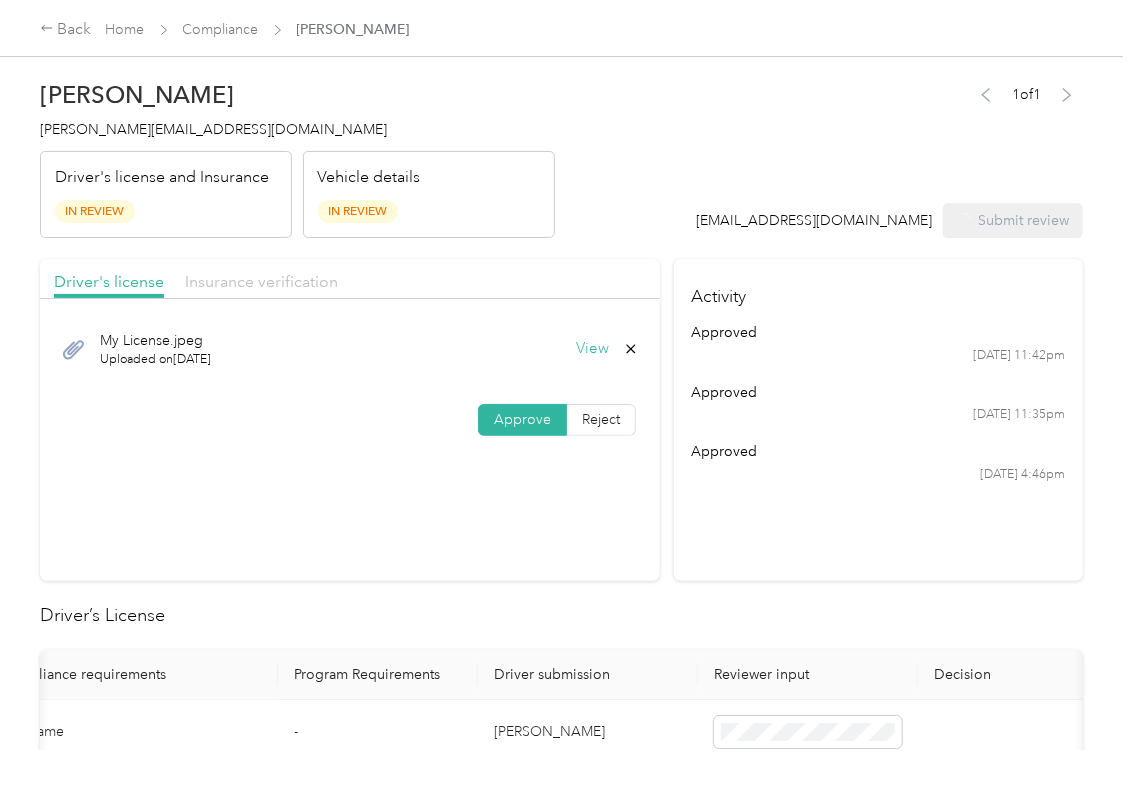 click on "Insurance verification" at bounding box center (261, 281) 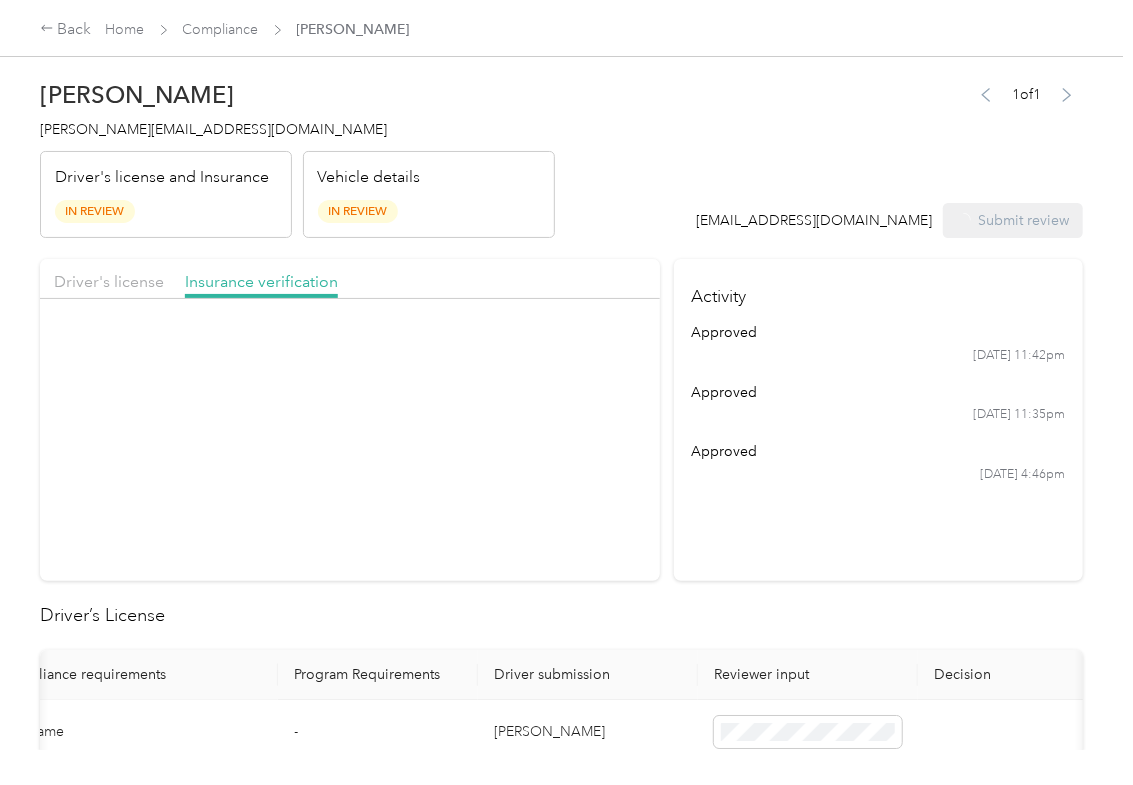 click on "[PERSON_NAME][EMAIL_ADDRESS][DOMAIN_NAME]" at bounding box center (213, 129) 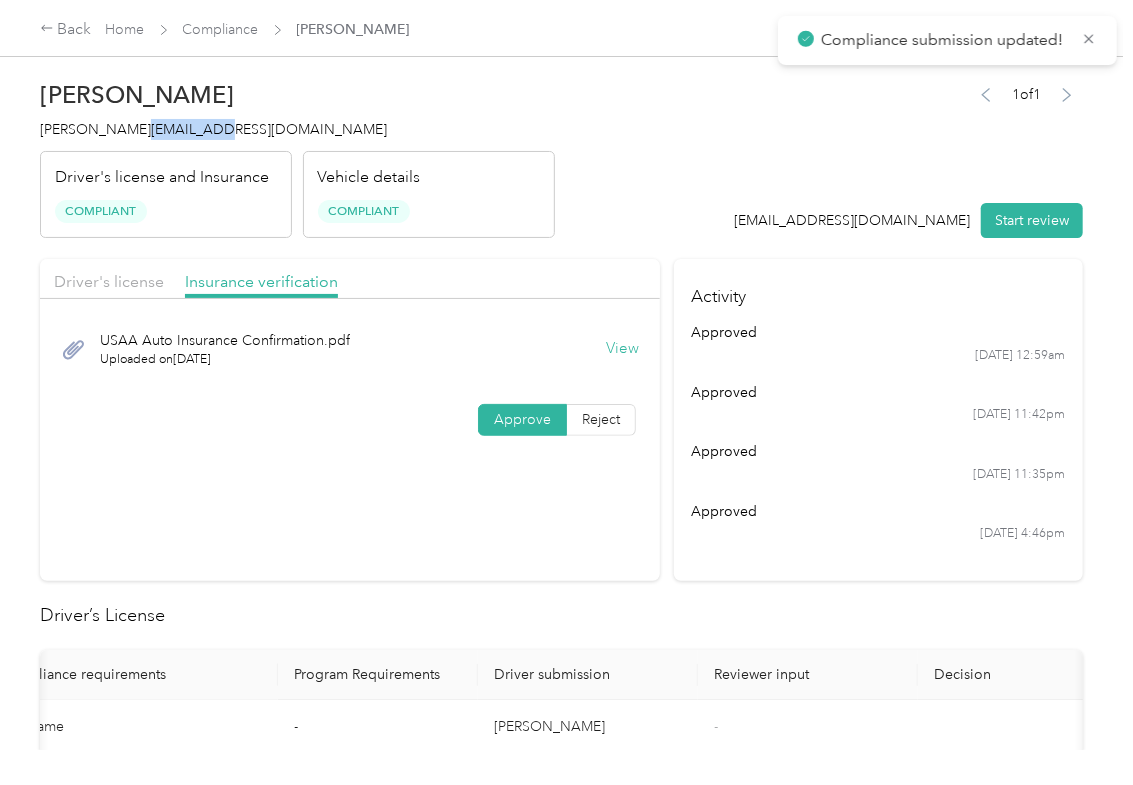 click on "[PERSON_NAME][EMAIL_ADDRESS][DOMAIN_NAME]" at bounding box center (213, 129) 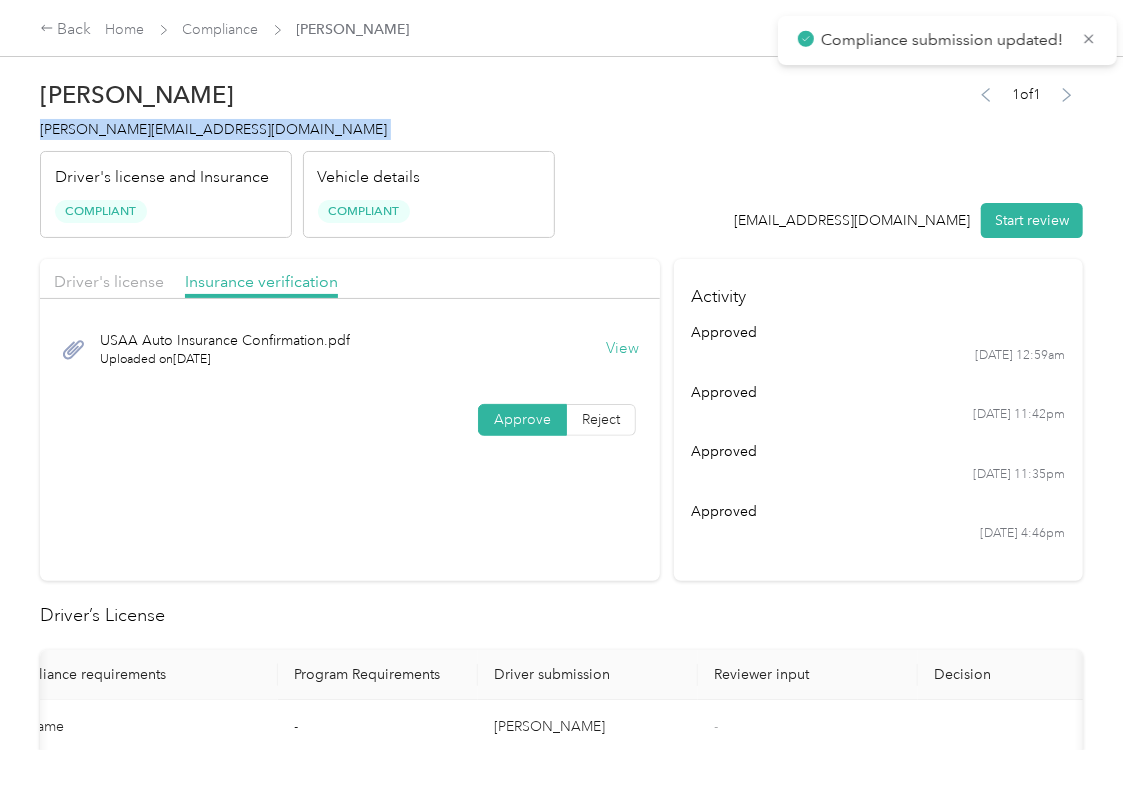 click on "[PERSON_NAME][EMAIL_ADDRESS][DOMAIN_NAME]" at bounding box center (213, 129) 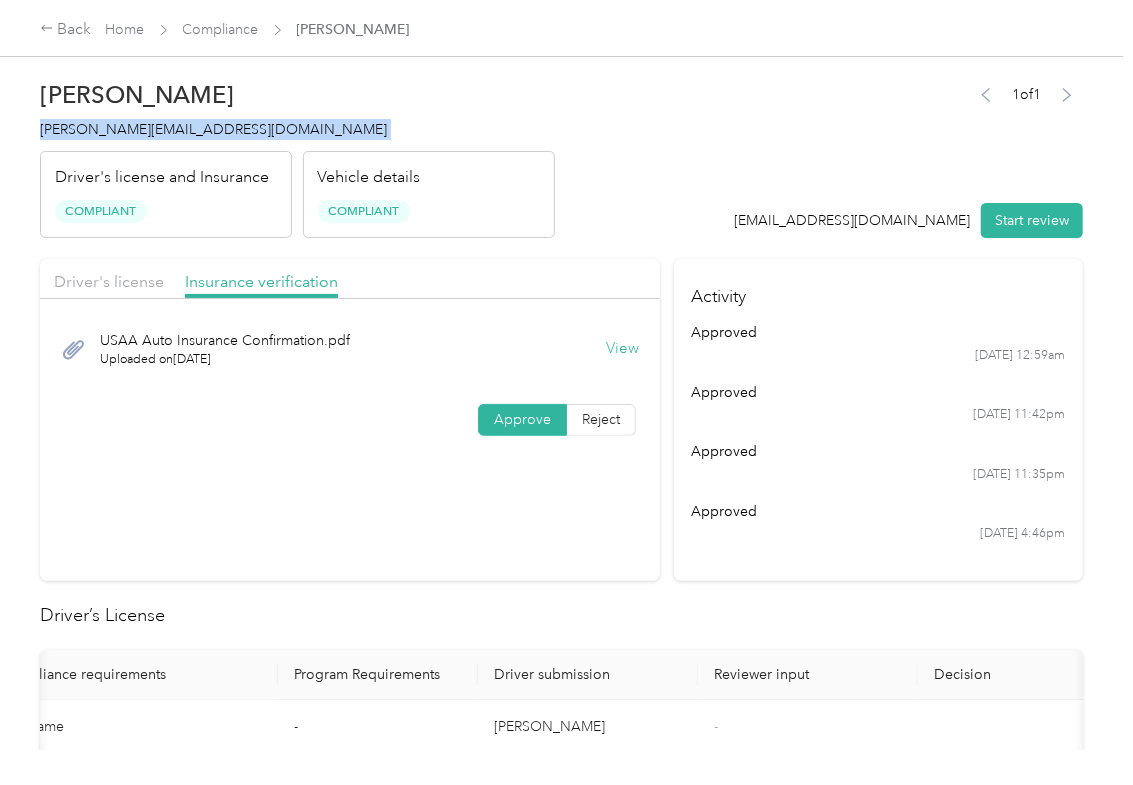 click on "Driver's license Insurance verification USAA Auto Insurance Confirmation.pdf Uploaded on  [DATE] View Approve Reject Activity approved [DATE] 12:59am approved [DATE] 11:42pm approved [DATE] 11:35pm approved [DATE] 4:46pm Driver’s License  Compliance requirements Program Requirements Driver submission Reviewer input Decision Rejection reason             First name - [PERSON_NAME] - Last name - Banker Jr - Mobile number - [PHONE_NUMBER][DRIVERS_LICENSE_NUMBER] - Driver License expiration * 0 month-diff [DATE] - Approve Reject Insurance Declaration Compliance requirements Program Requirements Driver submission Reviewer input Decision Rejection reason             State * - [US_STATE] - Zip code * - 35242 - Insurance Declaration expiration * 0 month-diff [DATE] - Approve Reject Bodily injury coverage per person * $100,000 min $300,000 - Approve Reject Bodily injury coverage per accident * $300,000 min $500,000 - Approve Reject Property damage coverage amount * $50,000 min $100,000 - Approve Reject $2,500 max $500 - Approve -" at bounding box center [561, 1328] 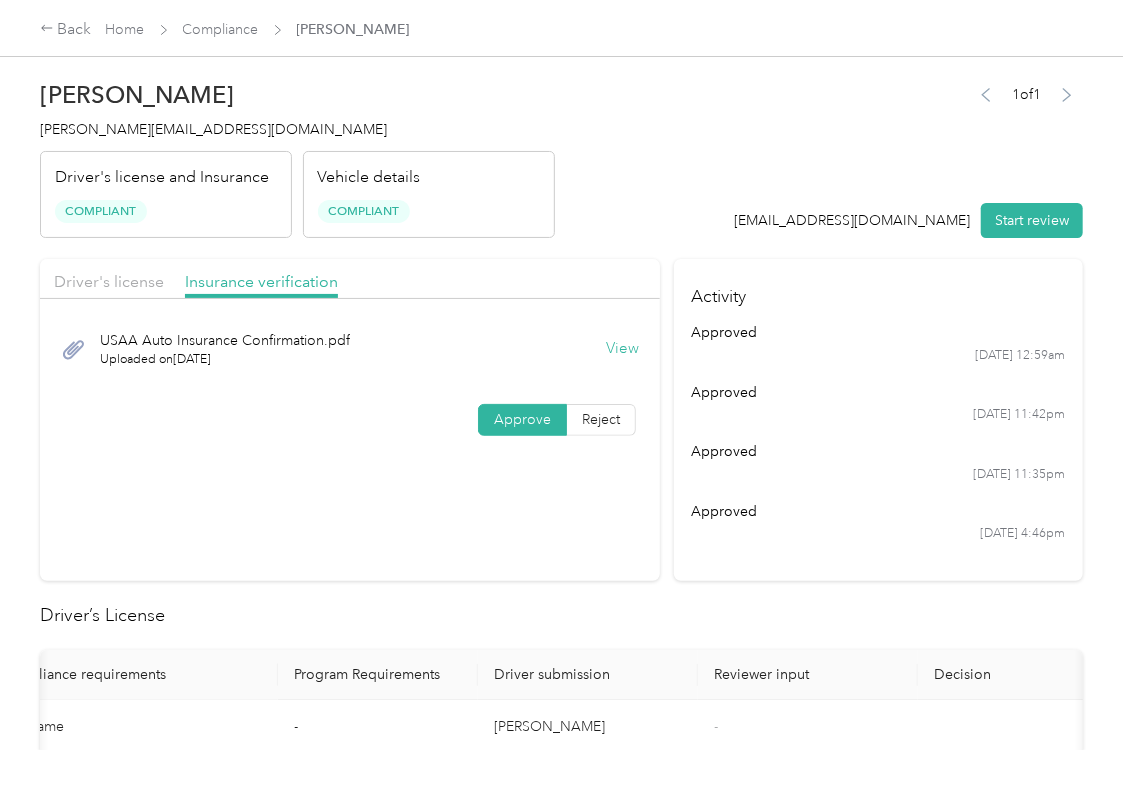 click on "[PERSON_NAME] [PERSON_NAME][EMAIL_ADDRESS][DOMAIN_NAME] Driver's license and Insurance Compliant Vehicle details Compliant" at bounding box center [297, 154] 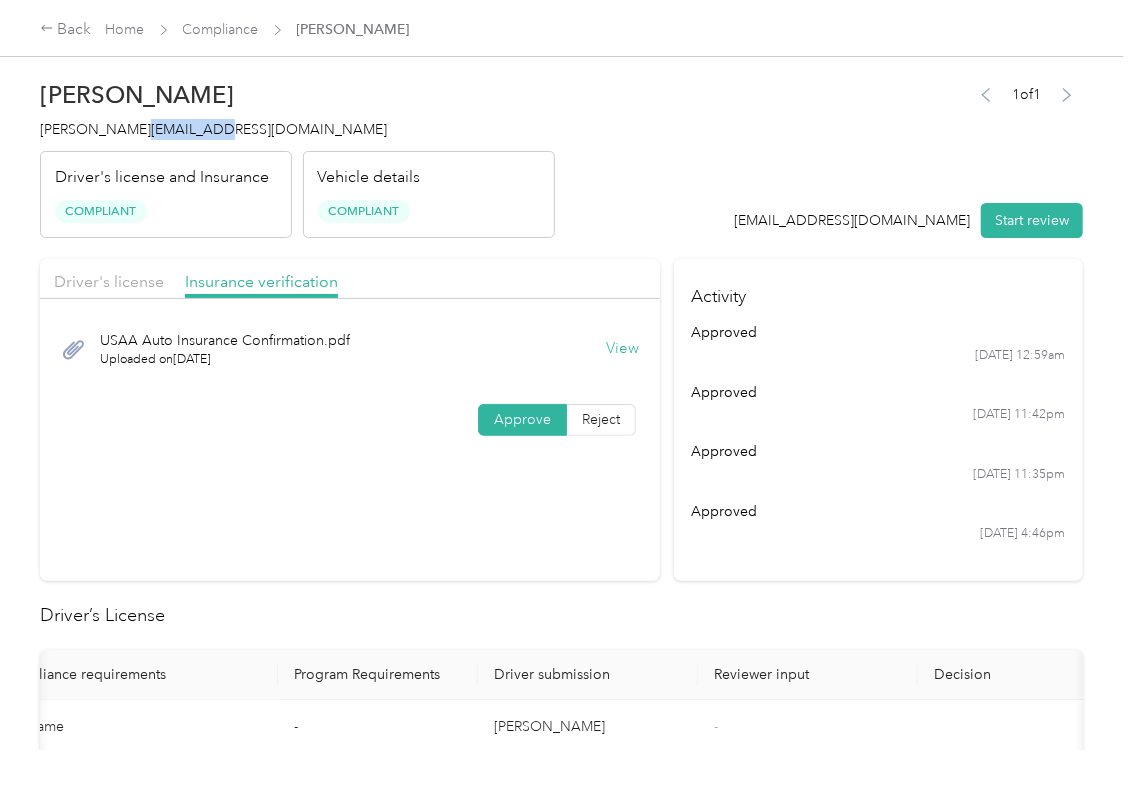 click on "[PERSON_NAME][EMAIL_ADDRESS][DOMAIN_NAME]" at bounding box center [297, 129] 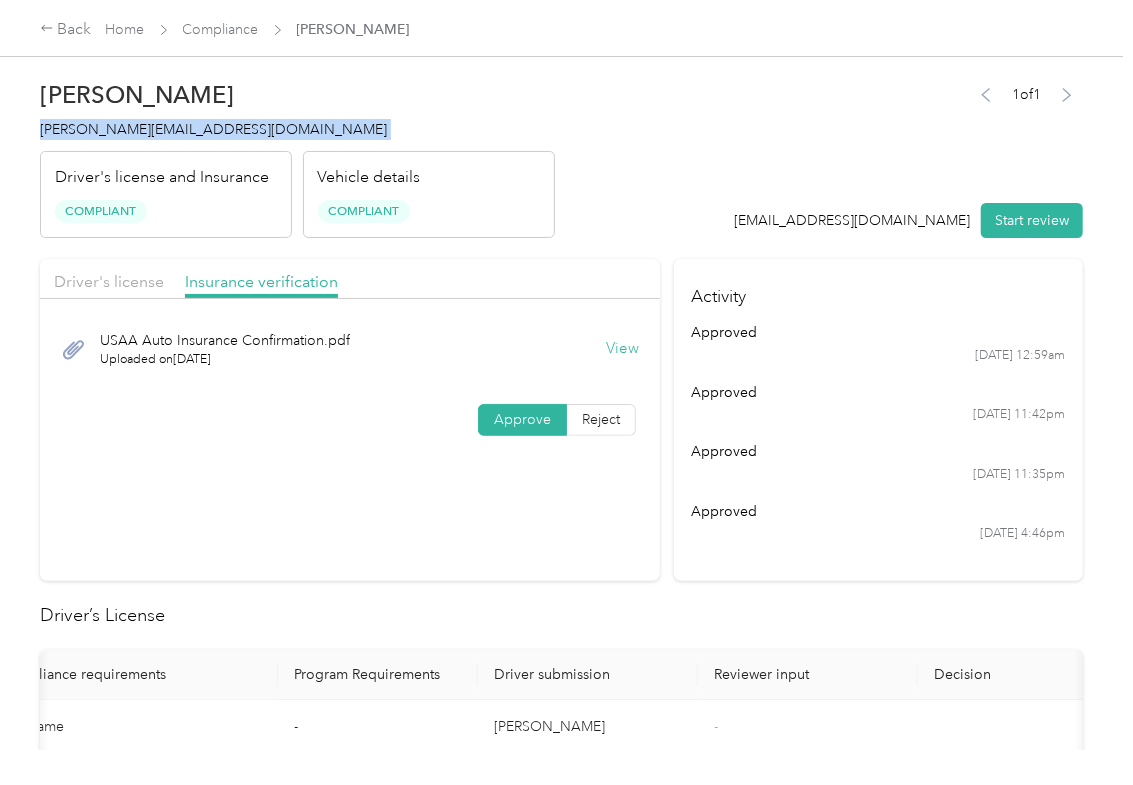 click on "[PERSON_NAME][EMAIL_ADDRESS][DOMAIN_NAME]" at bounding box center [297, 129] 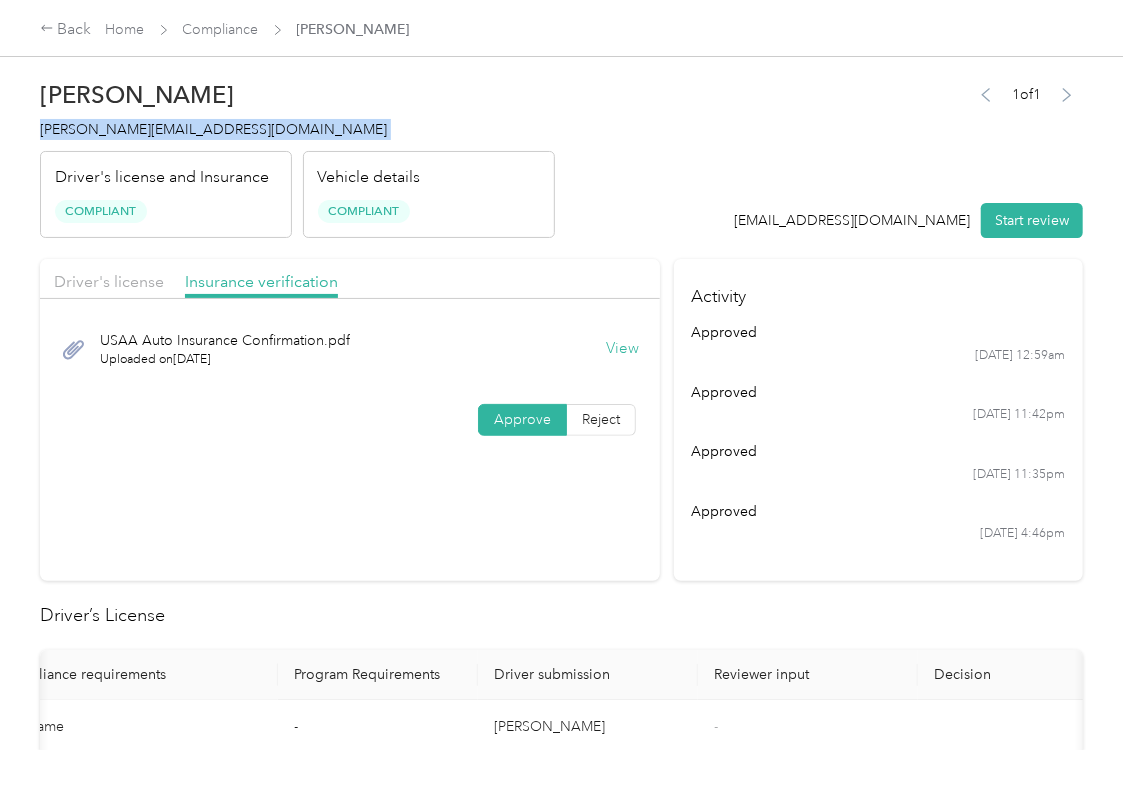 drag, startPoint x: 901, startPoint y: 588, endPoint x: 844, endPoint y: 558, distance: 64.412735 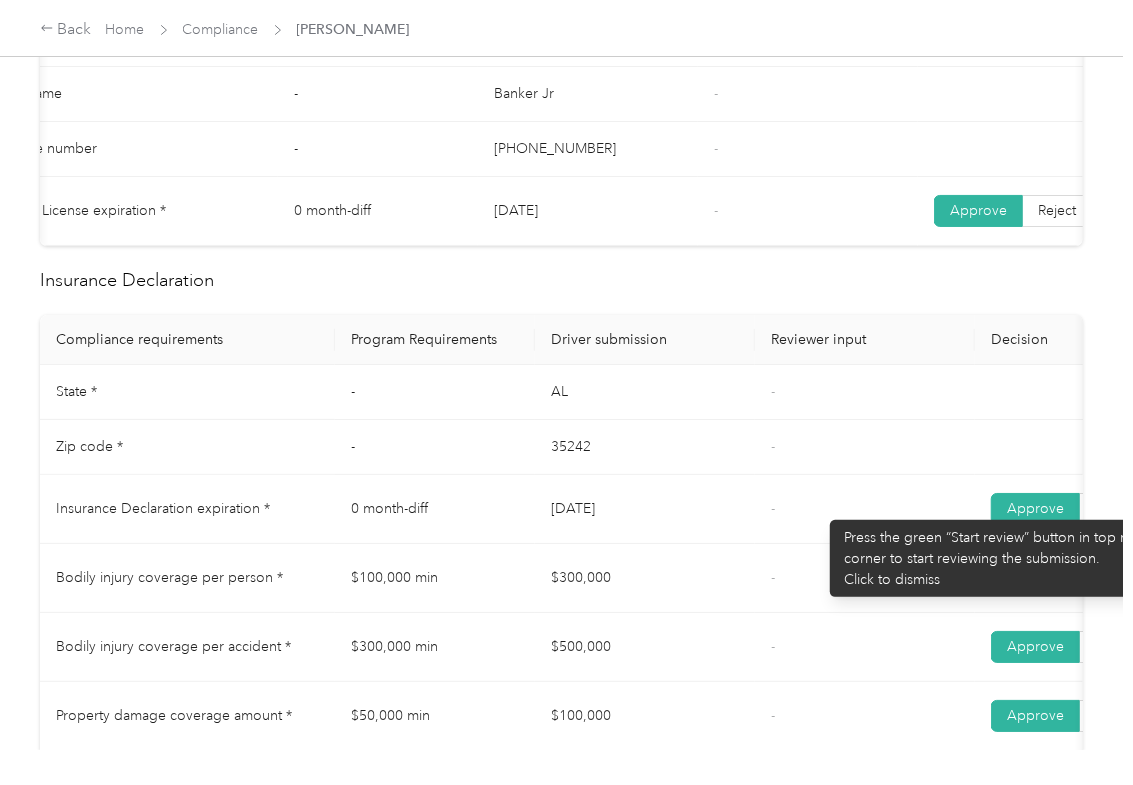scroll, scrollTop: 800, scrollLeft: 0, axis: vertical 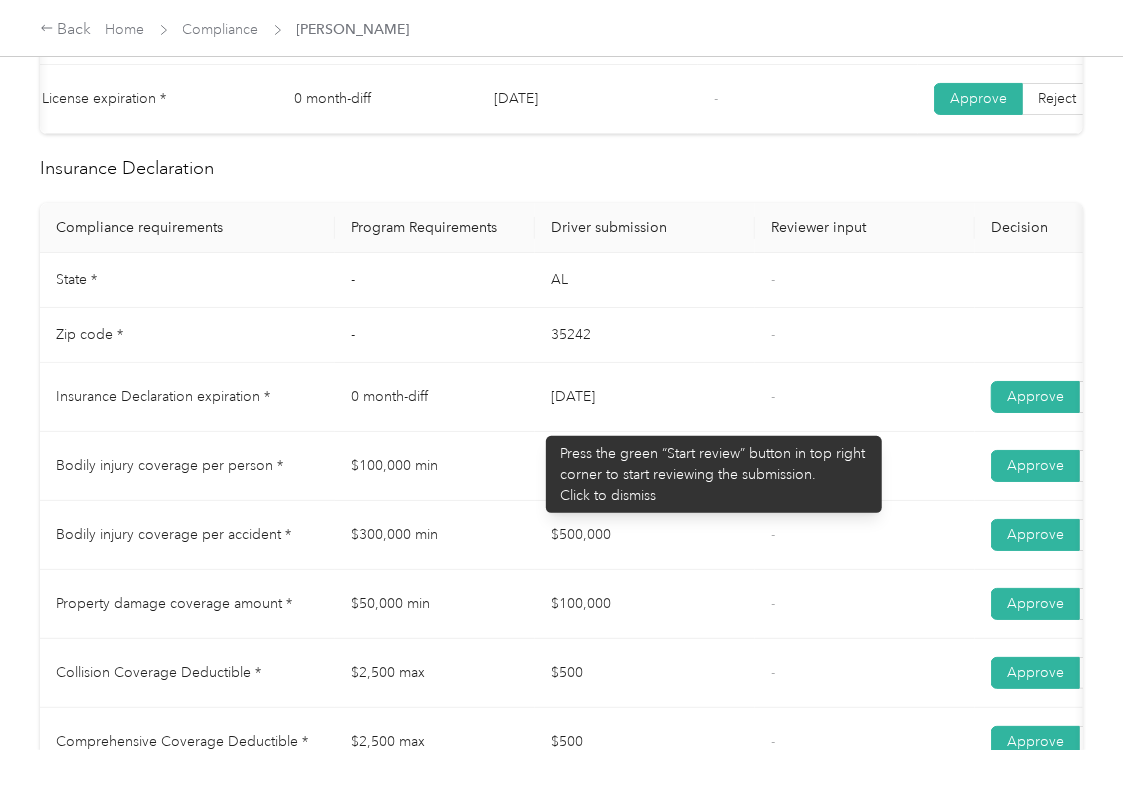 drag, startPoint x: 536, startPoint y: 426, endPoint x: 694, endPoint y: 437, distance: 158.38245 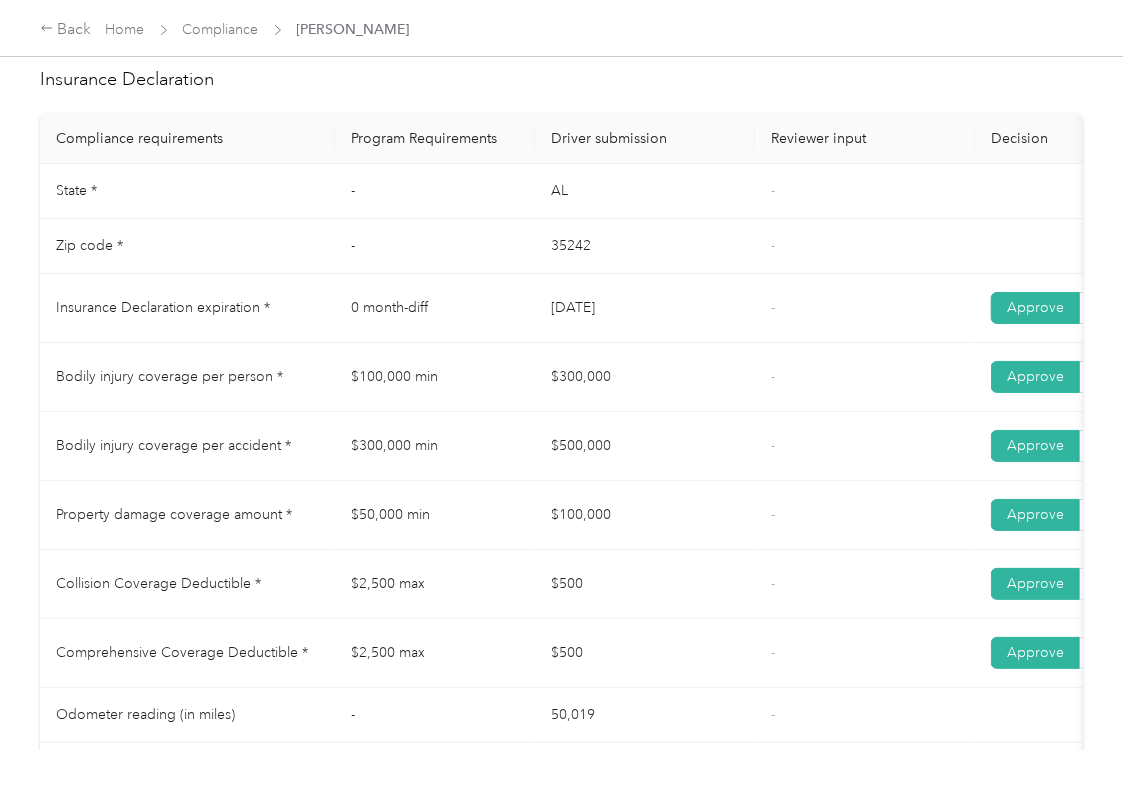 scroll, scrollTop: 933, scrollLeft: 0, axis: vertical 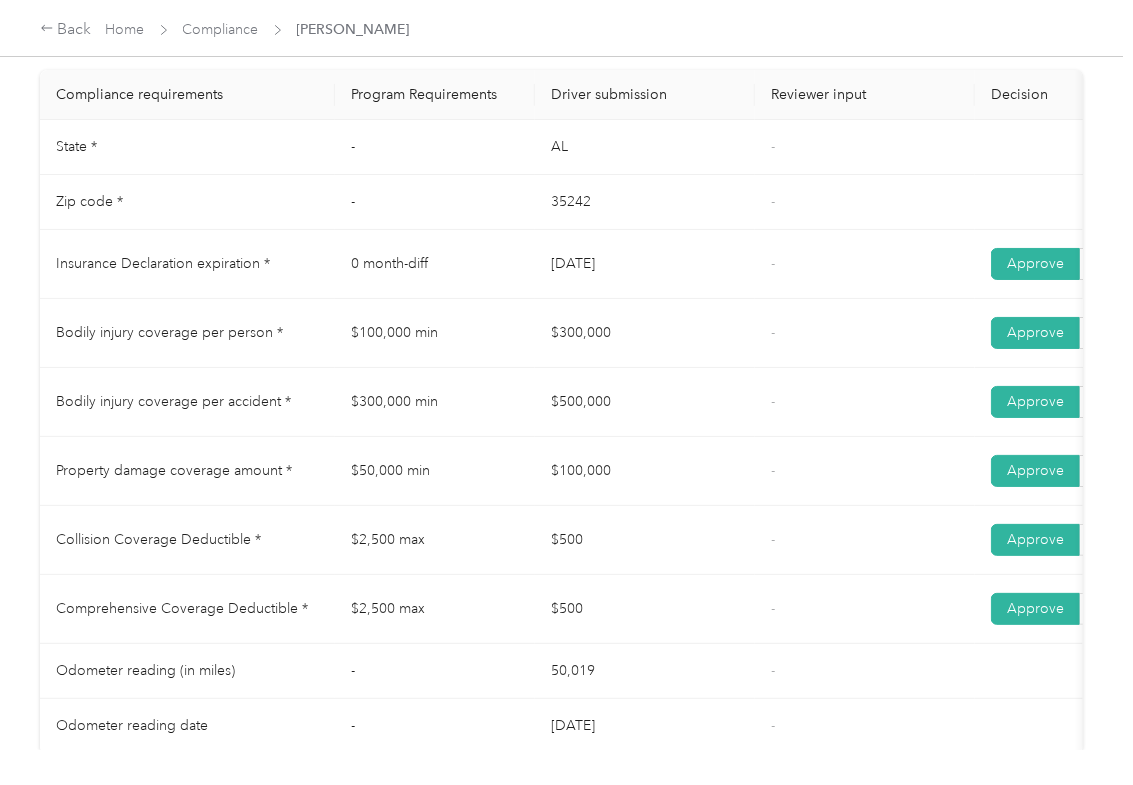 drag, startPoint x: 545, startPoint y: 324, endPoint x: 625, endPoint y: 341, distance: 81.78631 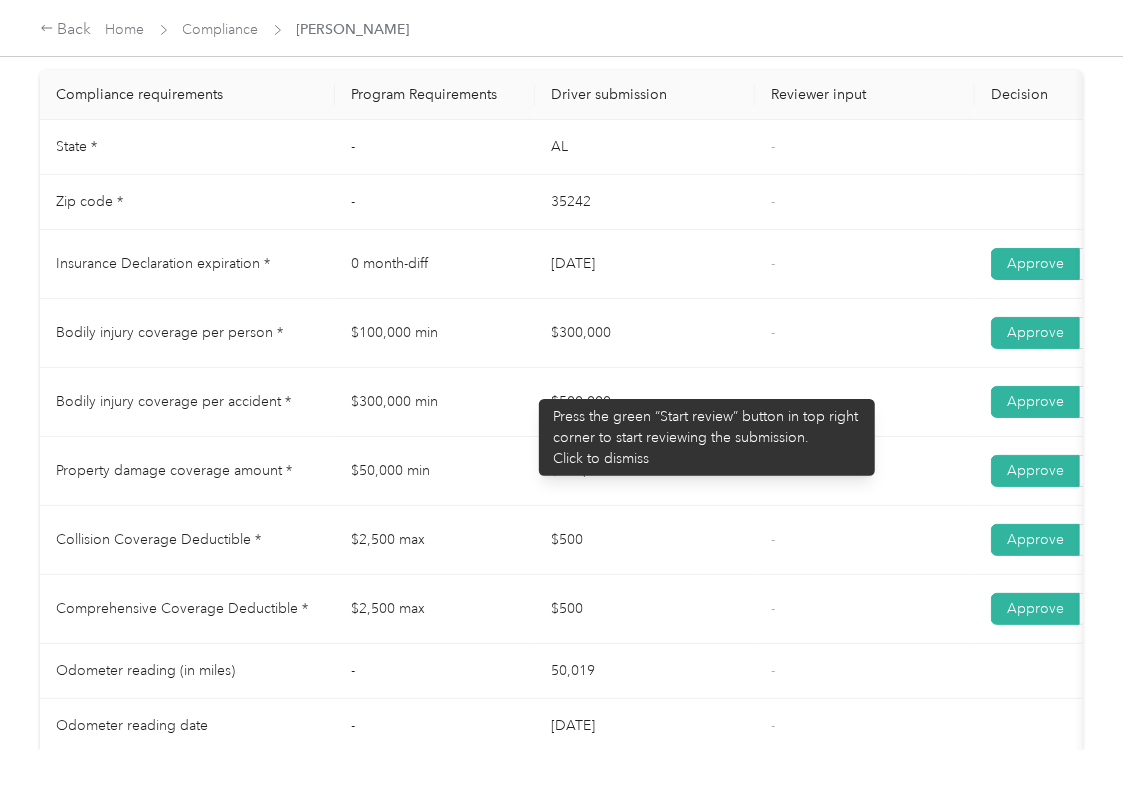 drag, startPoint x: 529, startPoint y: 389, endPoint x: 590, endPoint y: 445, distance: 82.80701 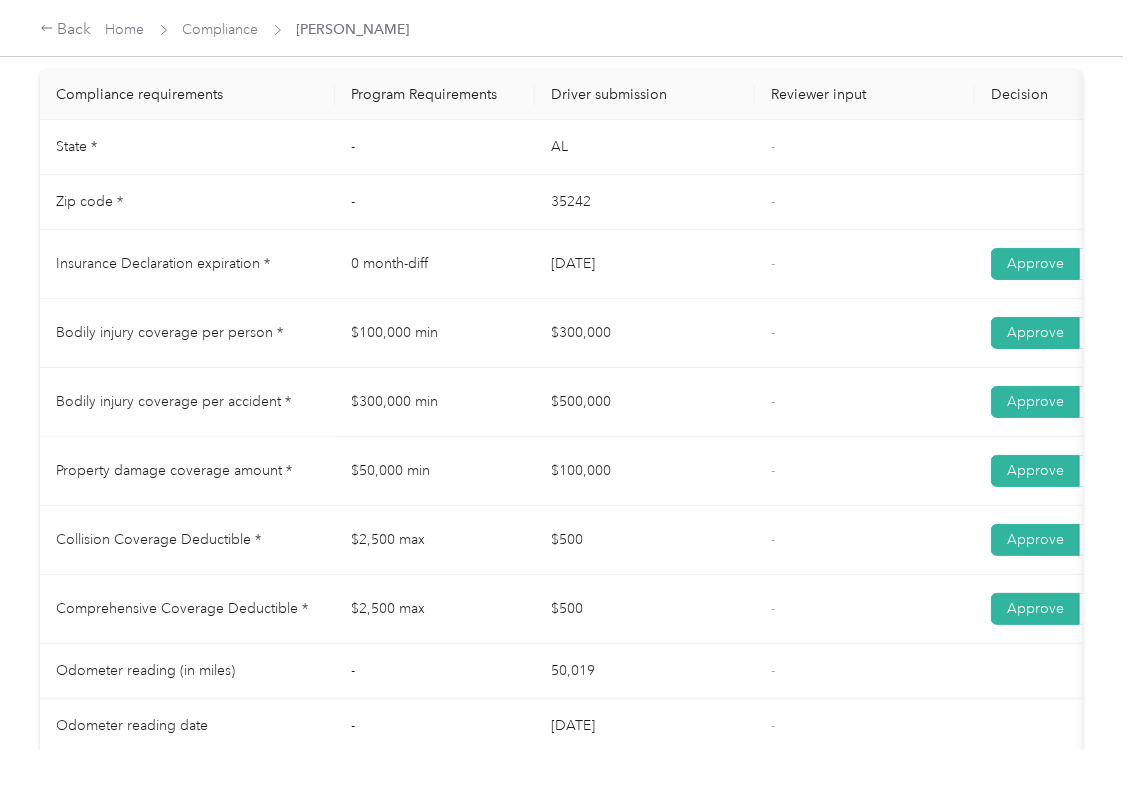 drag, startPoint x: 533, startPoint y: 469, endPoint x: 664, endPoint y: 493, distance: 133.18033 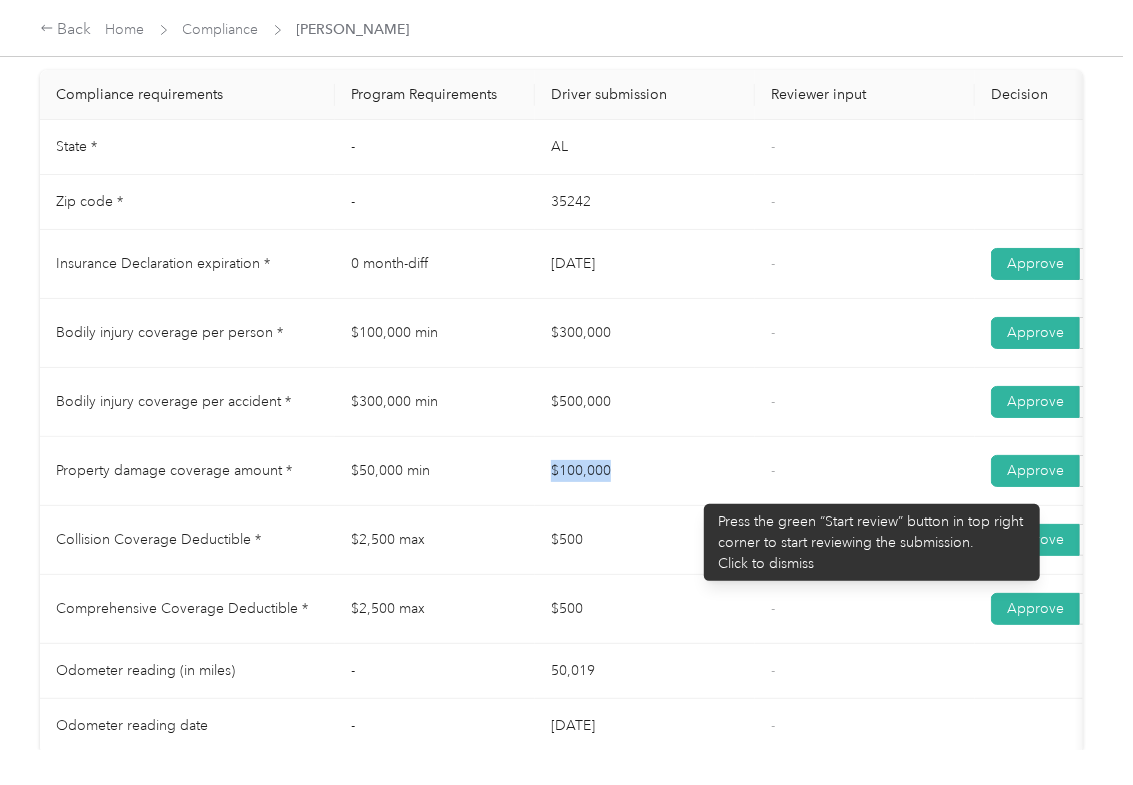 click on "$100,000" at bounding box center (645, 471) 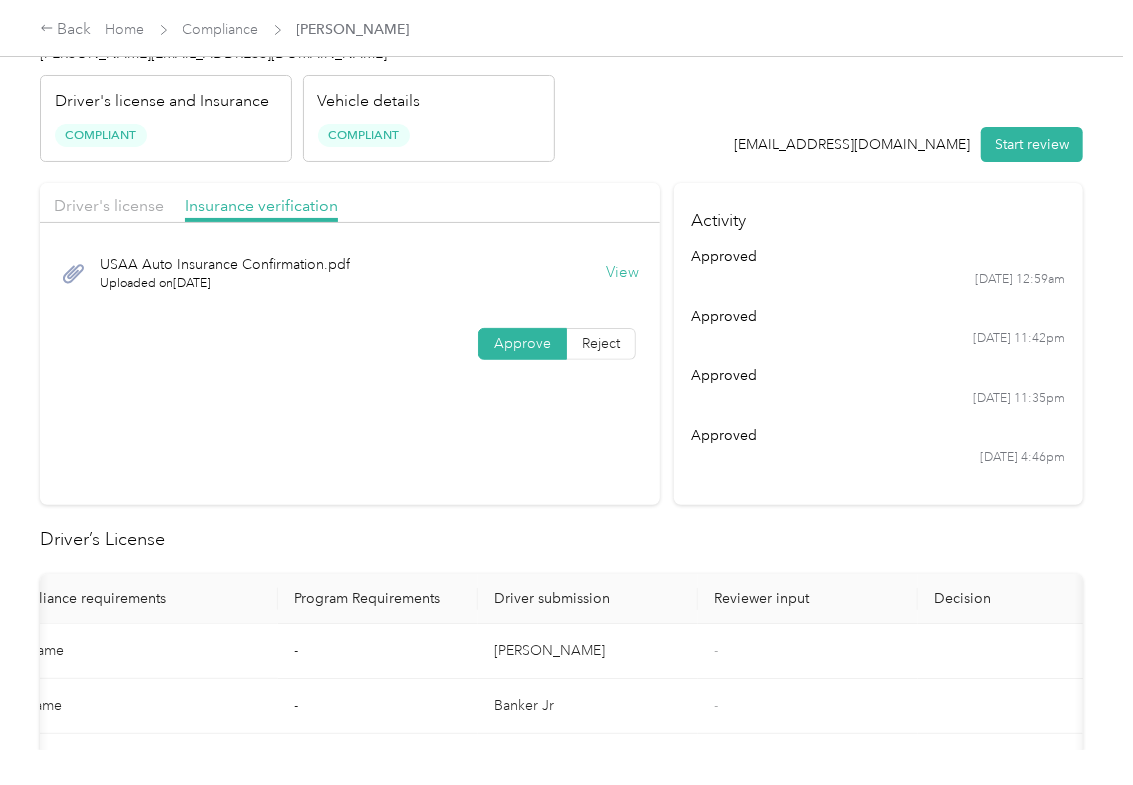 scroll, scrollTop: 133, scrollLeft: 0, axis: vertical 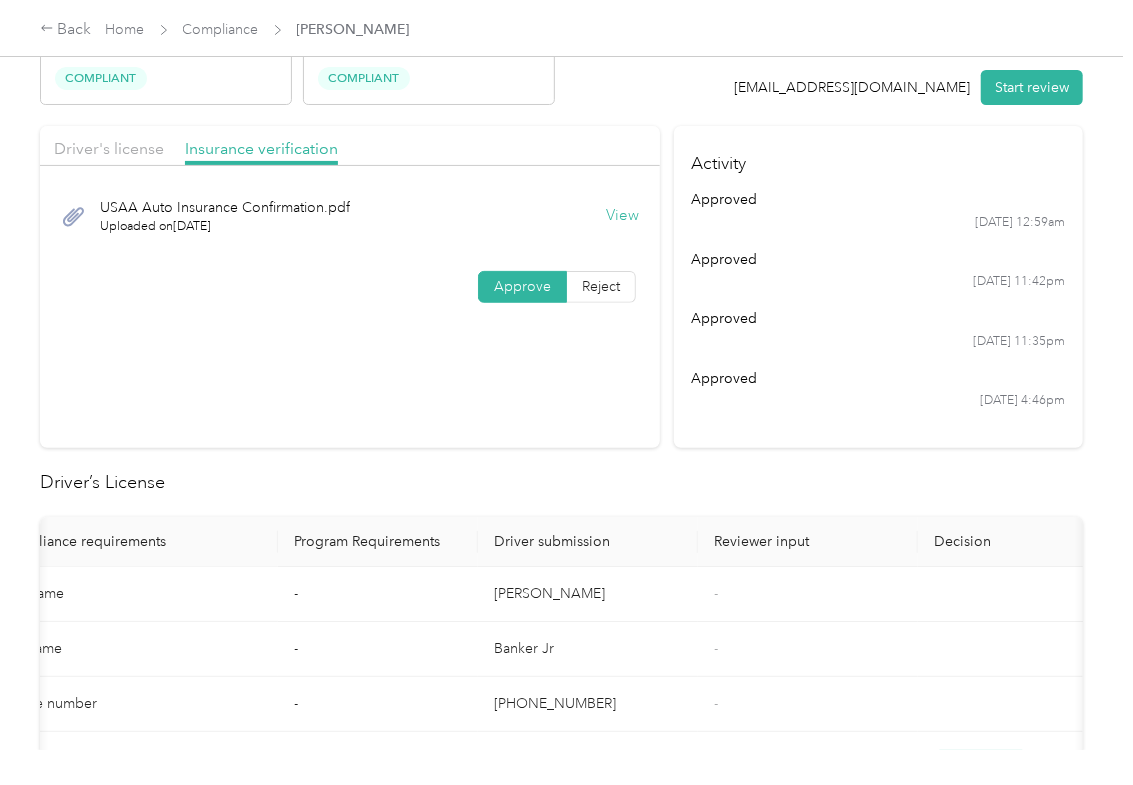 click on "Back Home Compliance [PERSON_NAME]" at bounding box center (225, 30) 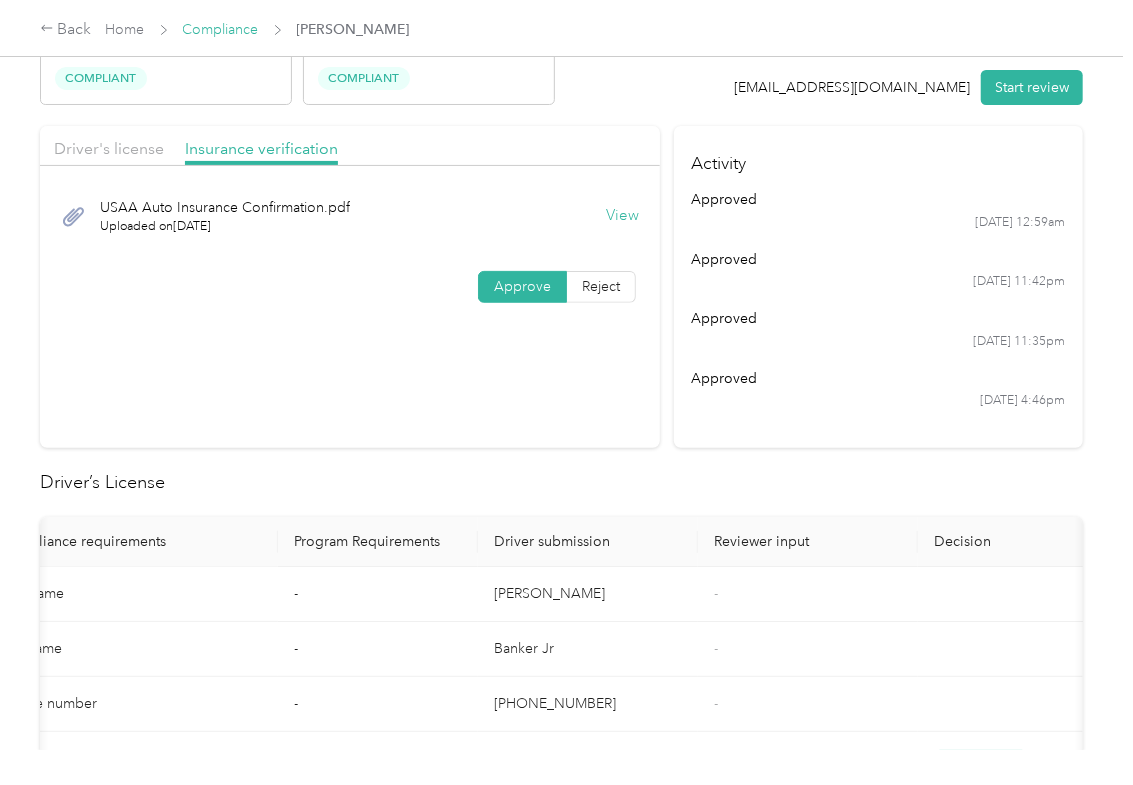 click on "Compliance" at bounding box center (221, 29) 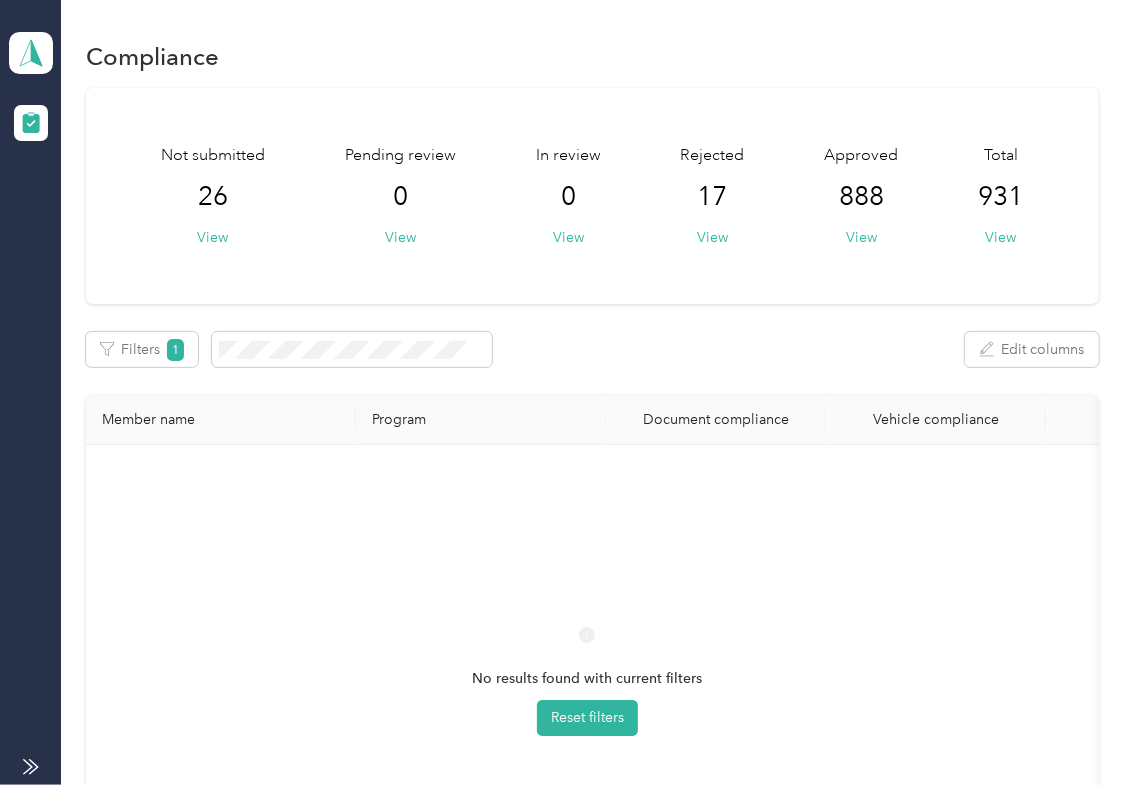 click on "Not submitted 26 View Pending review 0 View In review 0 View Rejected 17 View Approved 888 View Total 931 View Filters 1 Edit columns Member name Program Document compliance Vehicle compliance             No results found with current filters Reset filters" at bounding box center [592, 521] 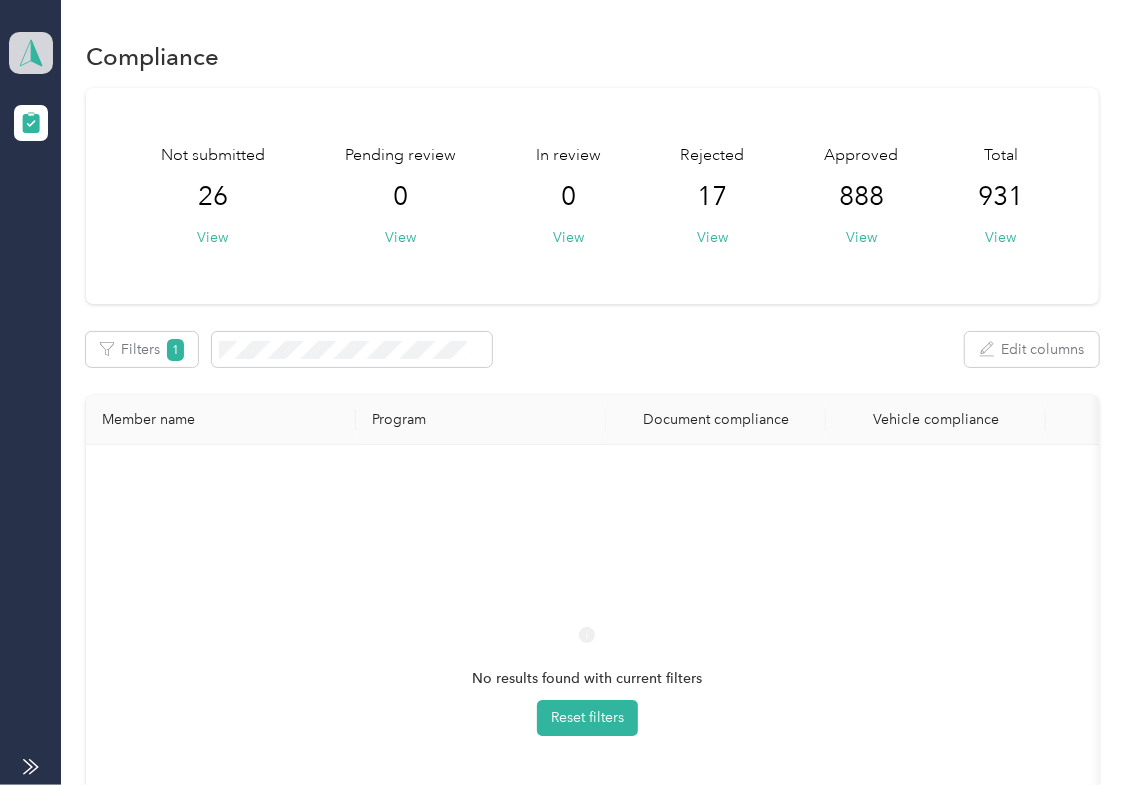 click 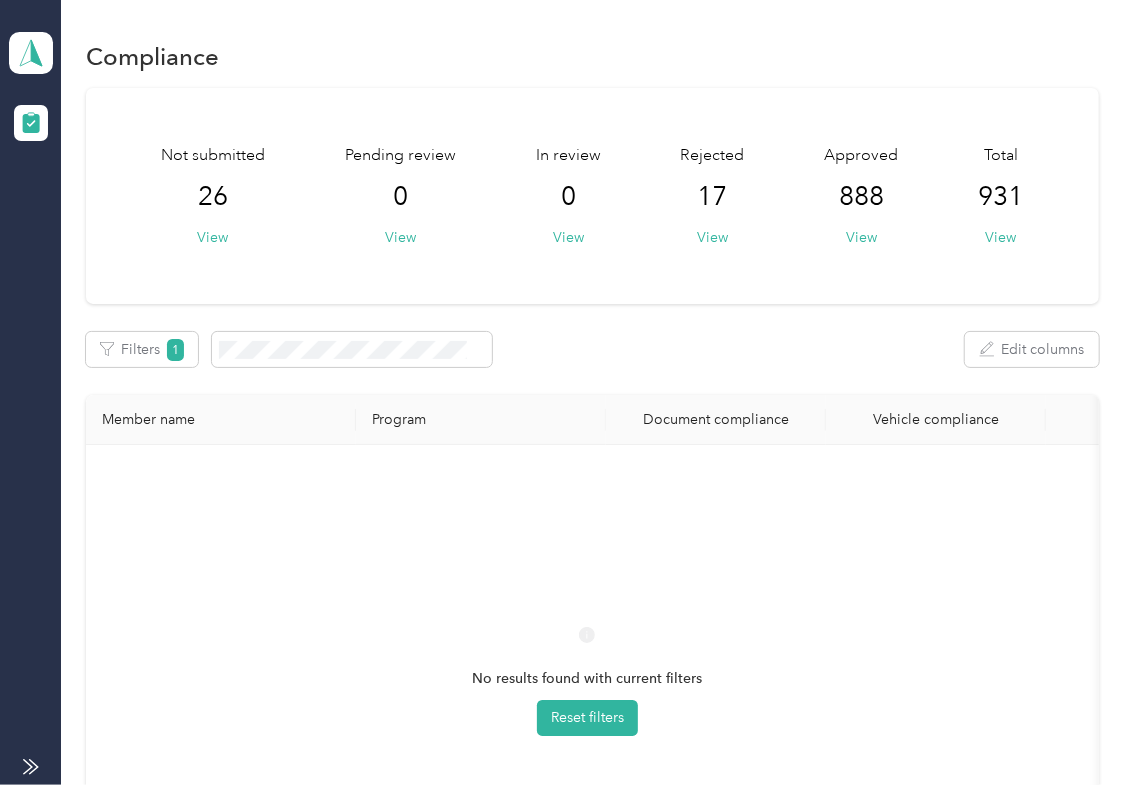 click on "Log out" at bounding box center [64, 209] 